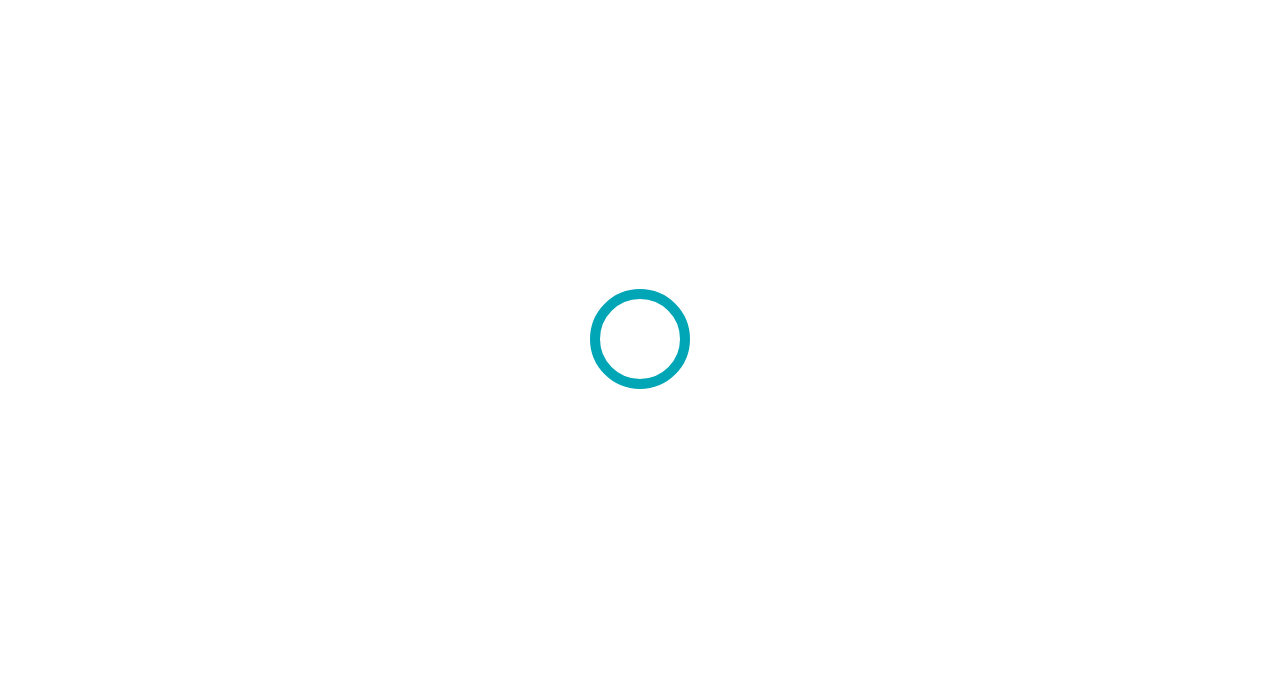 scroll, scrollTop: 0, scrollLeft: 0, axis: both 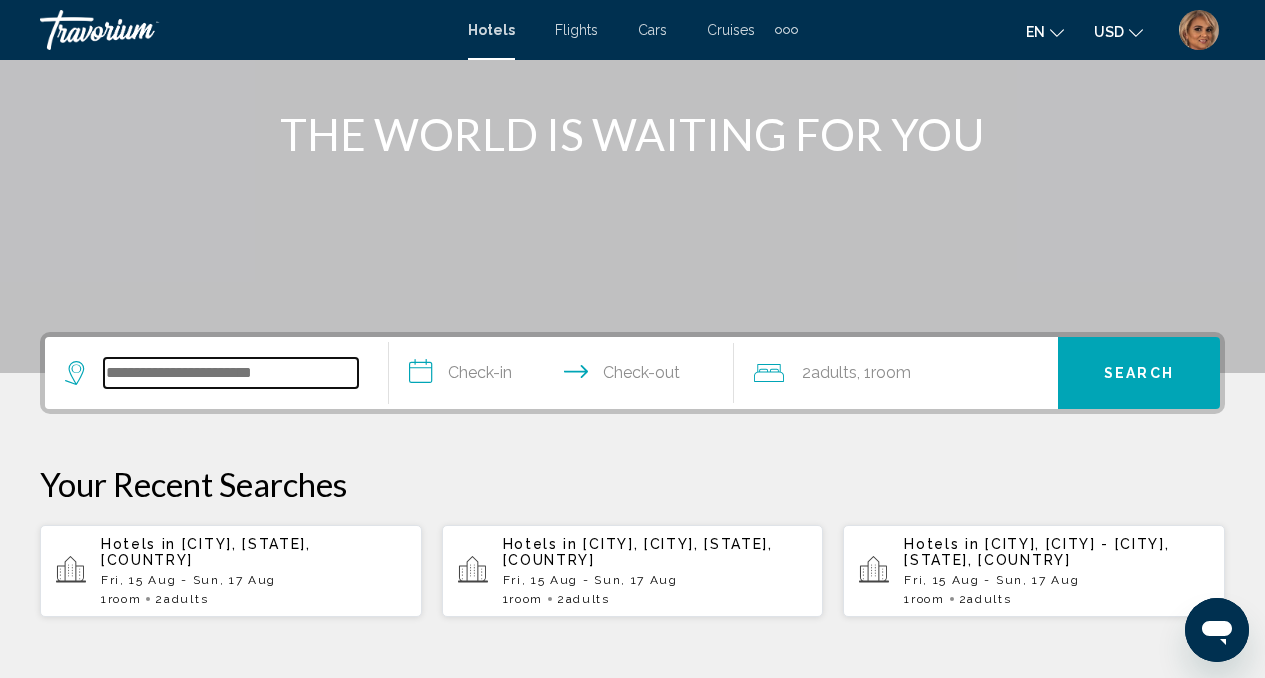 click at bounding box center [231, 373] 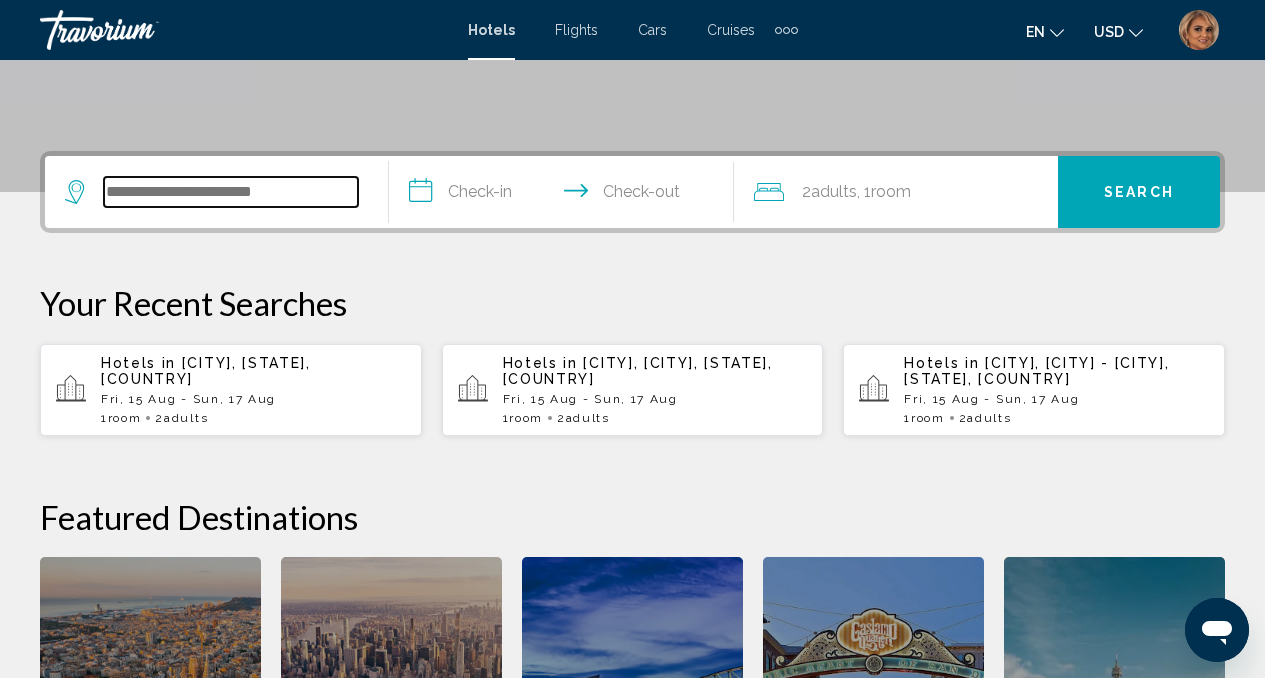 scroll, scrollTop: 494, scrollLeft: 0, axis: vertical 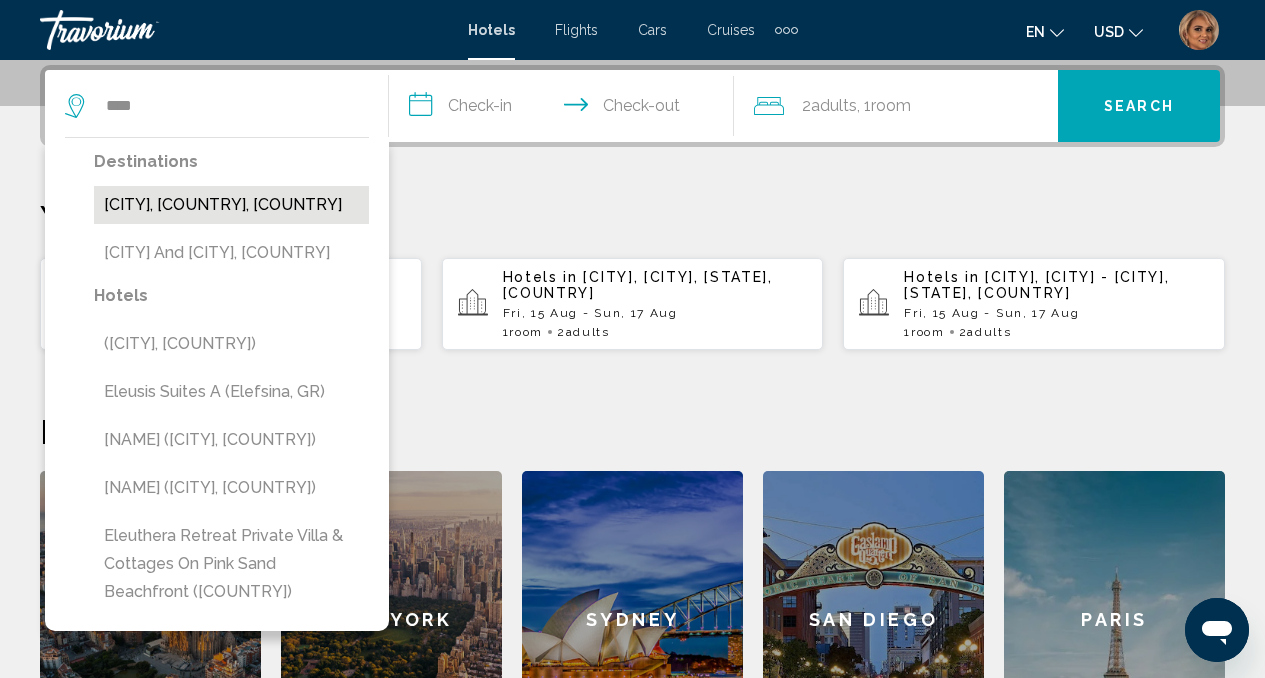 click on "[CITY], [COUNTRY], [COUNTRY]" at bounding box center (231, 205) 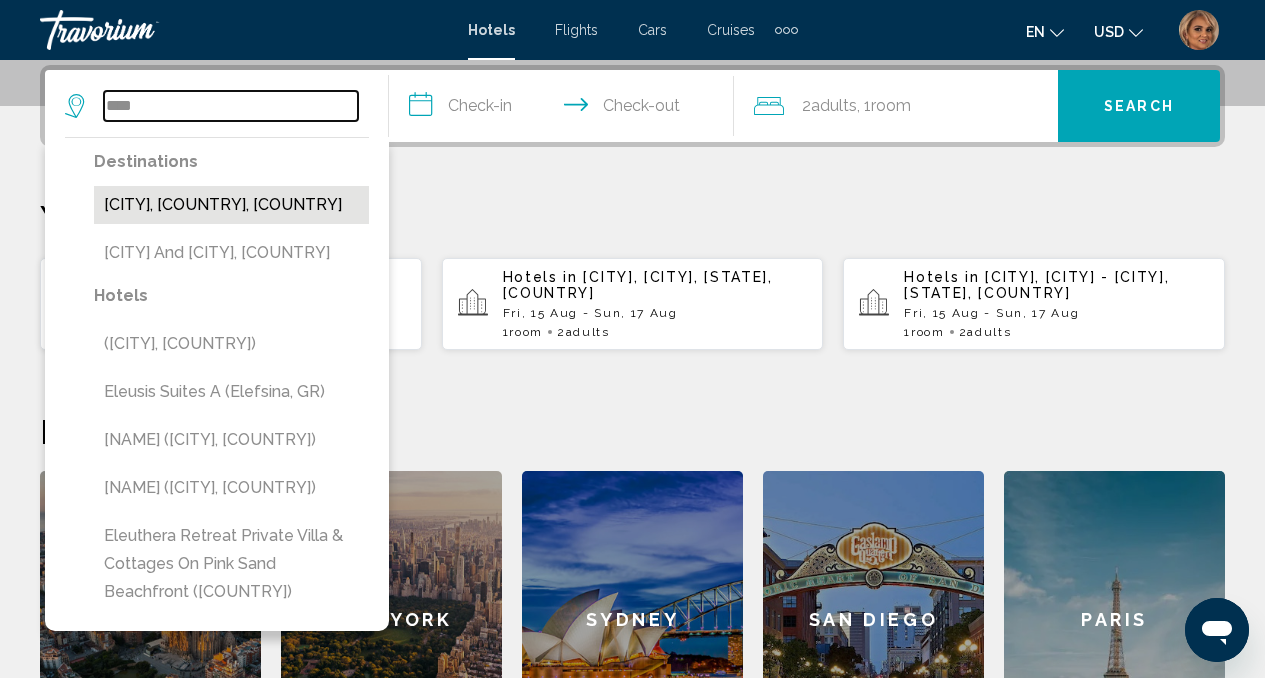 type on "**********" 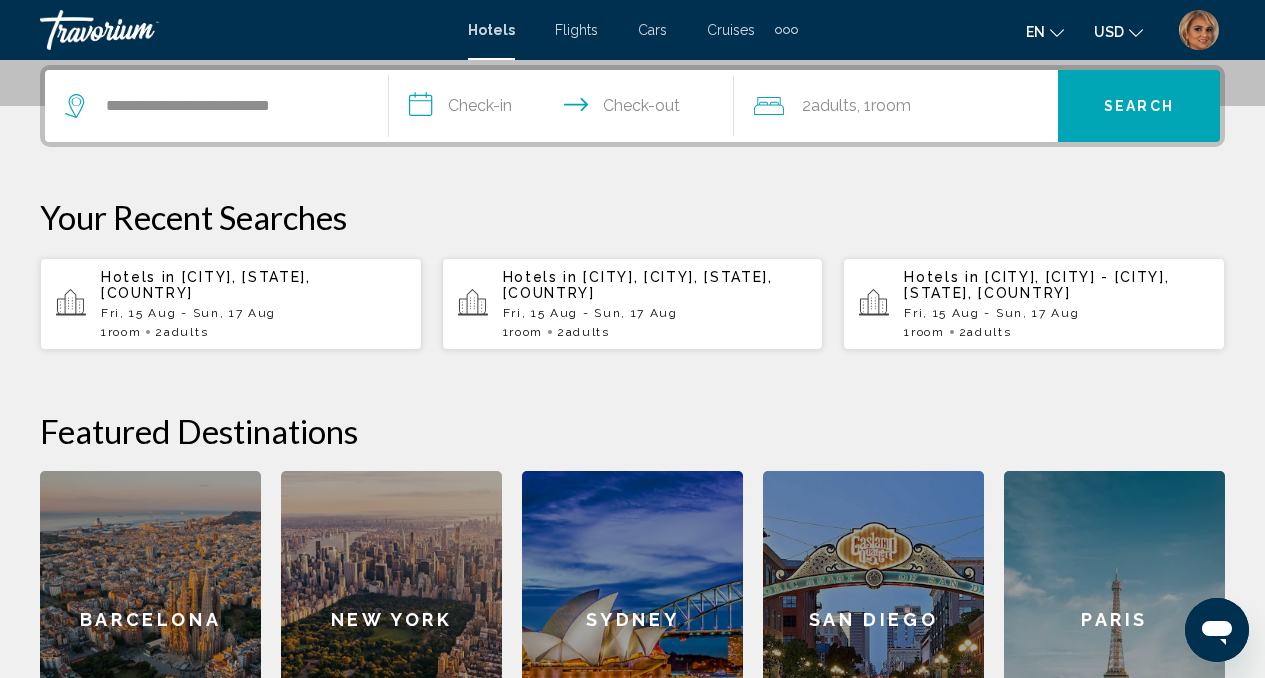 click on "**********" at bounding box center (565, 109) 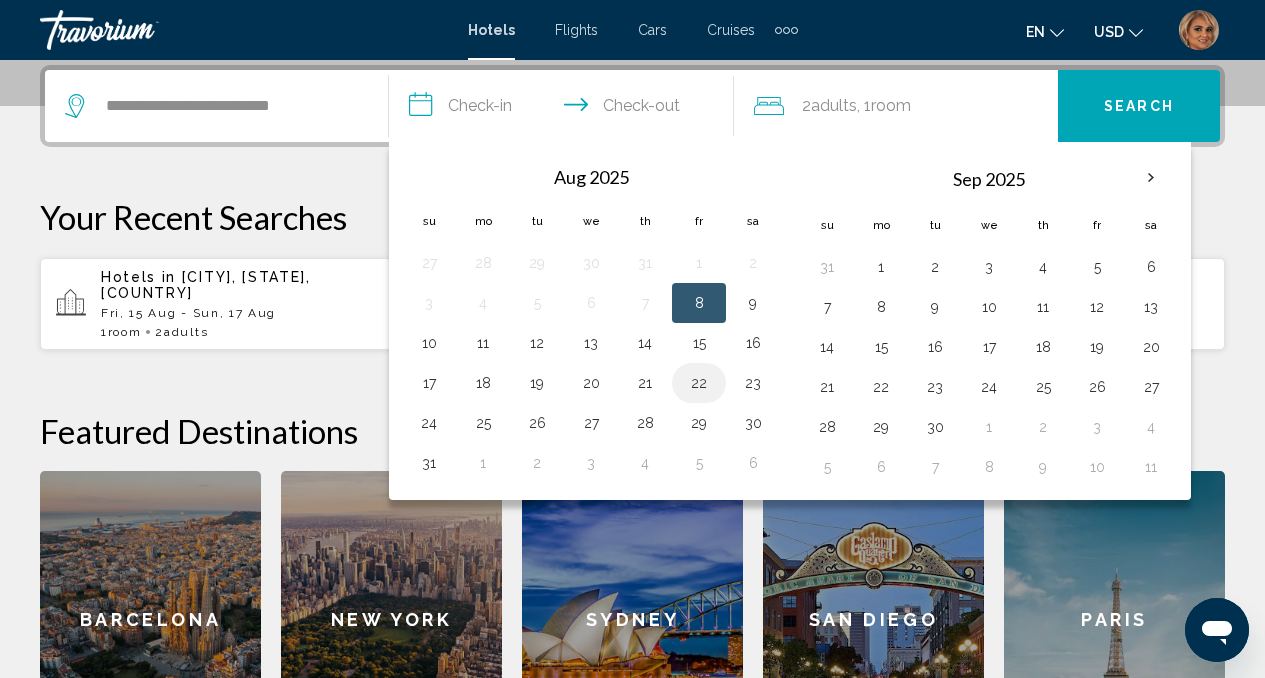 click on "22" at bounding box center (699, 383) 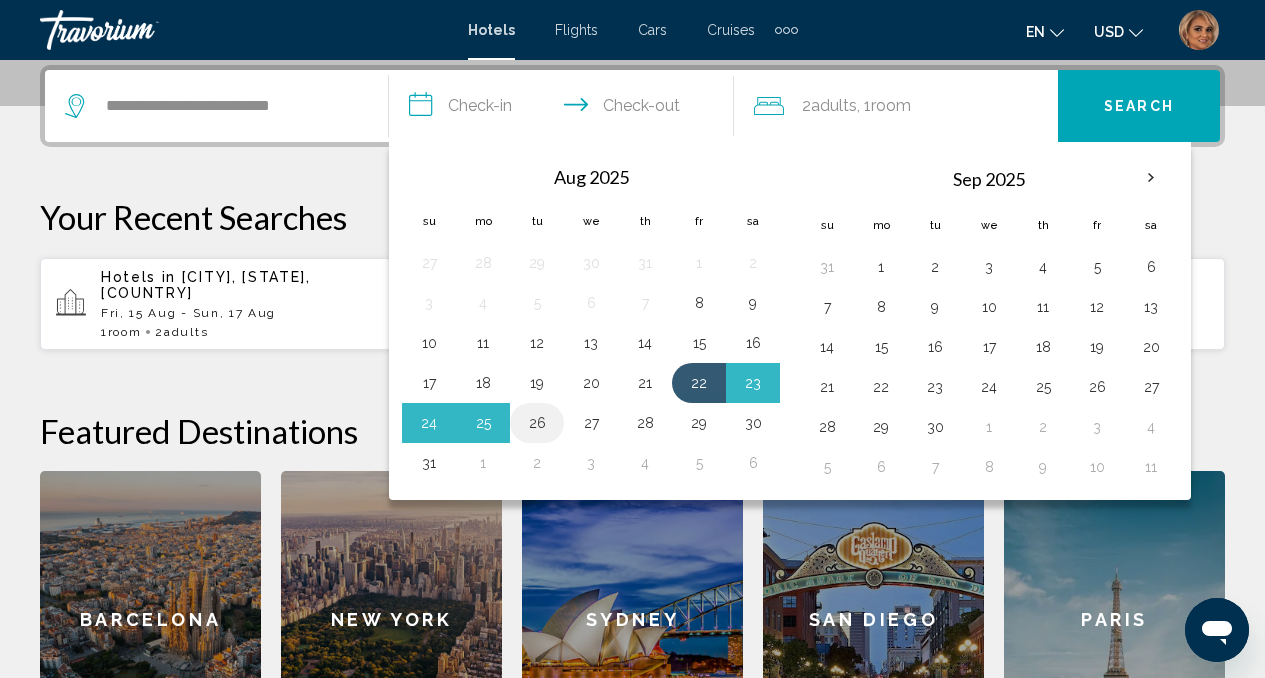 click on "26" at bounding box center (537, 423) 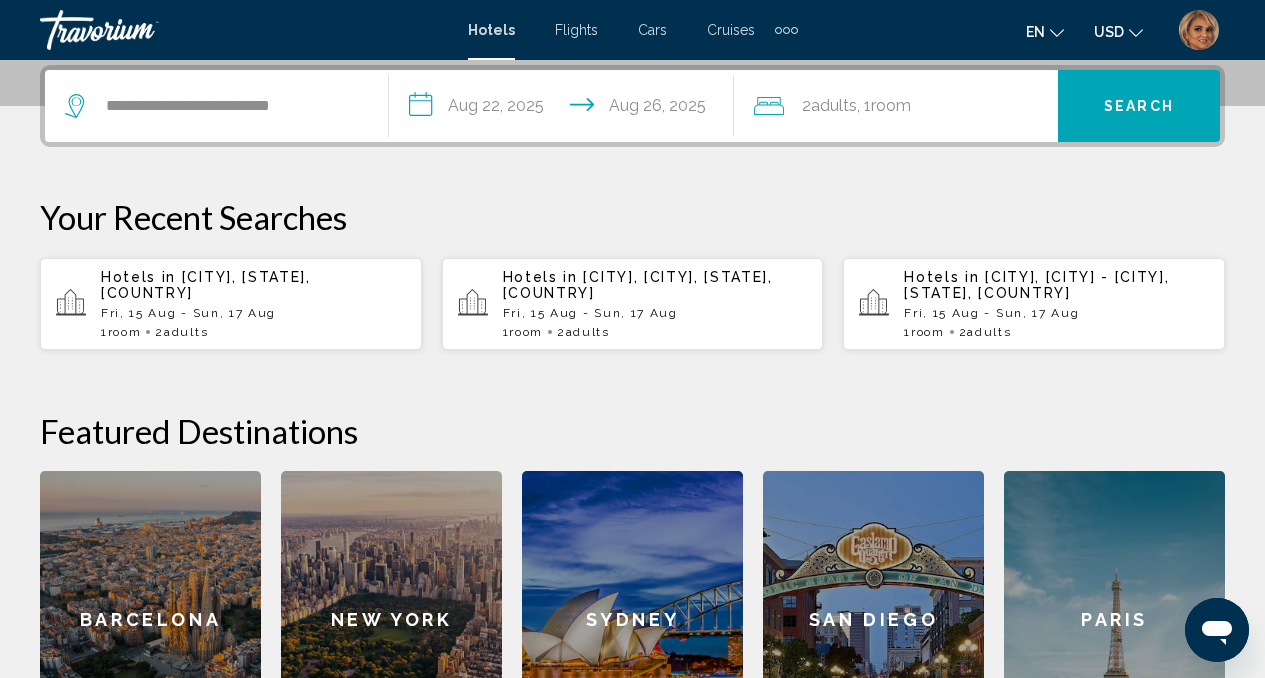 click on "Search" at bounding box center (1139, 107) 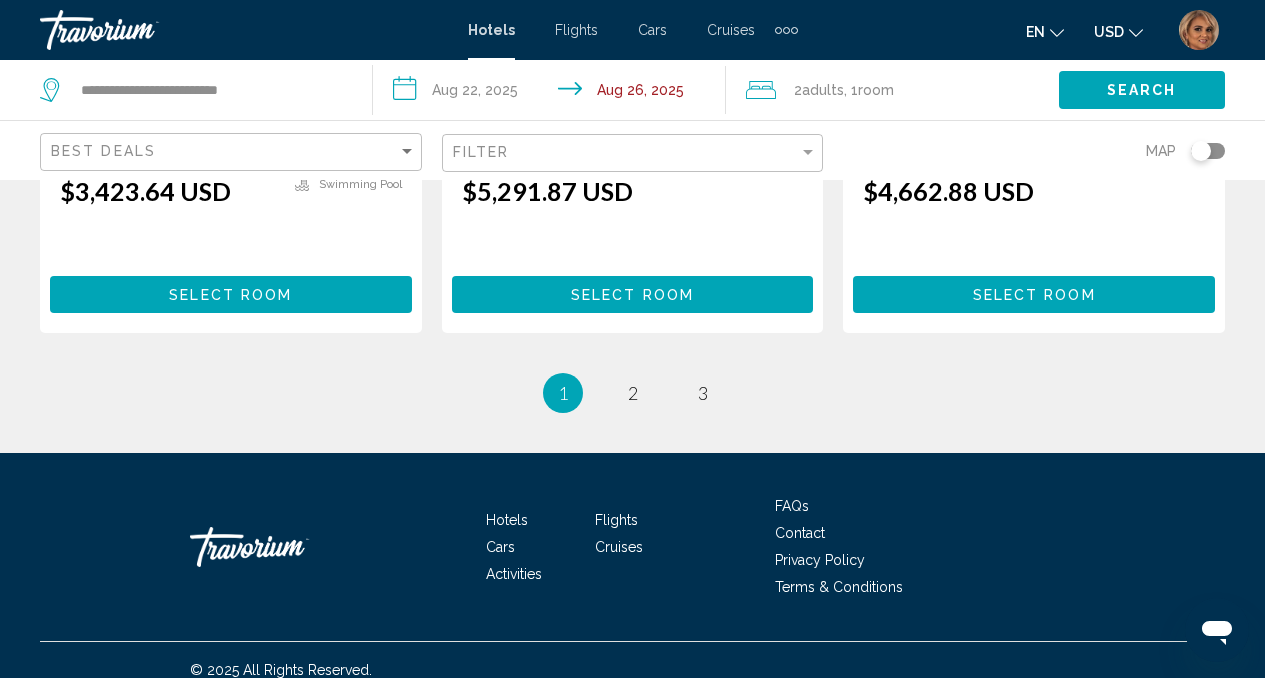 scroll, scrollTop: 2846, scrollLeft: 0, axis: vertical 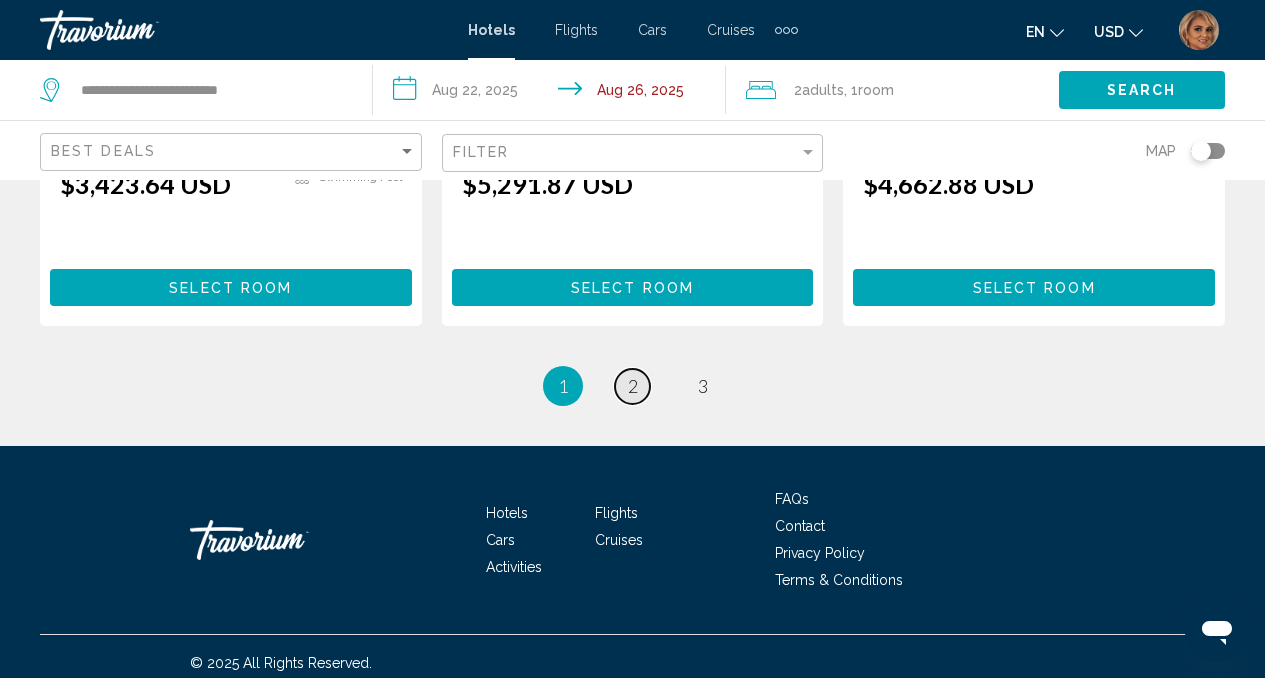 click on "2" at bounding box center [633, 386] 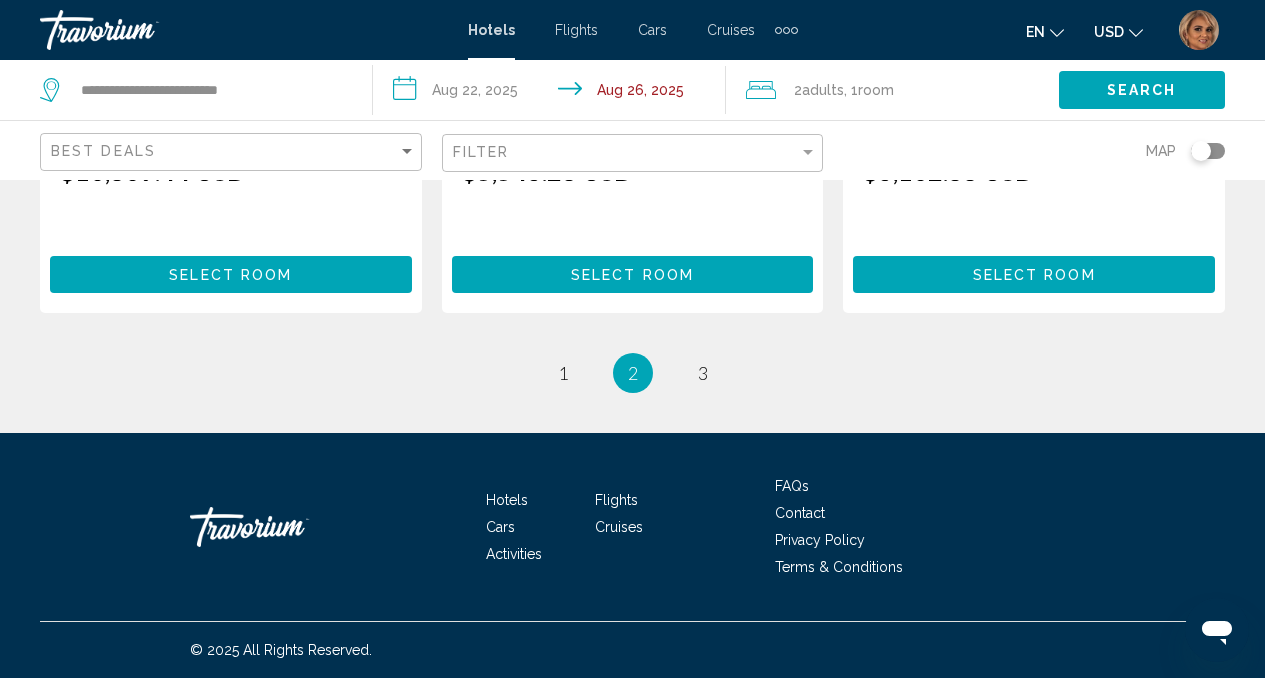 scroll, scrollTop: 2818, scrollLeft: 0, axis: vertical 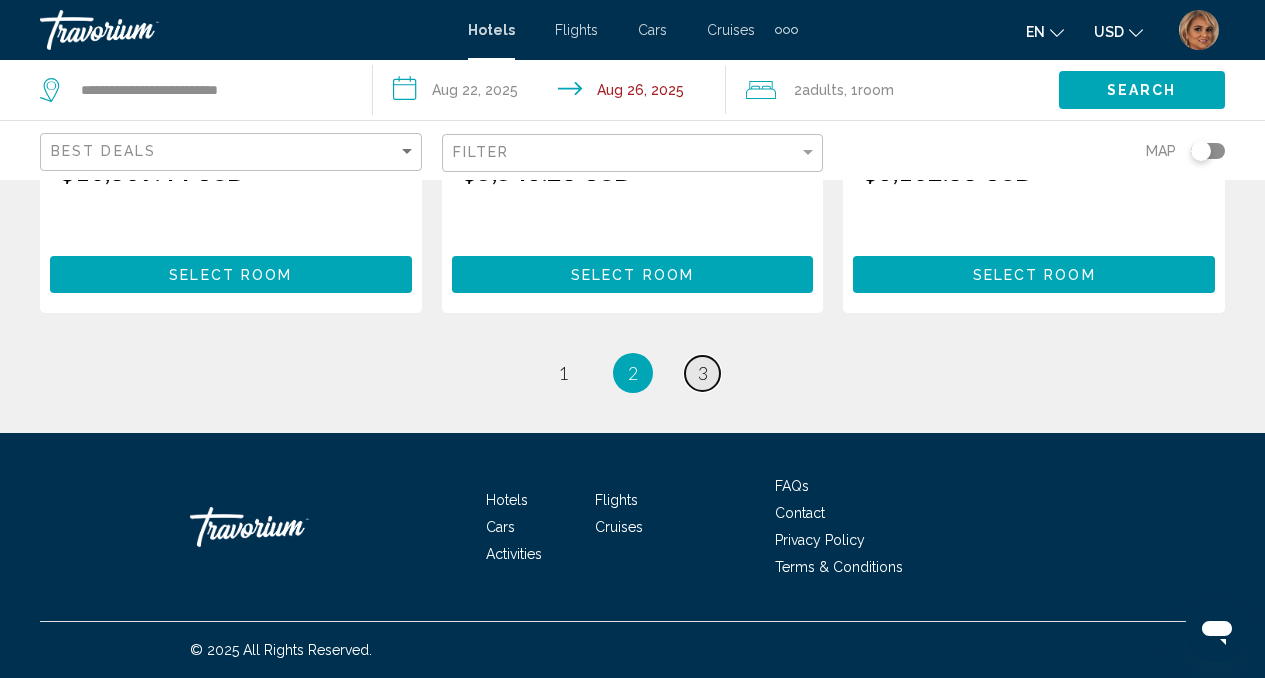 click on "3" at bounding box center (703, 373) 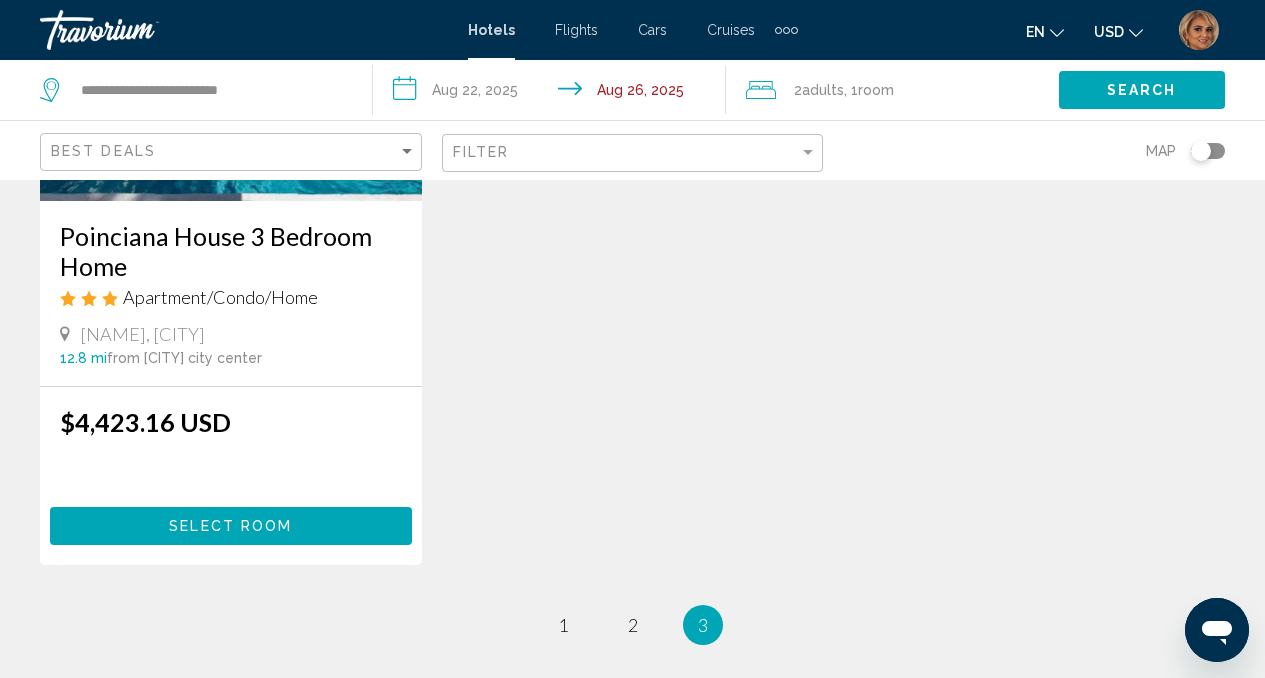 scroll, scrollTop: 1093, scrollLeft: 0, axis: vertical 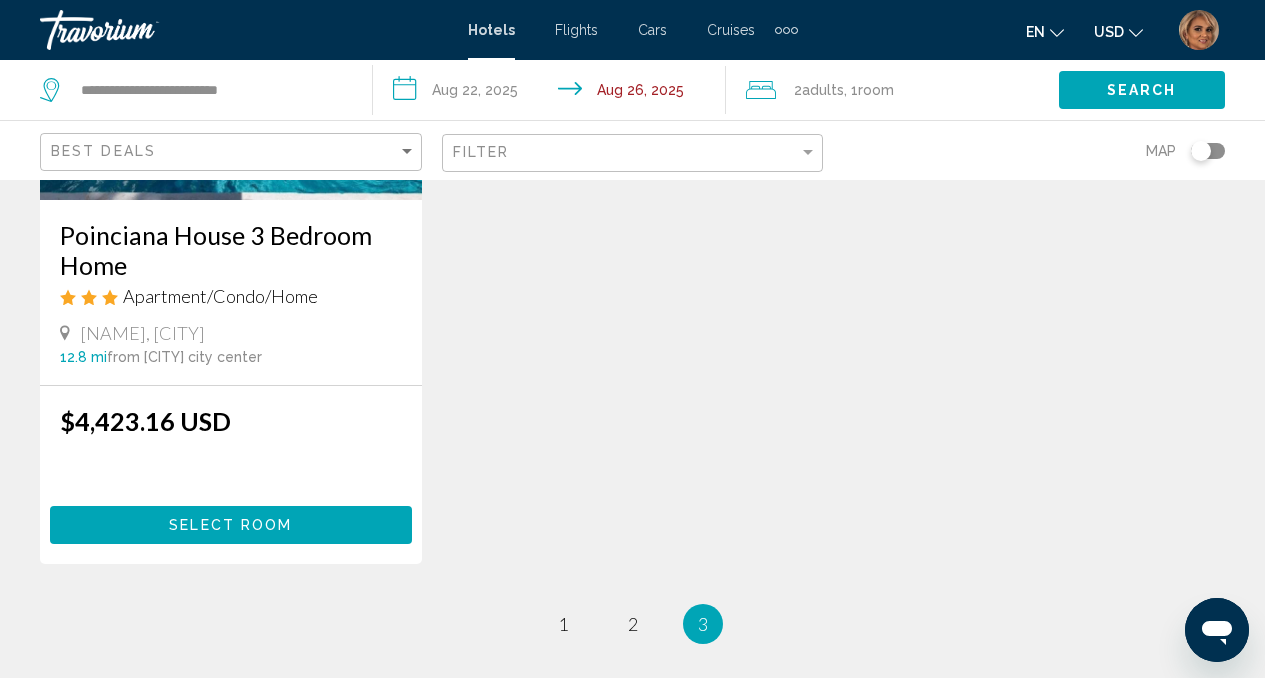 click on "**********" at bounding box center (553, 93) 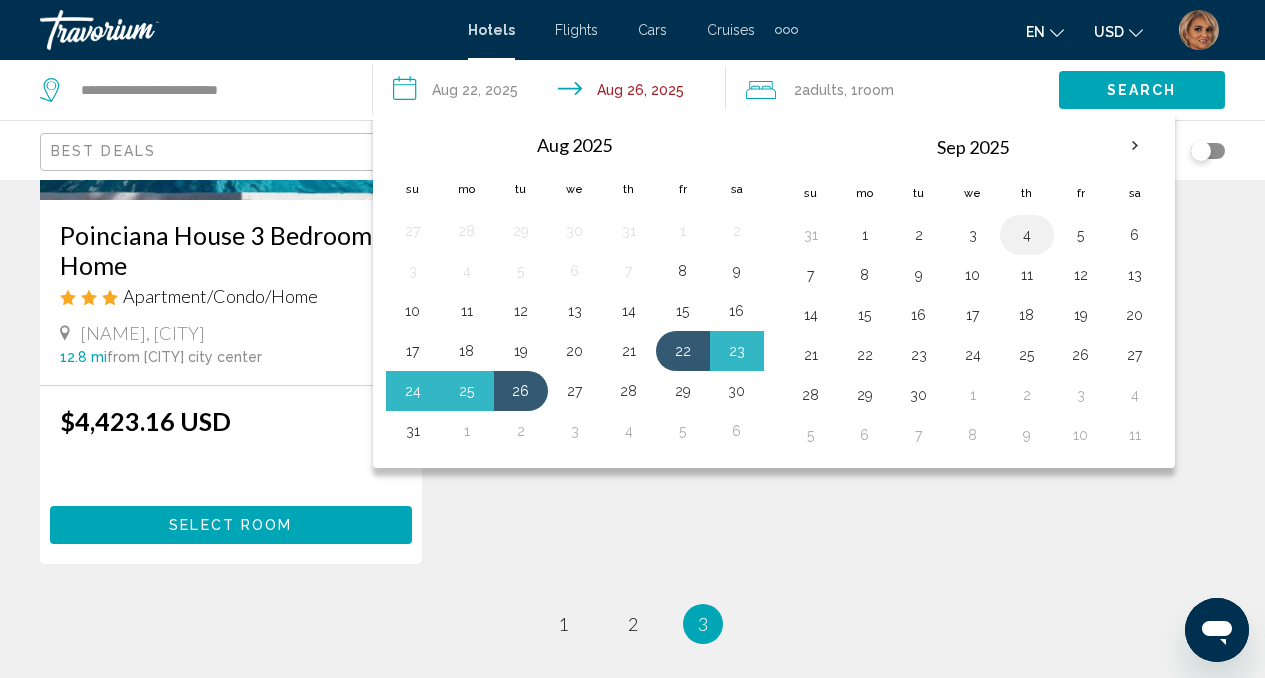 click on "4" at bounding box center [1027, 235] 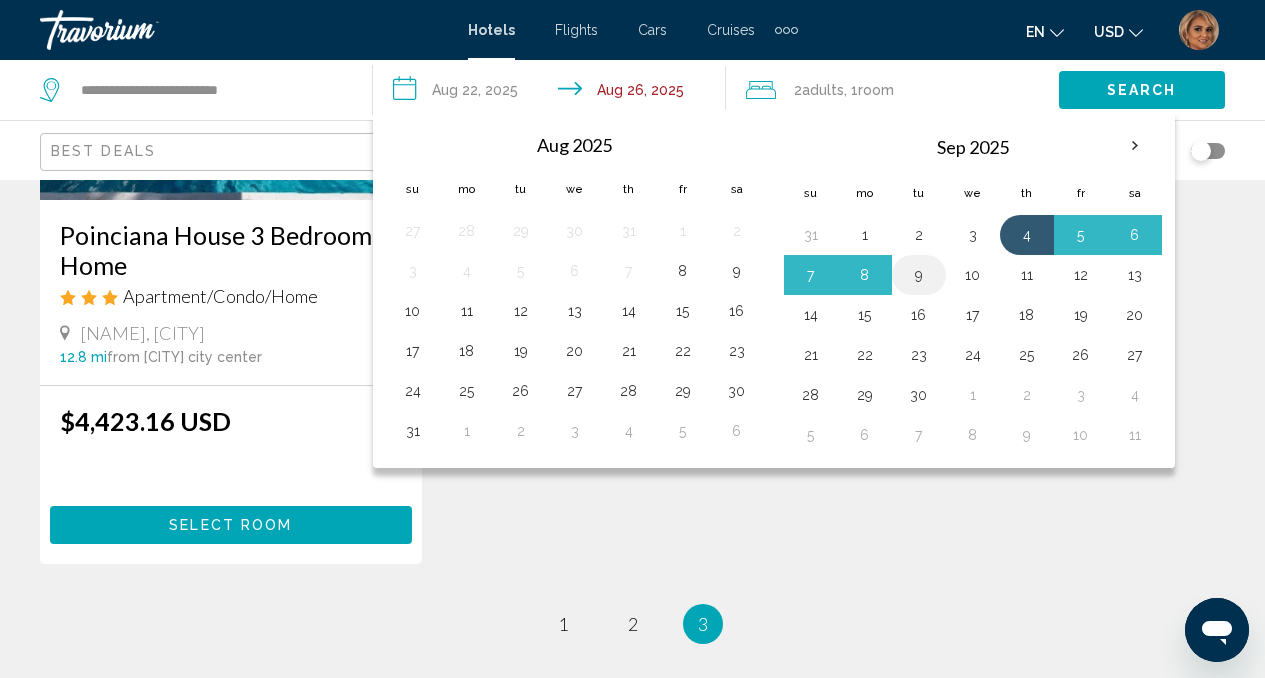 click on "9" at bounding box center [919, 275] 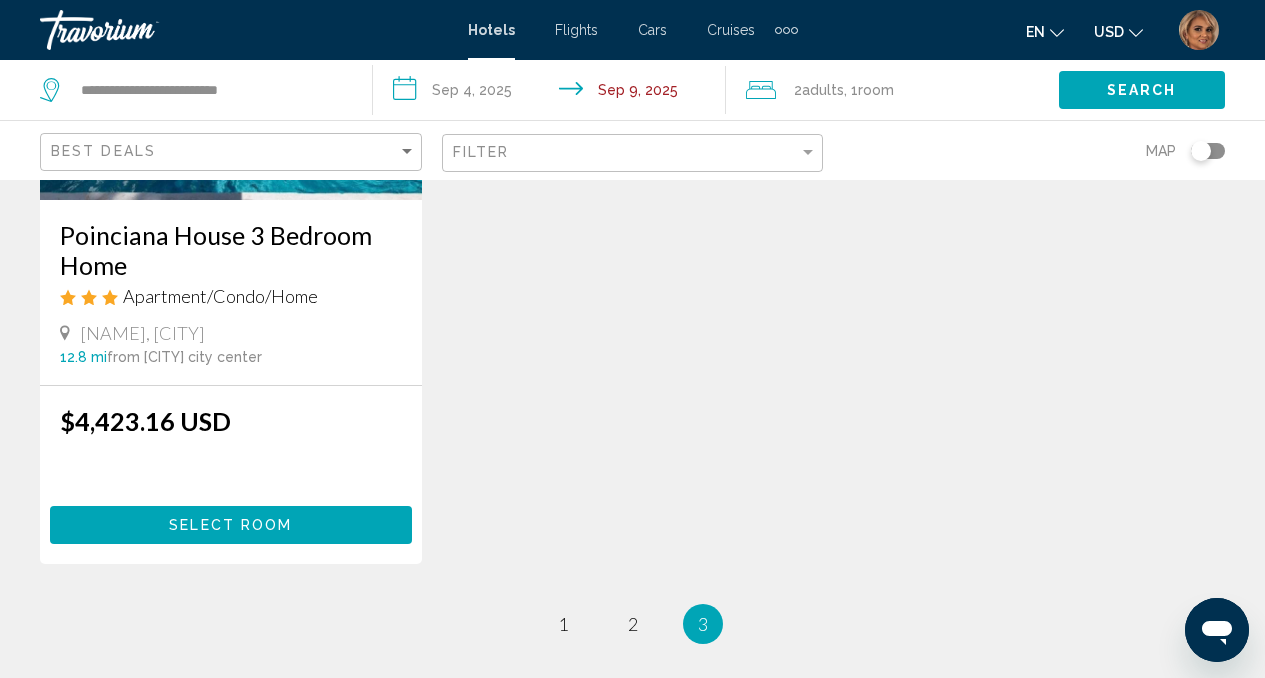 click on "Search" 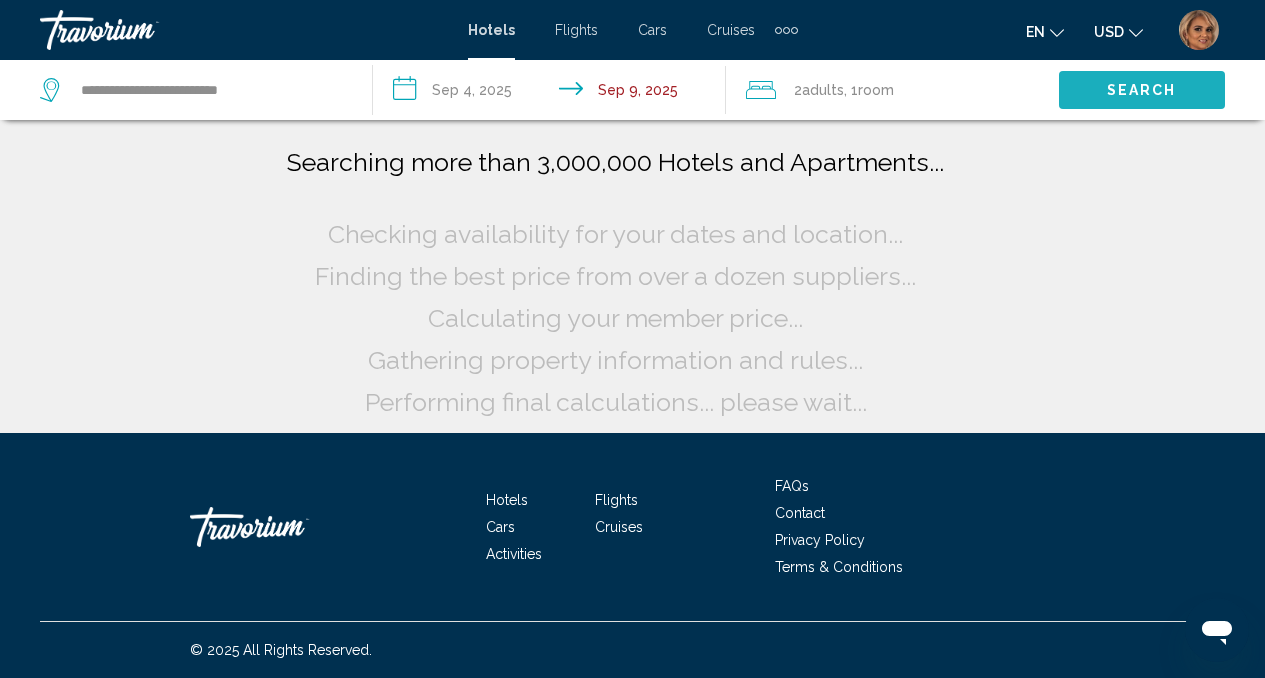 scroll, scrollTop: 0, scrollLeft: 0, axis: both 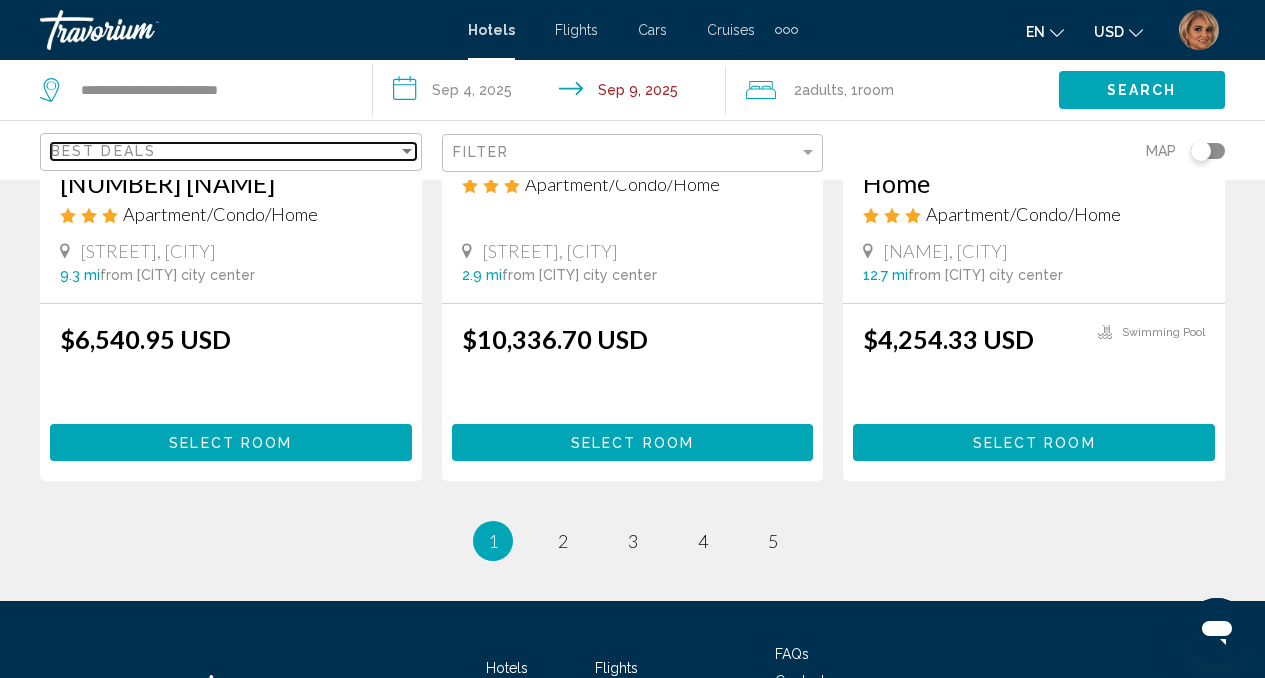 click on "Best Deals" at bounding box center (224, 151) 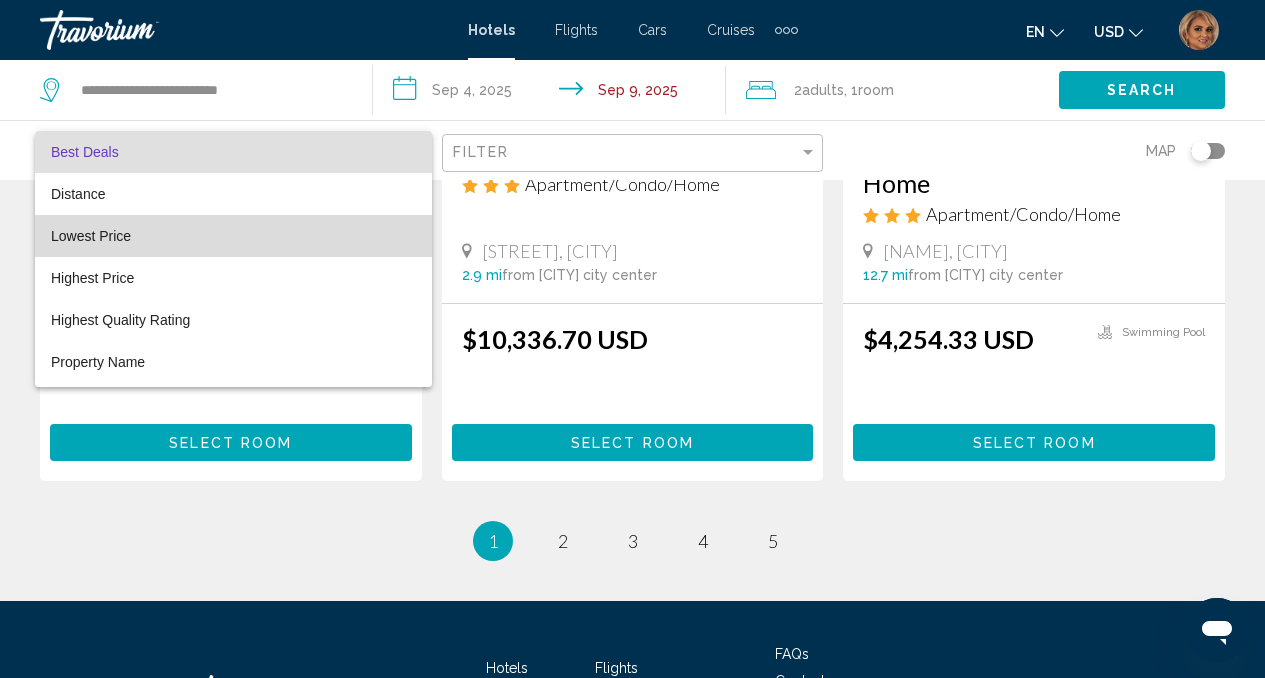 click on "Lowest Price" at bounding box center (233, 236) 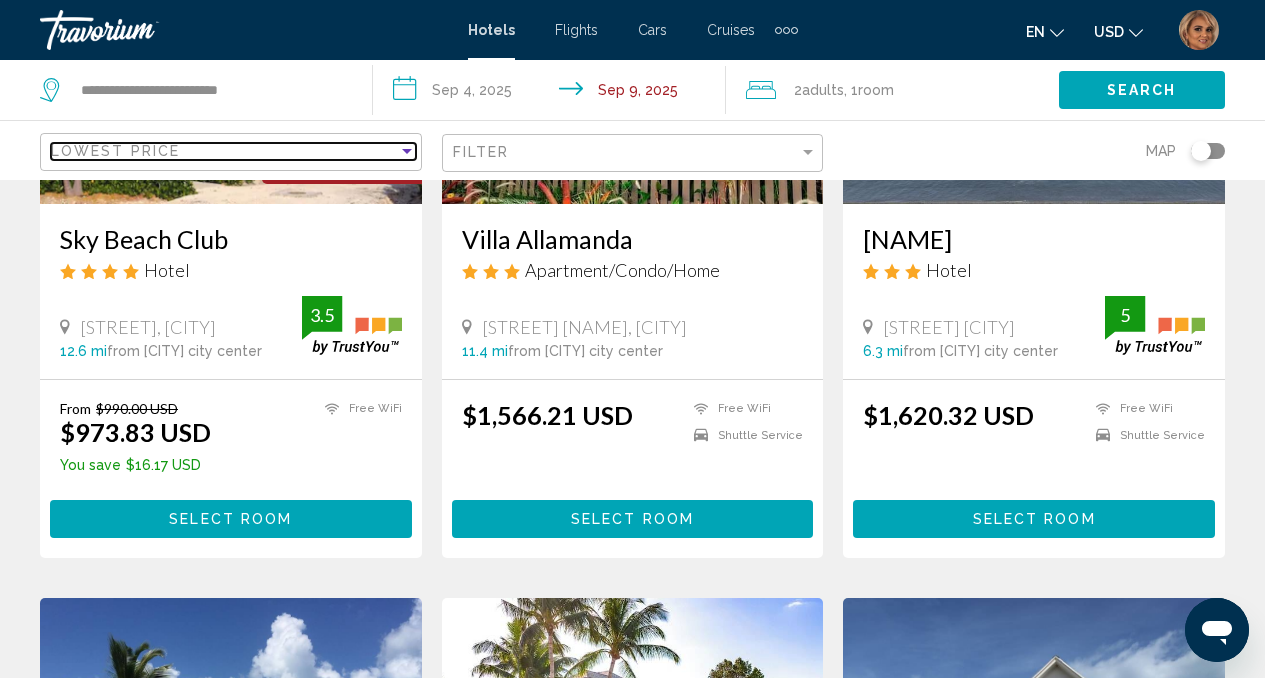 scroll, scrollTop: 355, scrollLeft: 0, axis: vertical 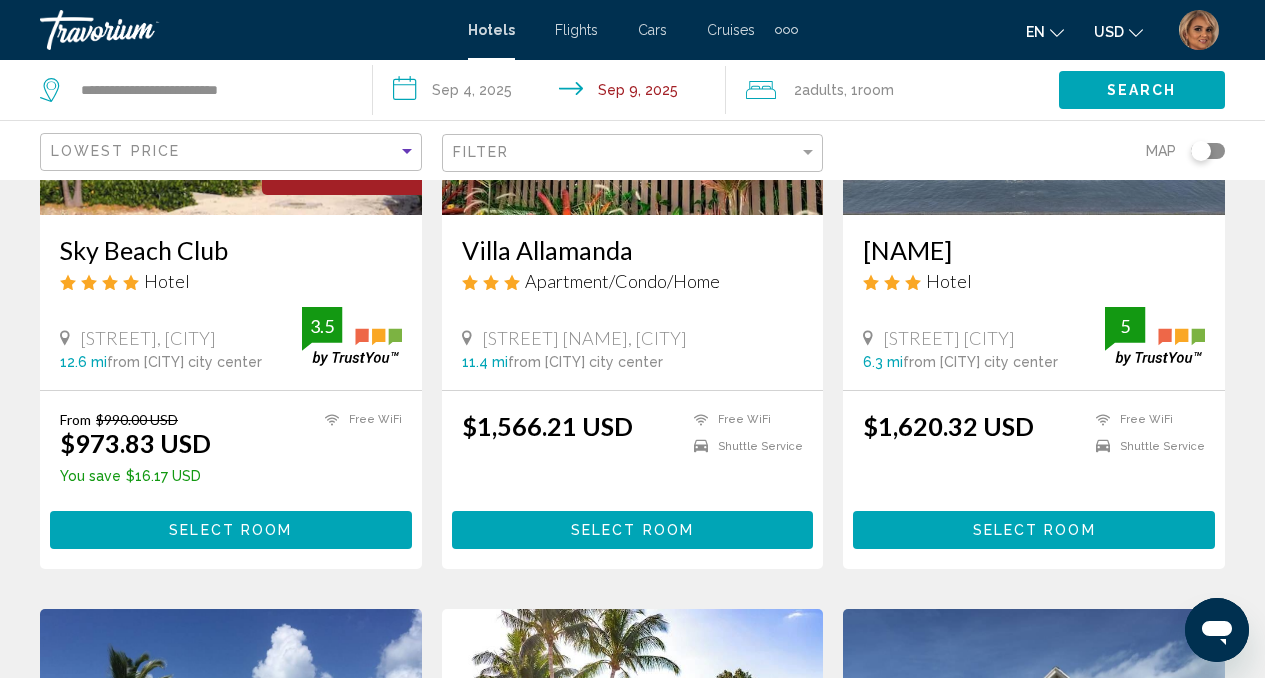 click on "Sky Beach Club" at bounding box center (231, 250) 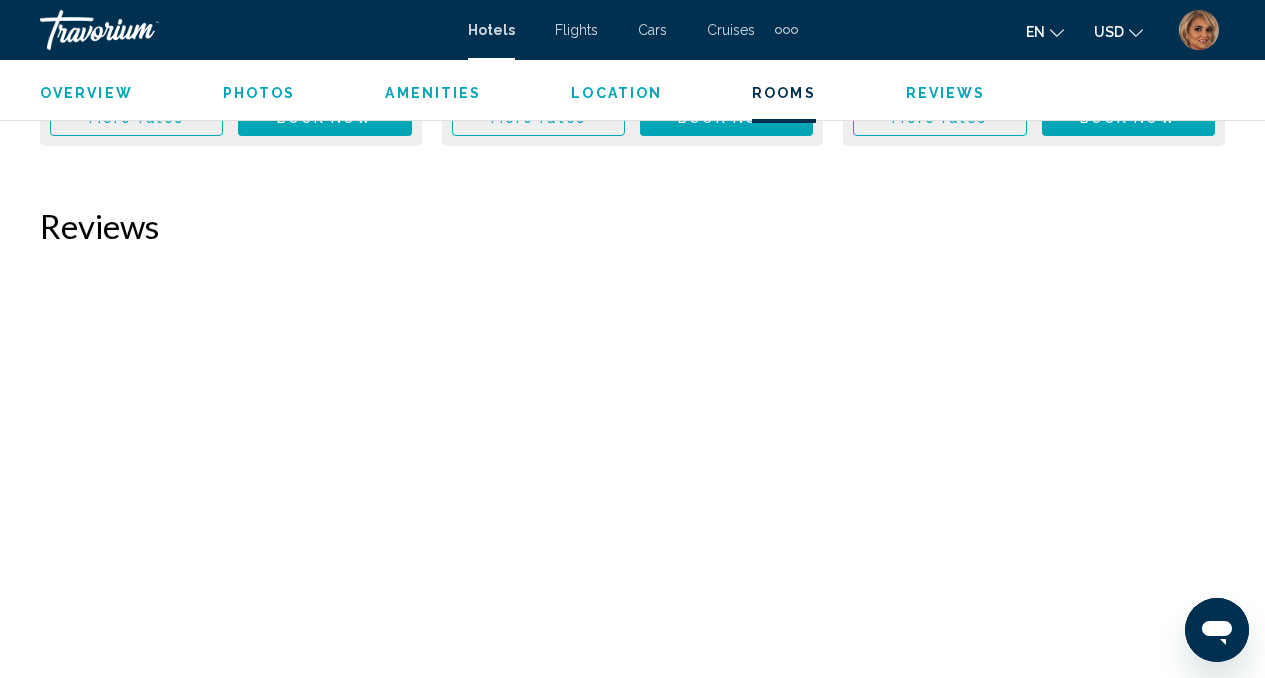 scroll, scrollTop: 3710, scrollLeft: 0, axis: vertical 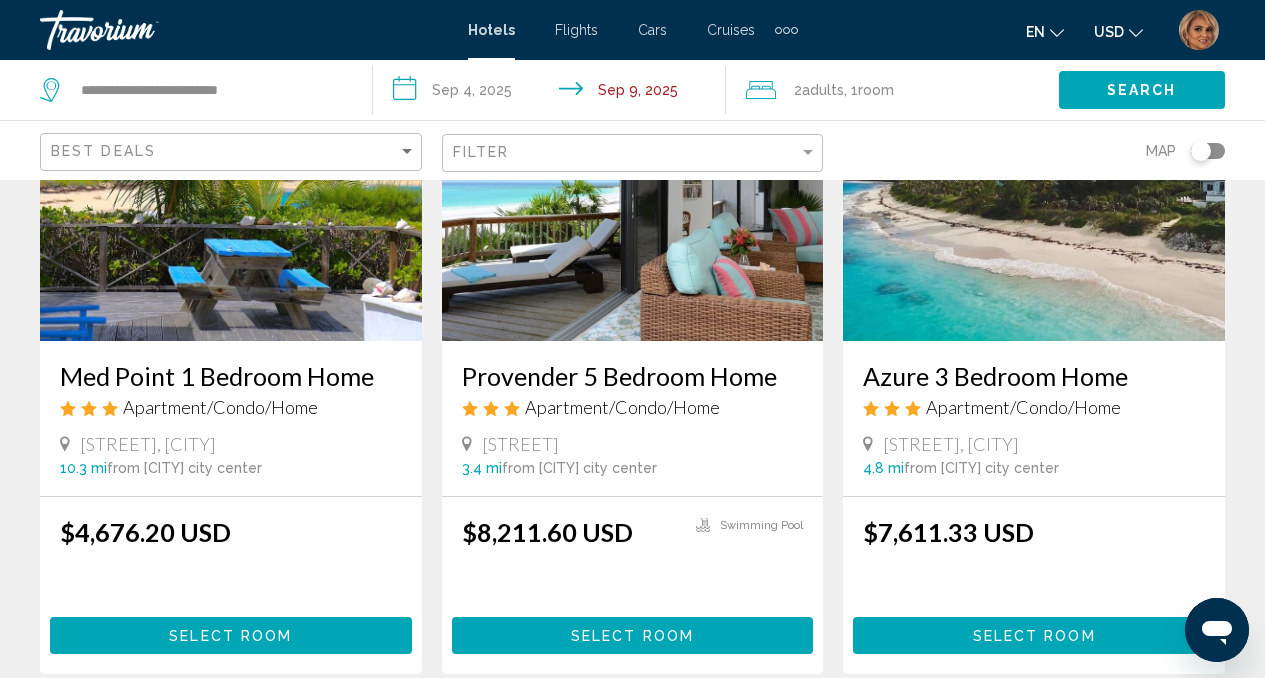 click 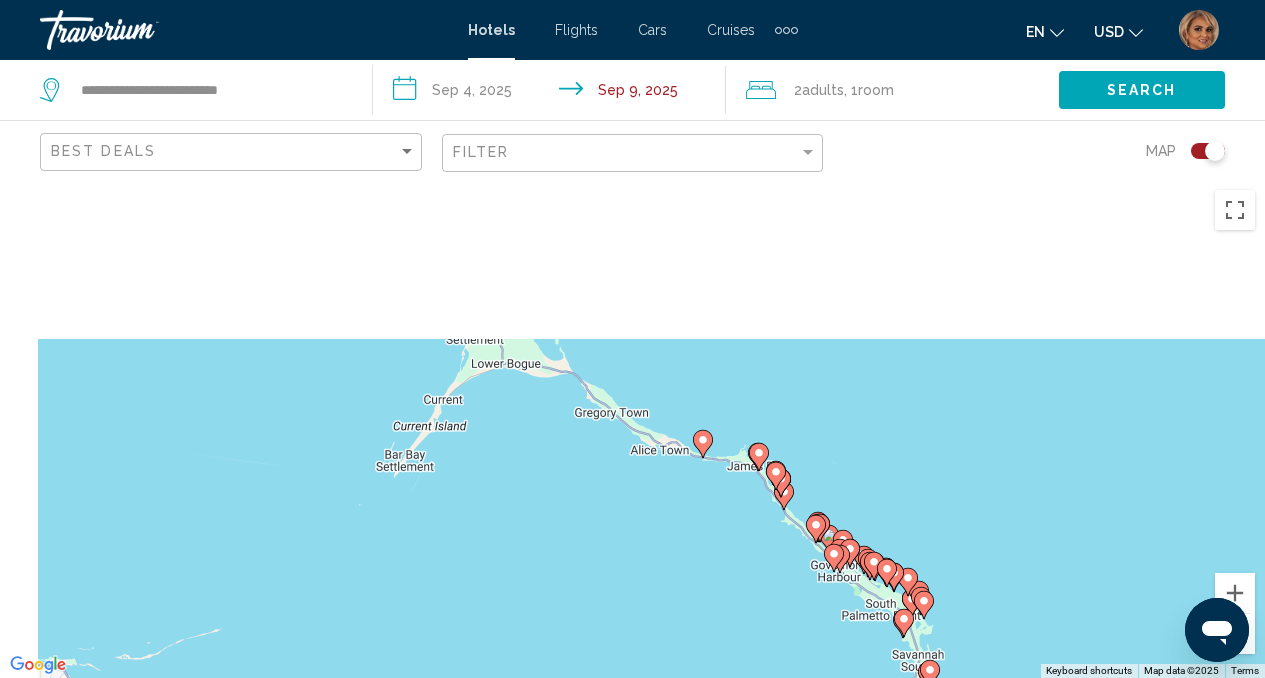 drag, startPoint x: 536, startPoint y: 306, endPoint x: 758, endPoint y: 586, distance: 357.32898 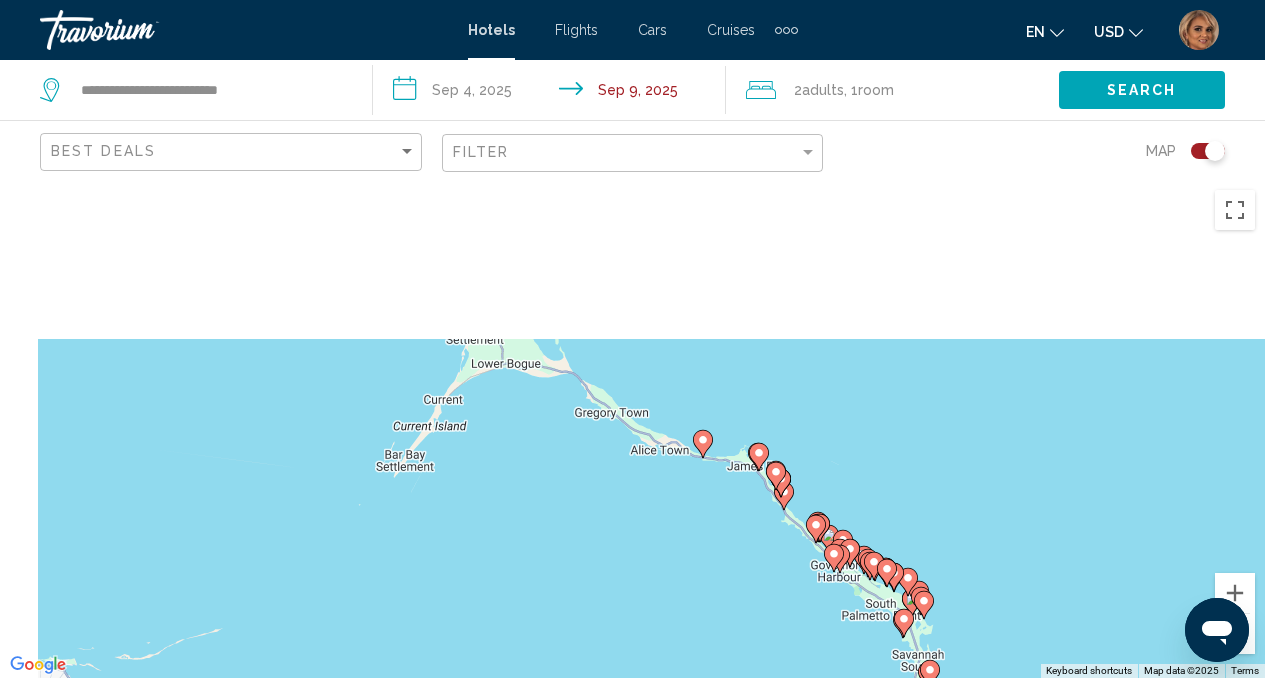 click on "To activate drag with keyboard, press Alt + Enter. Once in keyboard drag state, use the arrow keys to move the marker. To complete the drag, press the Enter key. To cancel, press Escape." at bounding box center [632, 429] 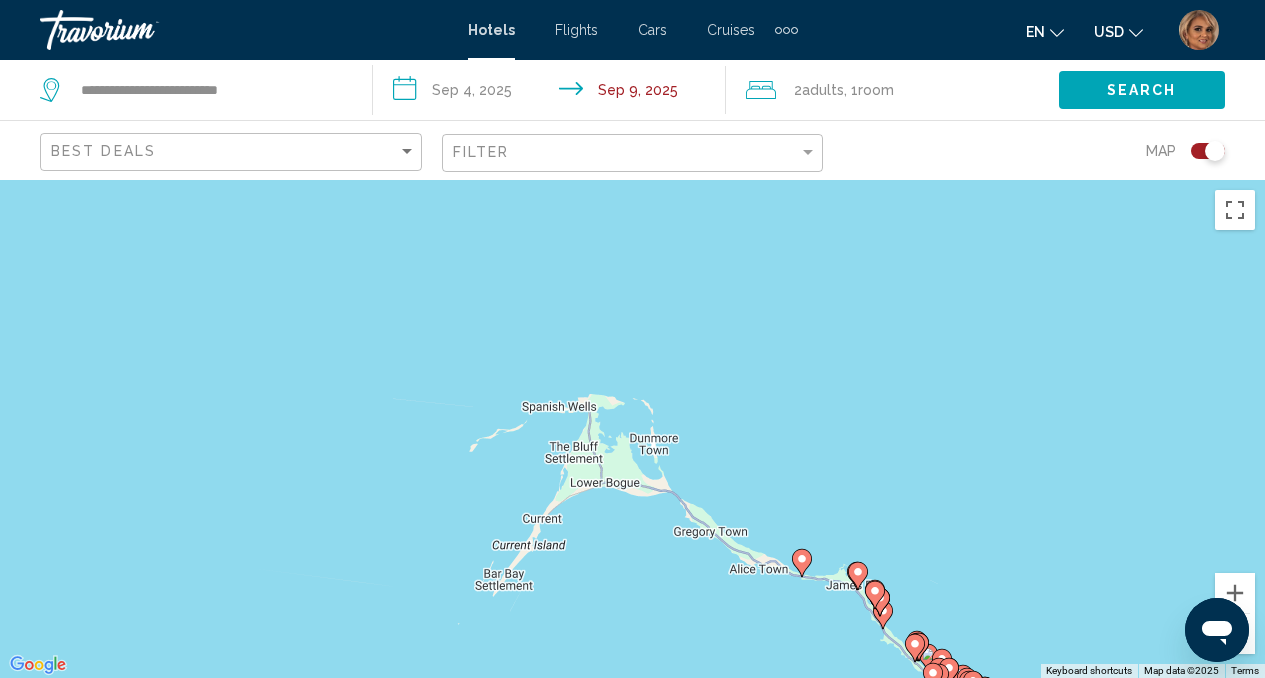 drag, startPoint x: 549, startPoint y: 388, endPoint x: 609, endPoint y: 446, distance: 83.450584 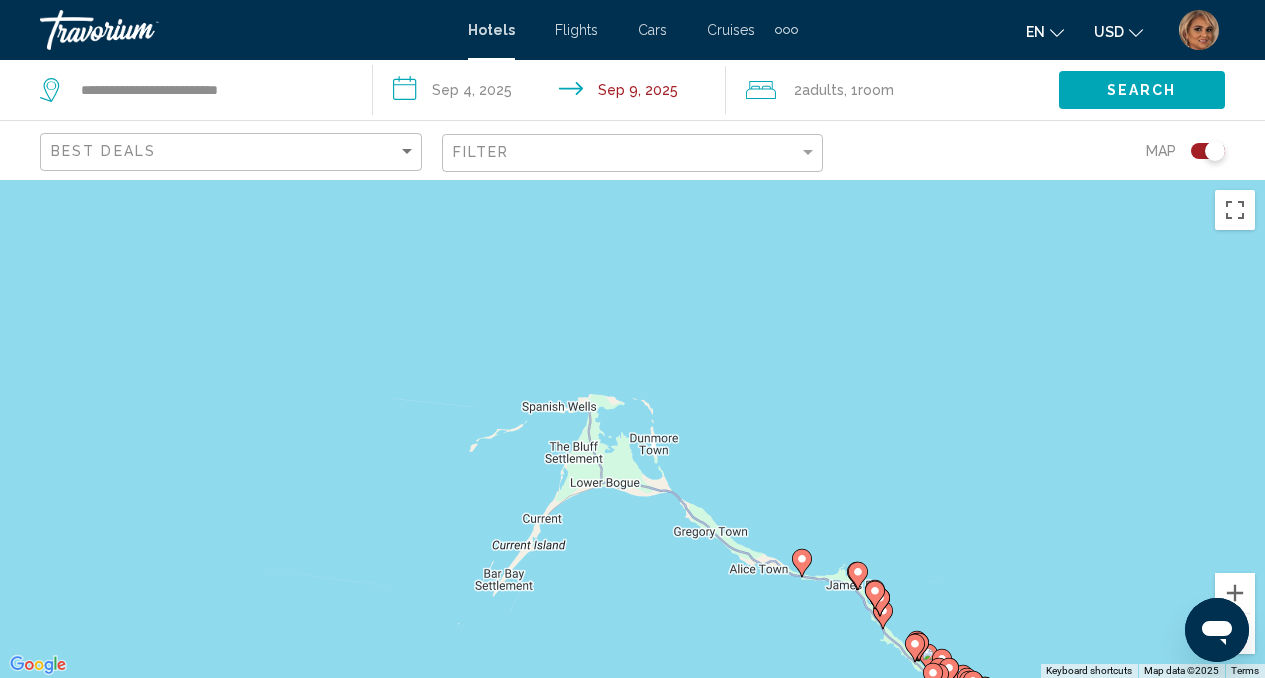 click on "To activate drag with keyboard, press Alt + Enter. Once in keyboard drag state, use the arrow keys to move the marker. To complete the drag, press the Enter key. To cancel, press Escape." at bounding box center [632, 429] 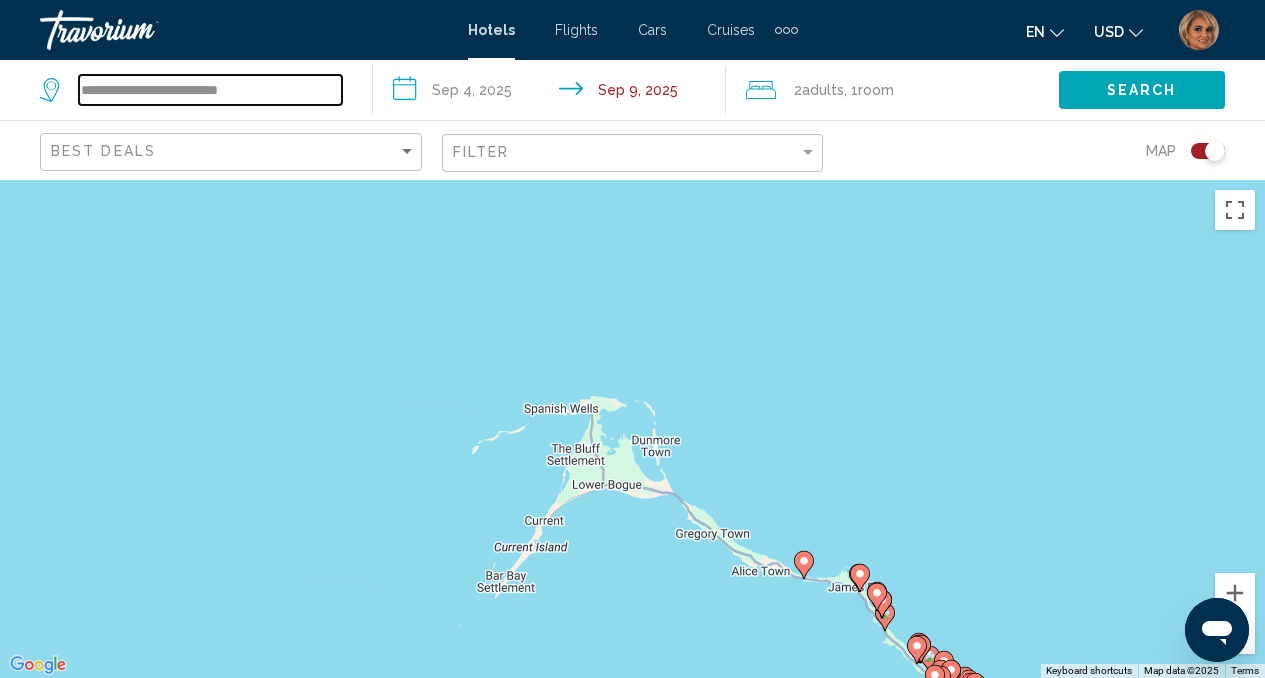 drag, startPoint x: 300, startPoint y: 88, endPoint x: 41, endPoint y: 90, distance: 259.00772 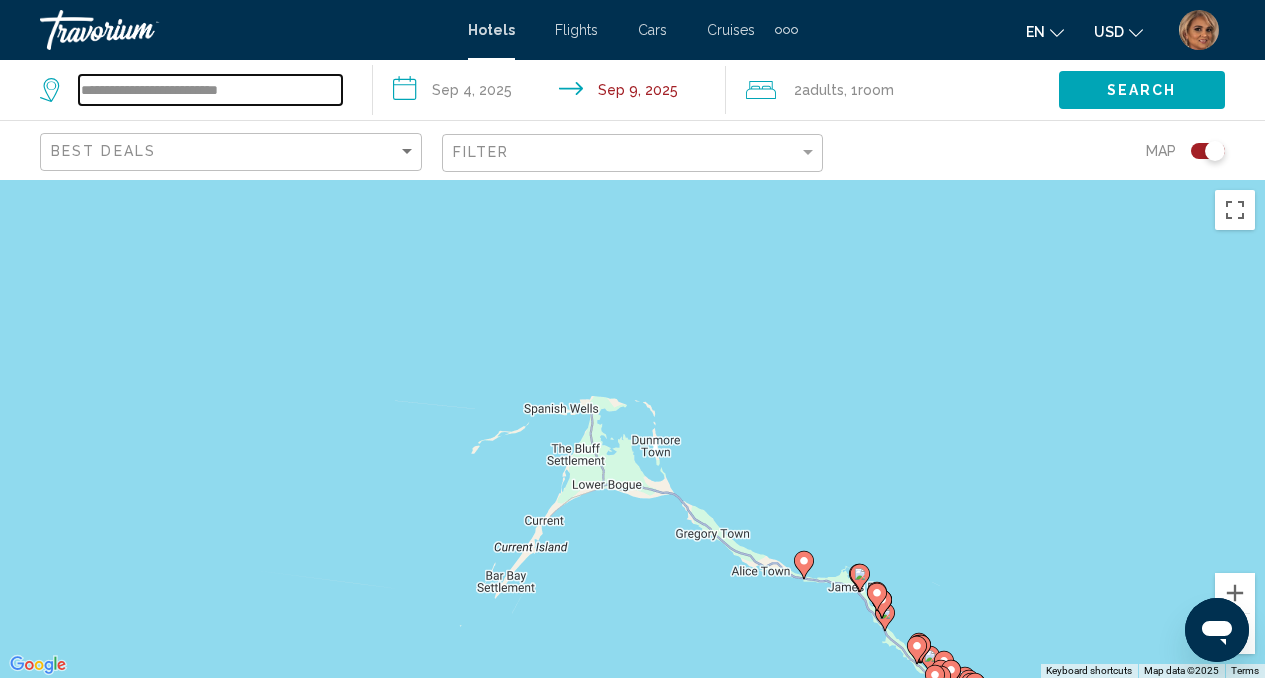click on "**********" 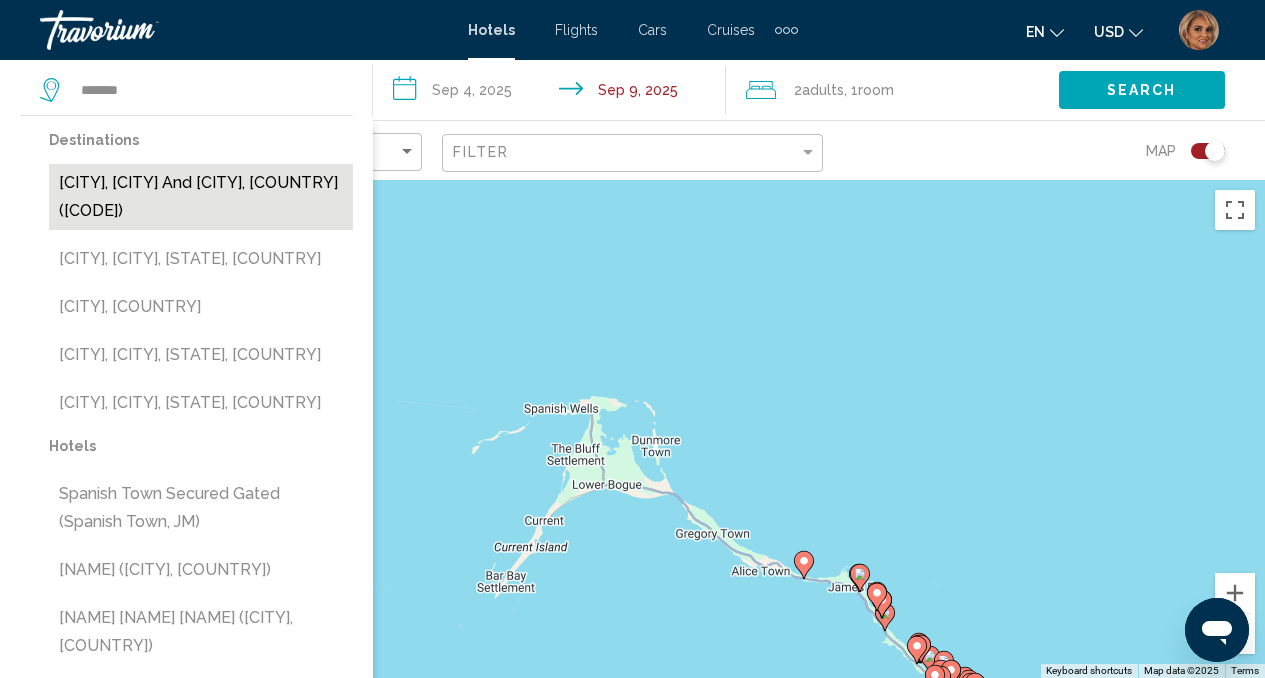 click on "Spanish Wells, Eleuthera And Harbour Island, Bahamas (SWL)" at bounding box center (201, 197) 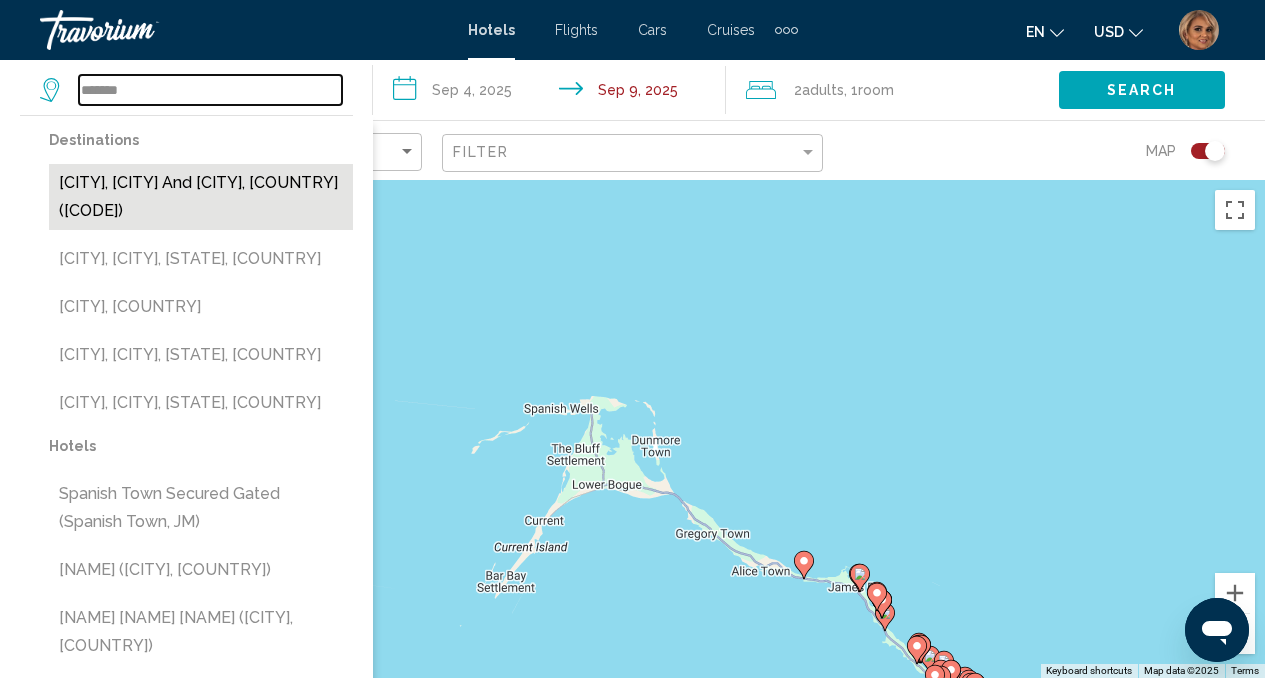 type on "**********" 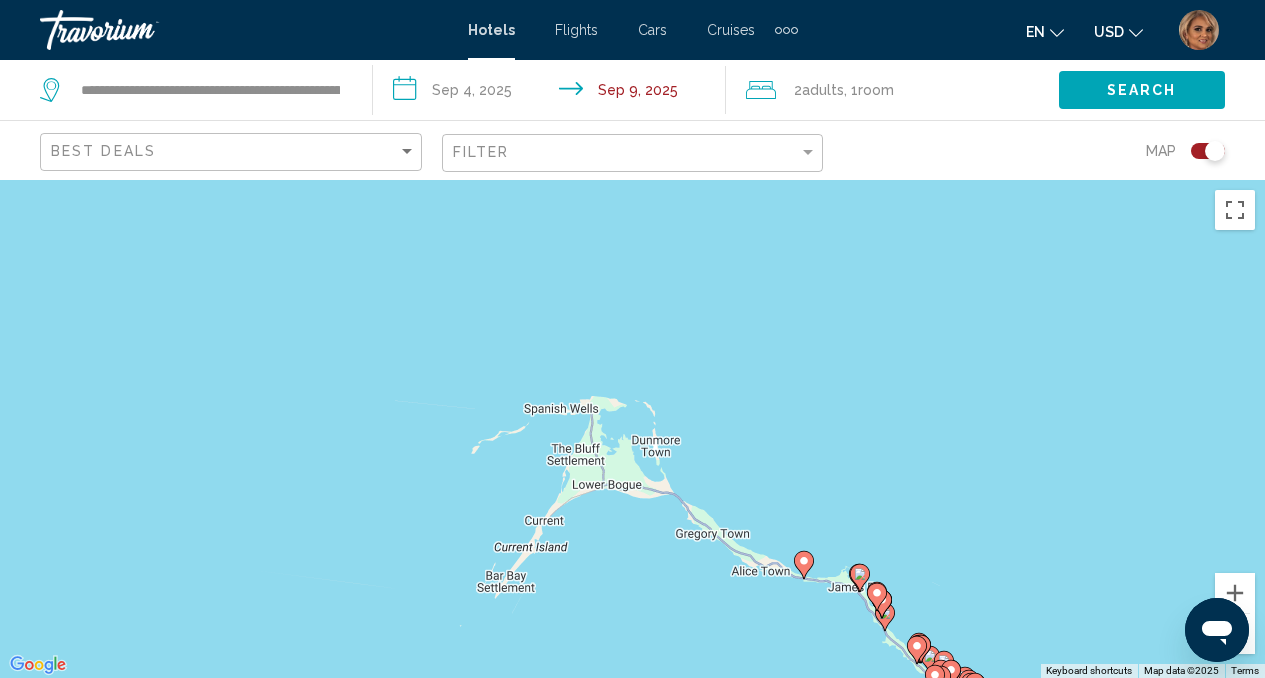 click on "Search" 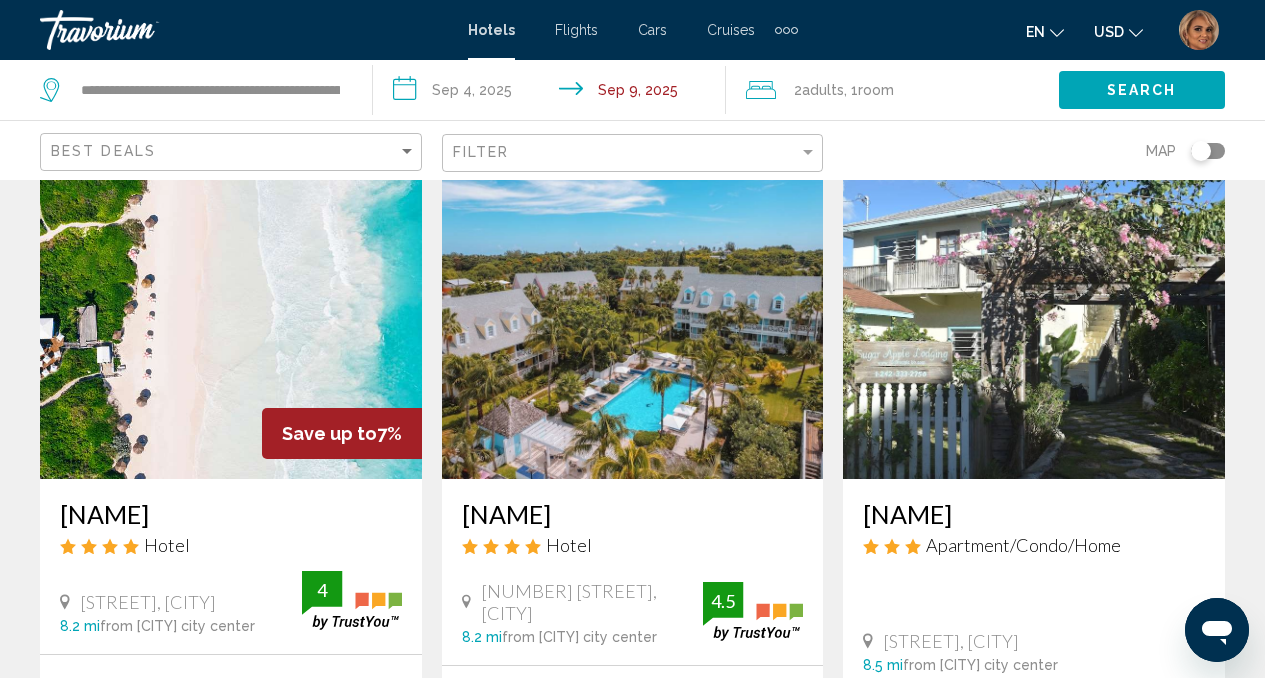 scroll, scrollTop: 0, scrollLeft: 0, axis: both 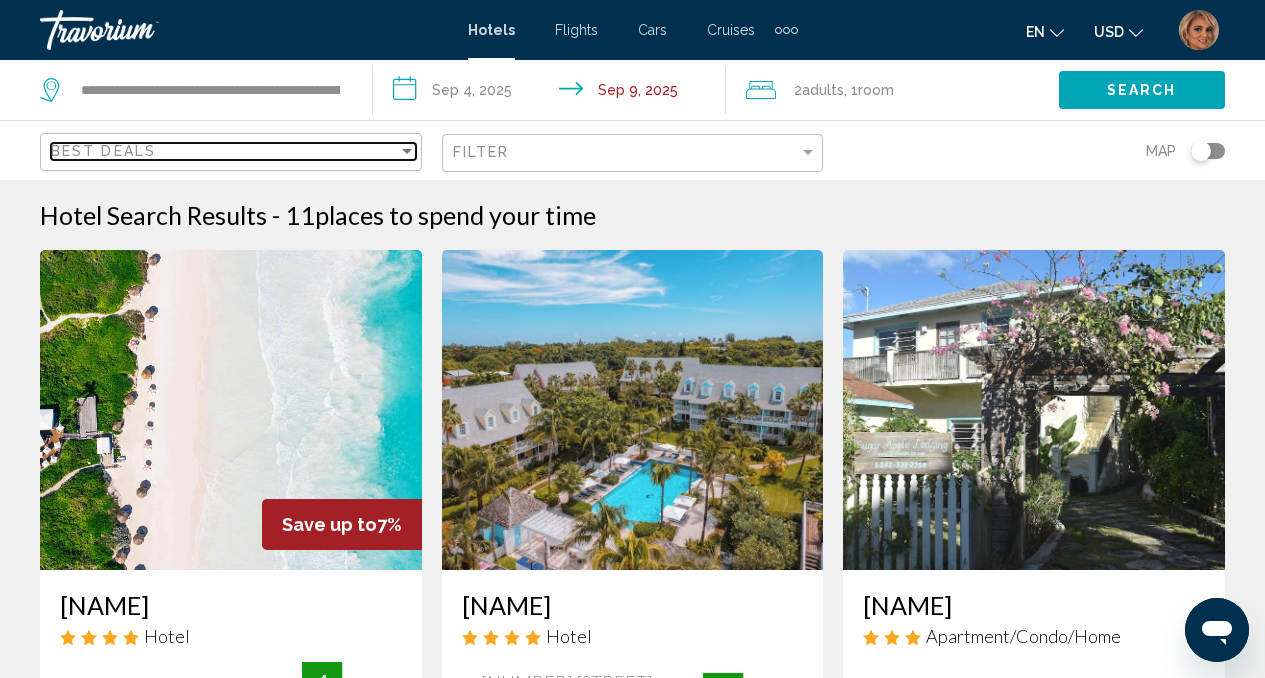 click on "Best Deals" at bounding box center [224, 151] 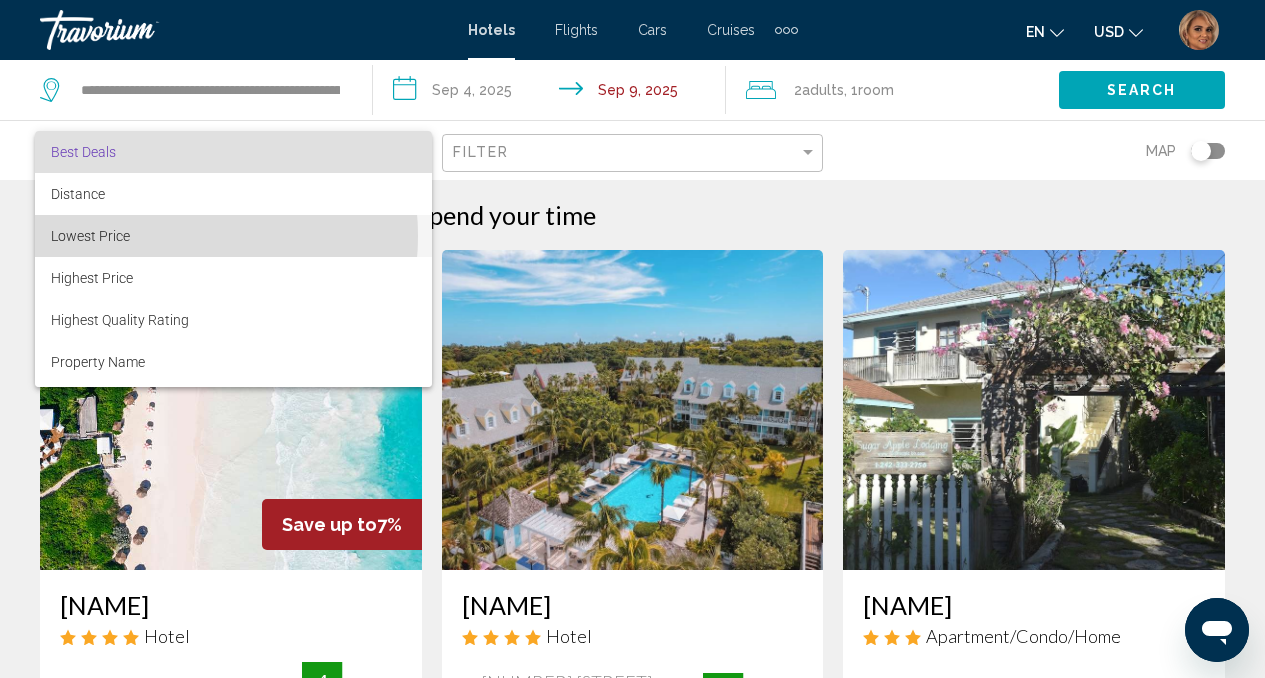 click on "Lowest Price" at bounding box center [233, 236] 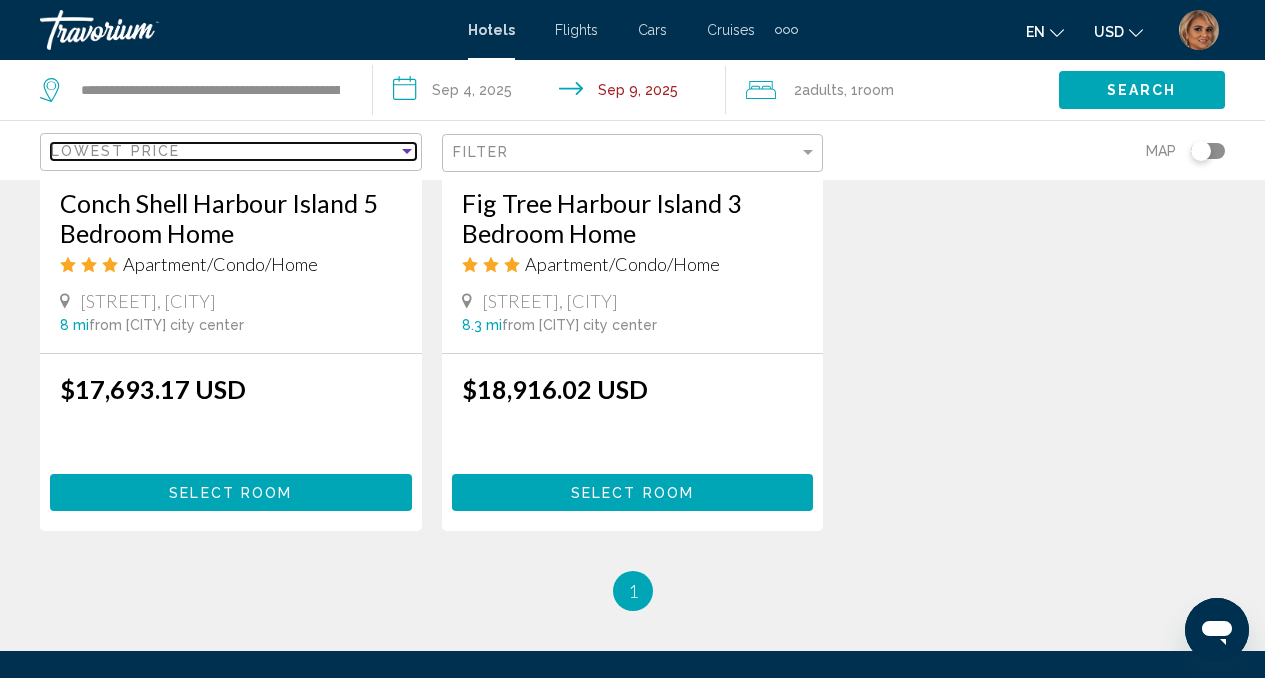 scroll, scrollTop: 2604, scrollLeft: 0, axis: vertical 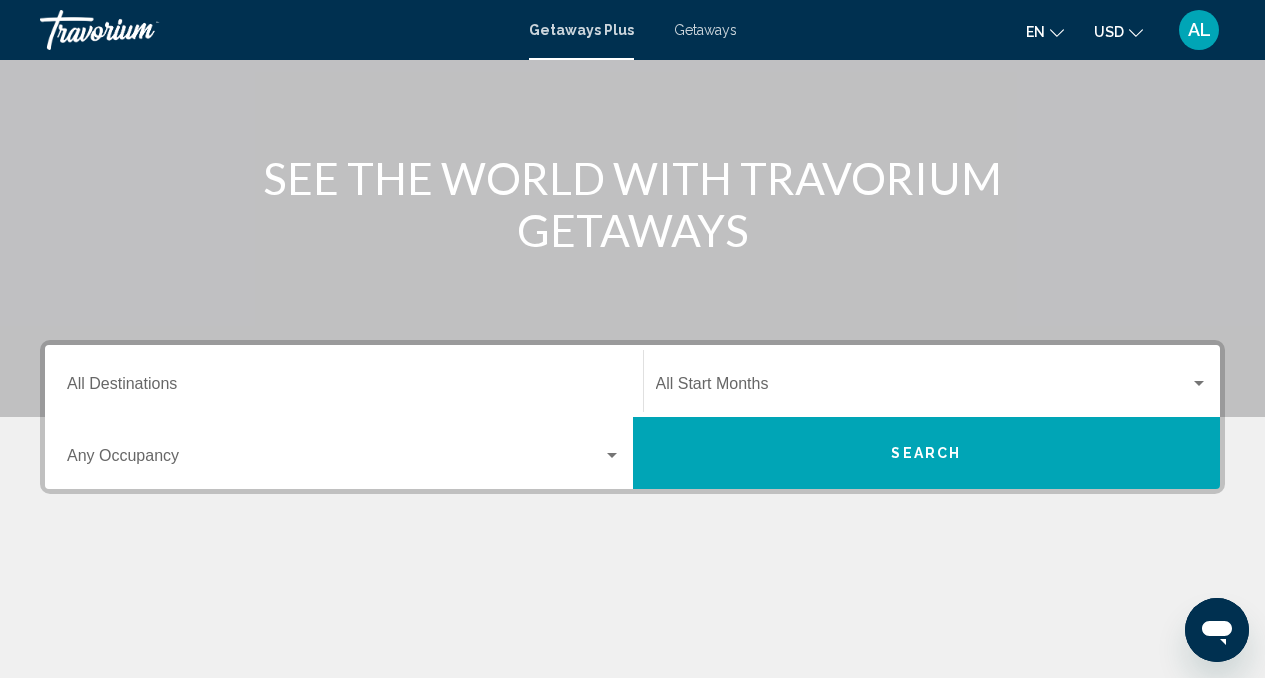click on "Destination All Destinations" at bounding box center [344, 381] 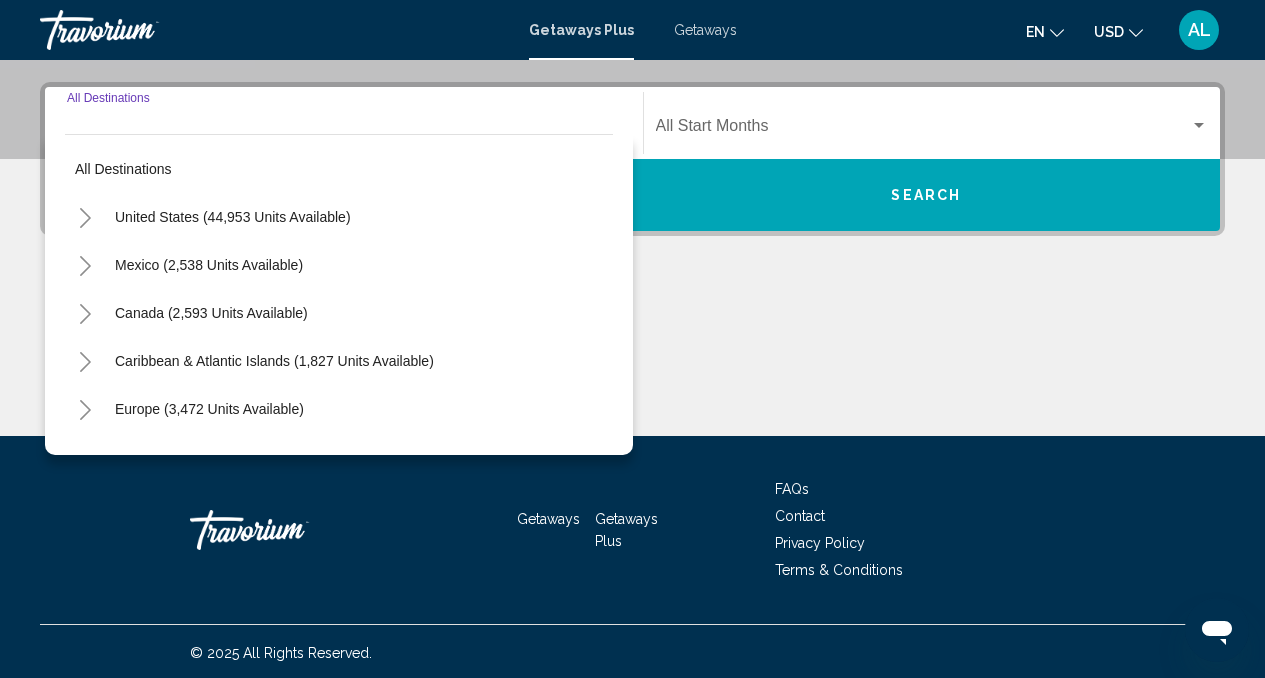 scroll, scrollTop: 444, scrollLeft: 0, axis: vertical 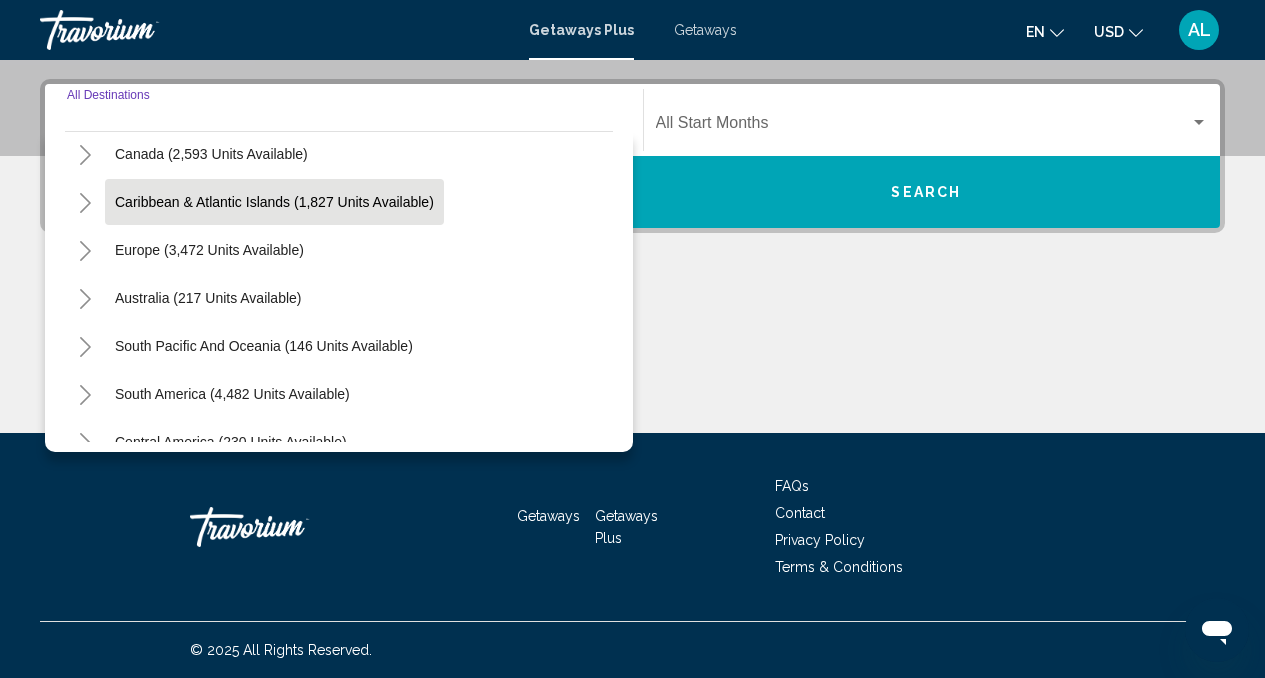 click on "Caribbean & Atlantic Islands (1,827 units available)" at bounding box center (209, 250) 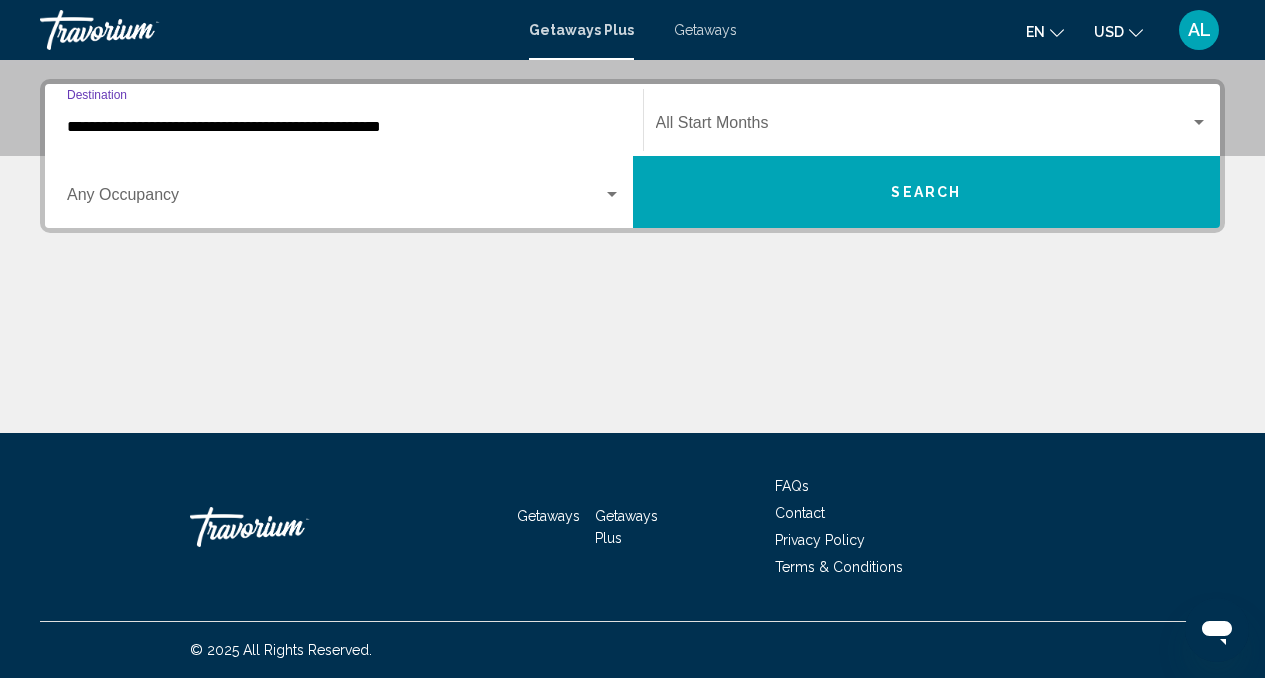 click on "Search" at bounding box center [927, 192] 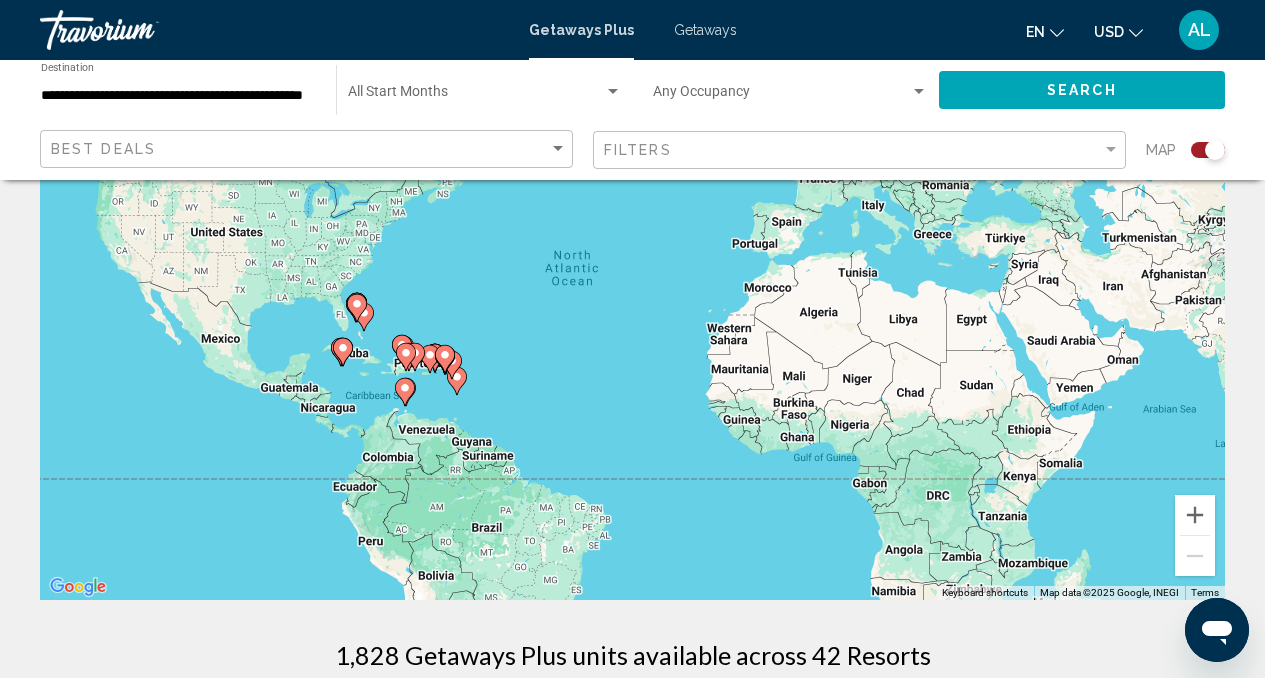 scroll, scrollTop: 225, scrollLeft: 0, axis: vertical 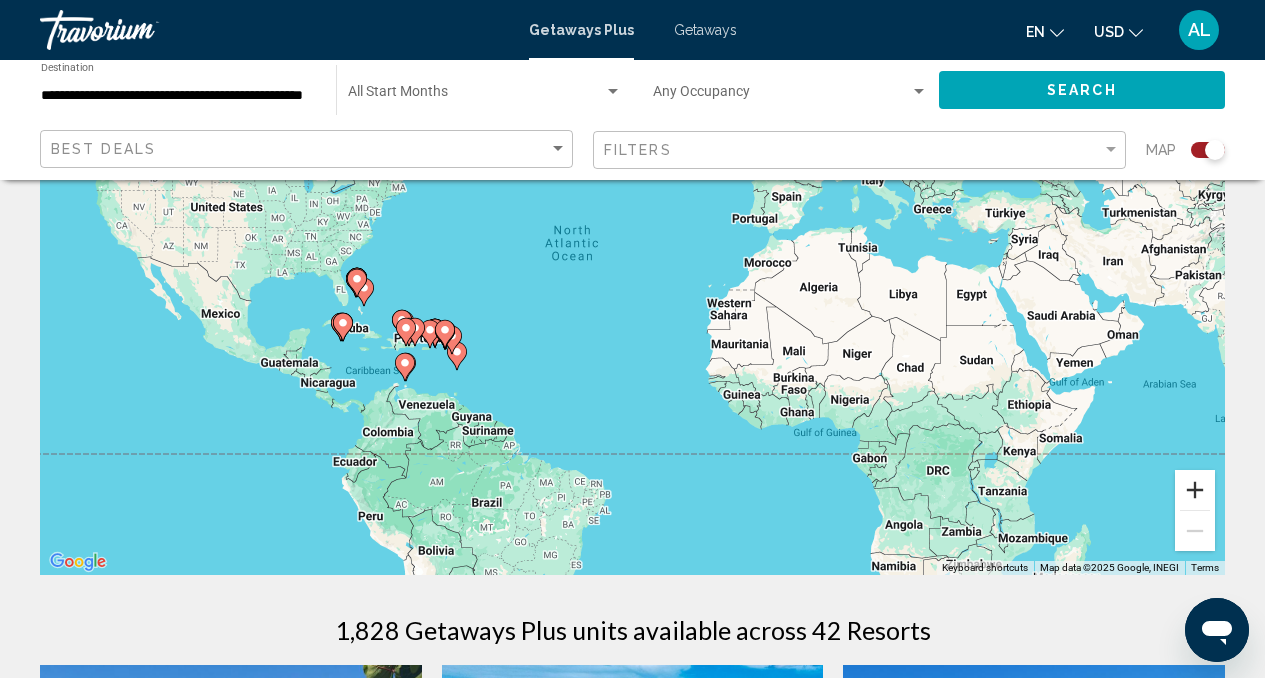 click at bounding box center (1195, 490) 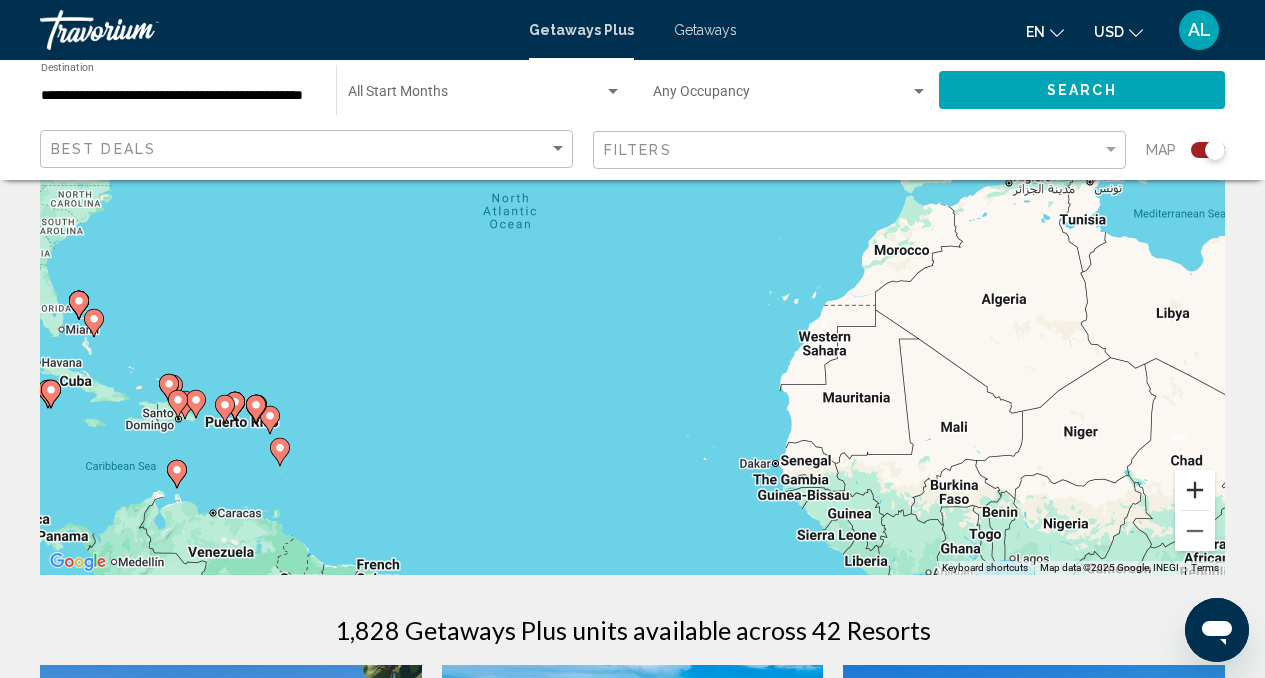 click at bounding box center (1195, 490) 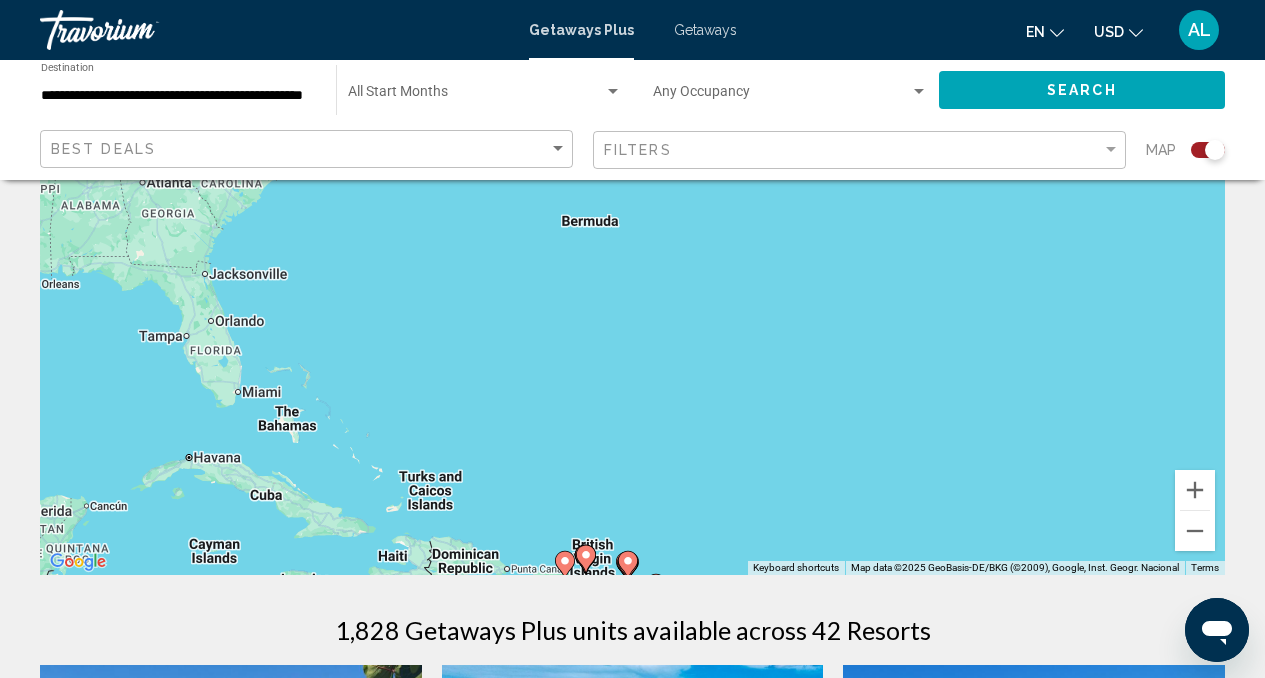 drag, startPoint x: 176, startPoint y: 350, endPoint x: 930, endPoint y: 360, distance: 754.0663 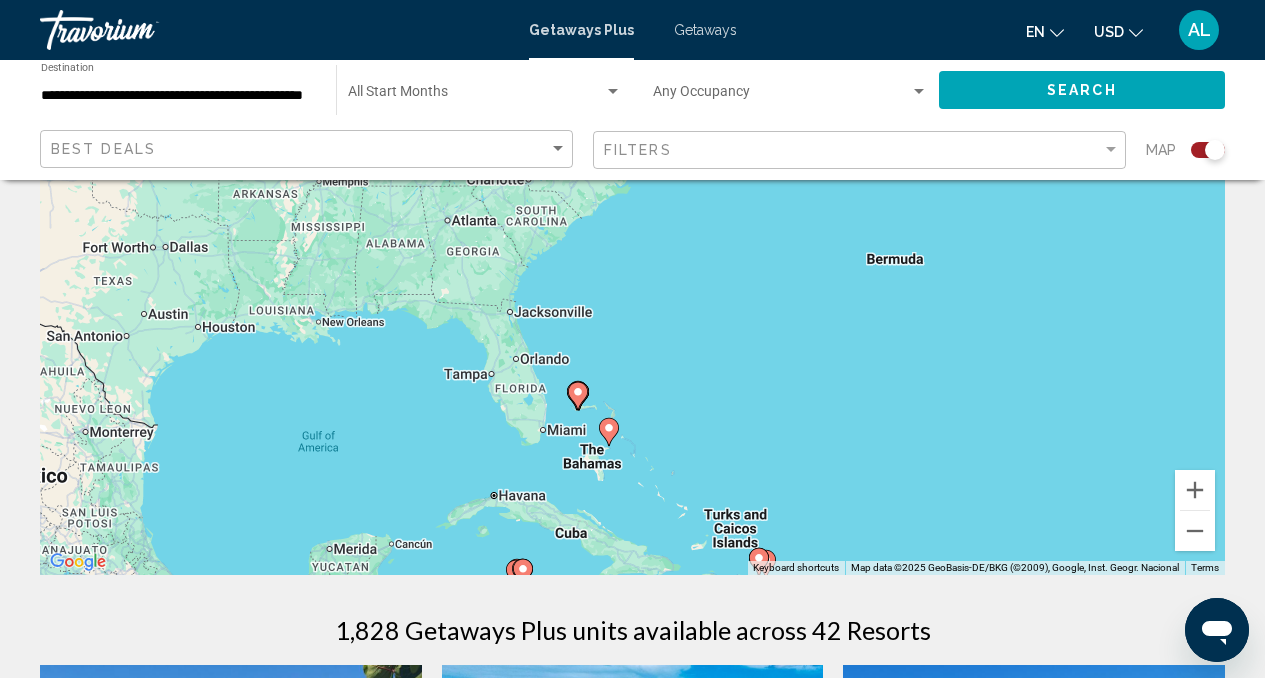 drag, startPoint x: 560, startPoint y: 346, endPoint x: 860, endPoint y: 384, distance: 302.3971 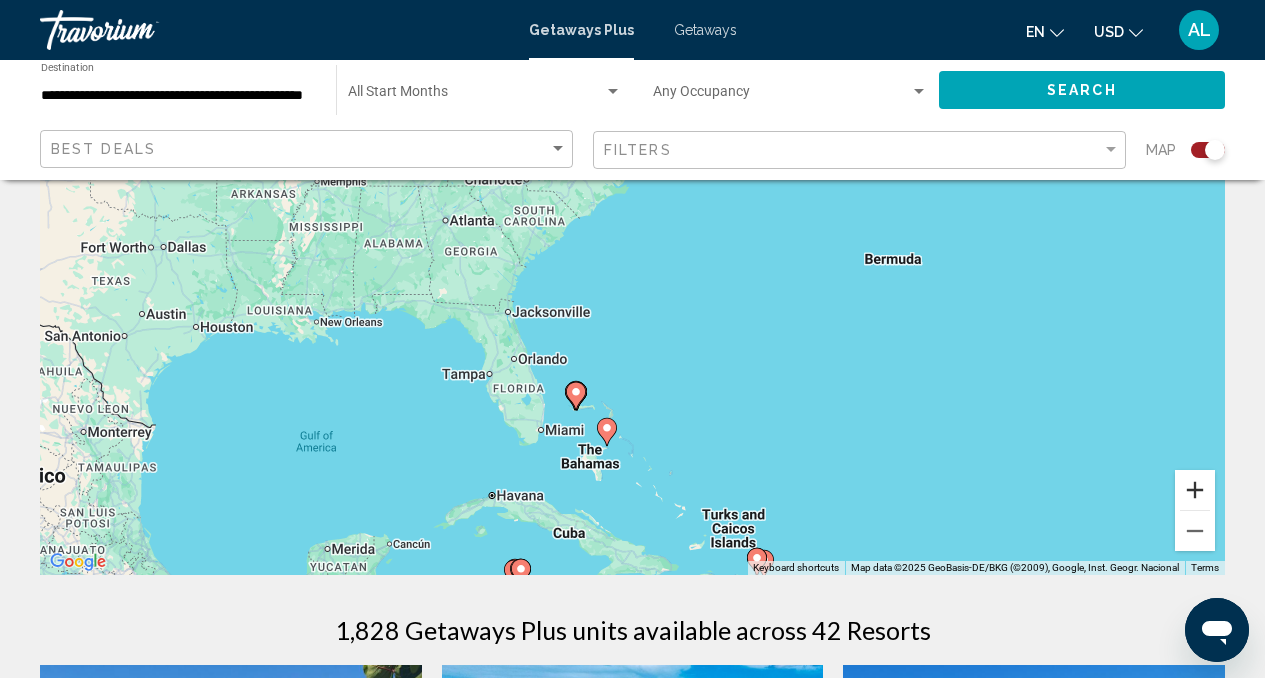 click at bounding box center [1195, 490] 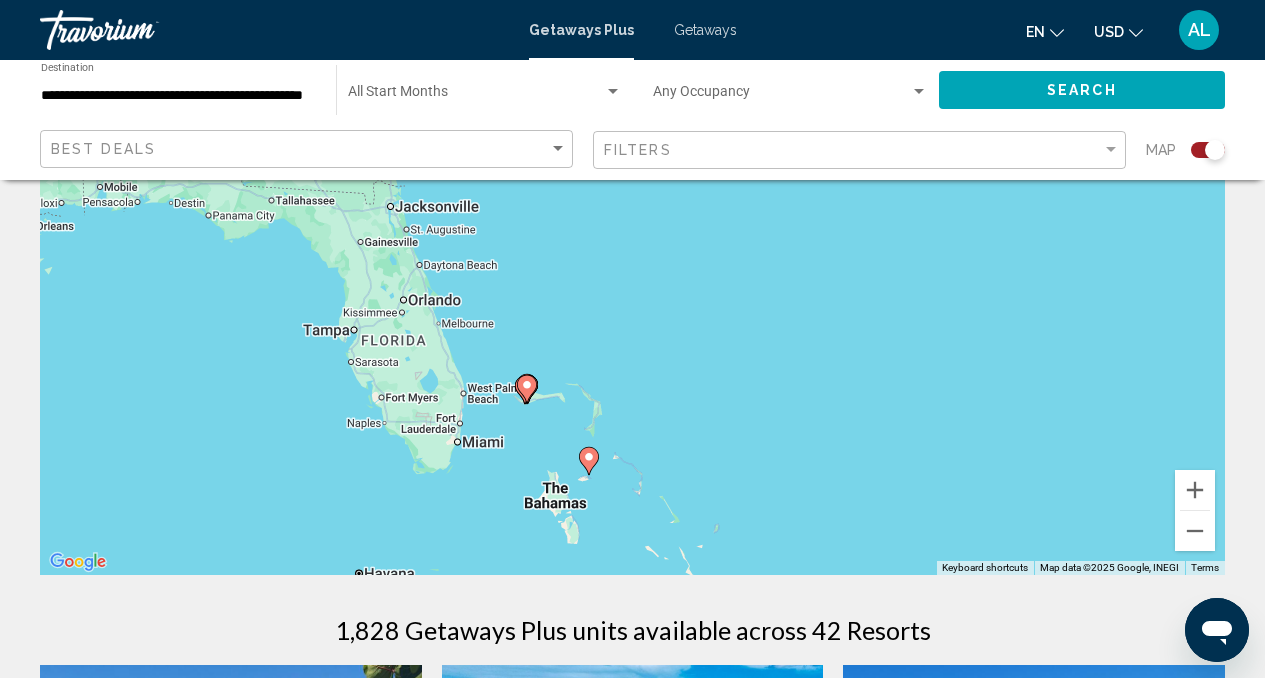 drag, startPoint x: 802, startPoint y: 475, endPoint x: 809, endPoint y: 324, distance: 151.16217 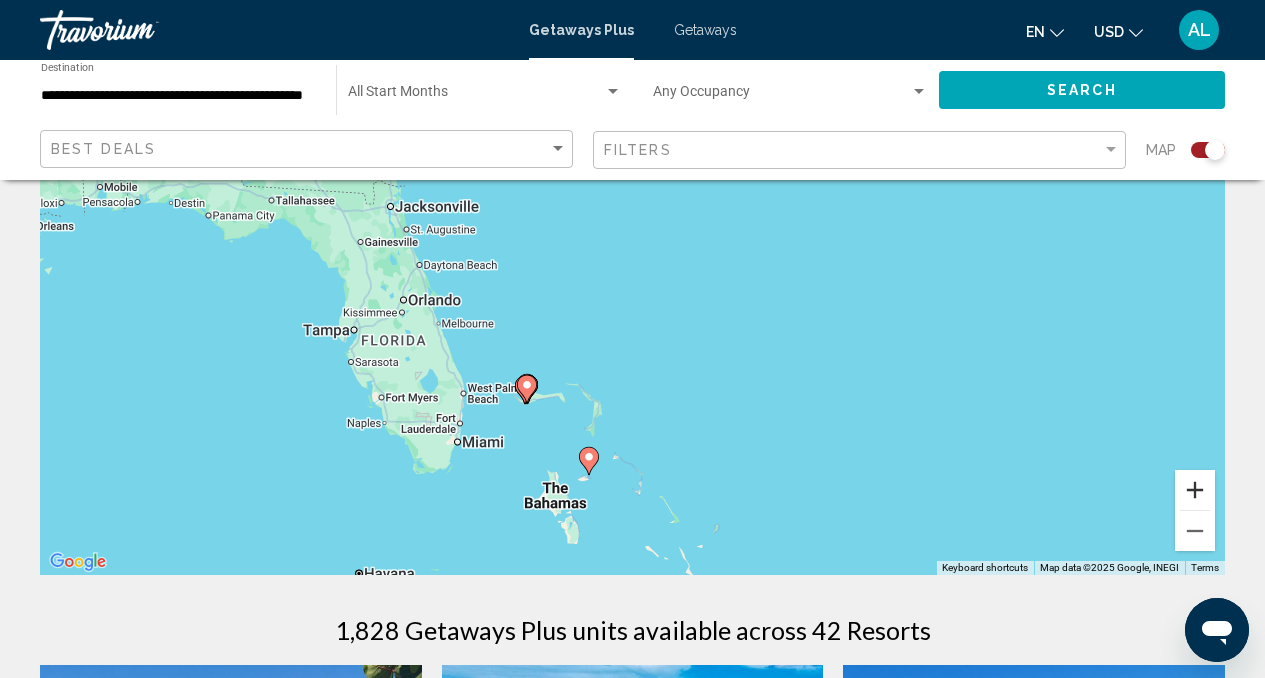 click at bounding box center [1195, 490] 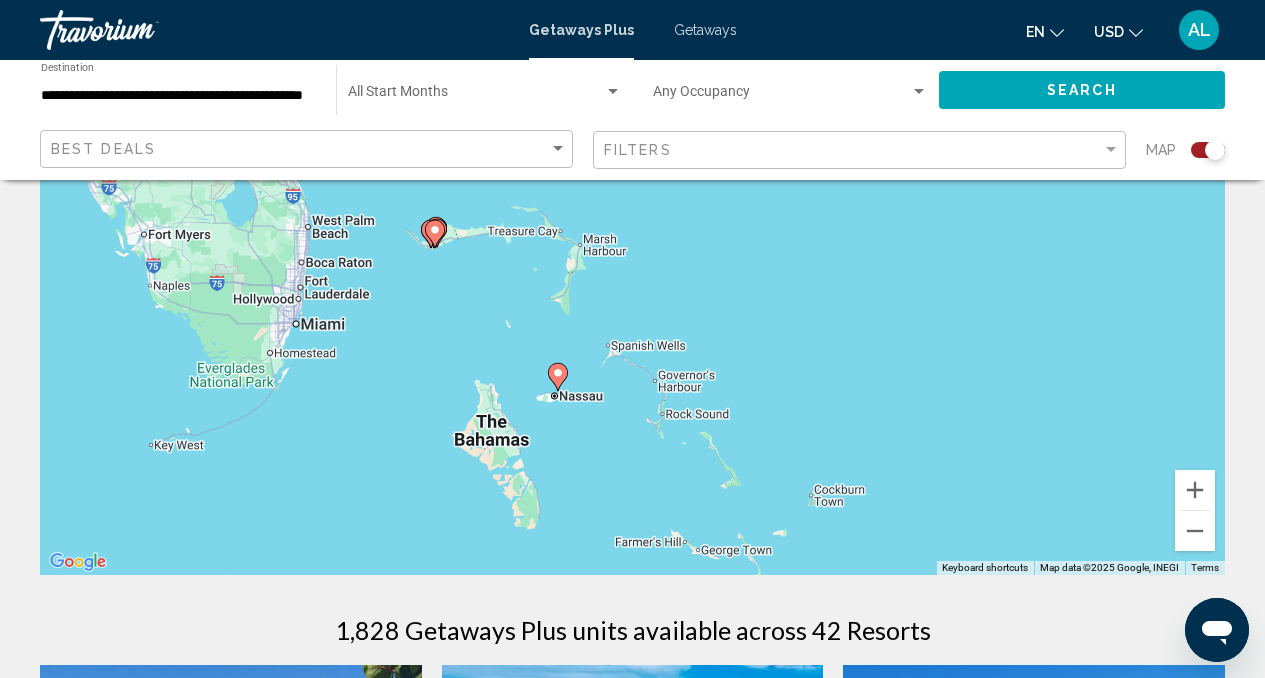 drag, startPoint x: 765, startPoint y: 496, endPoint x: 780, endPoint y: 209, distance: 287.39172 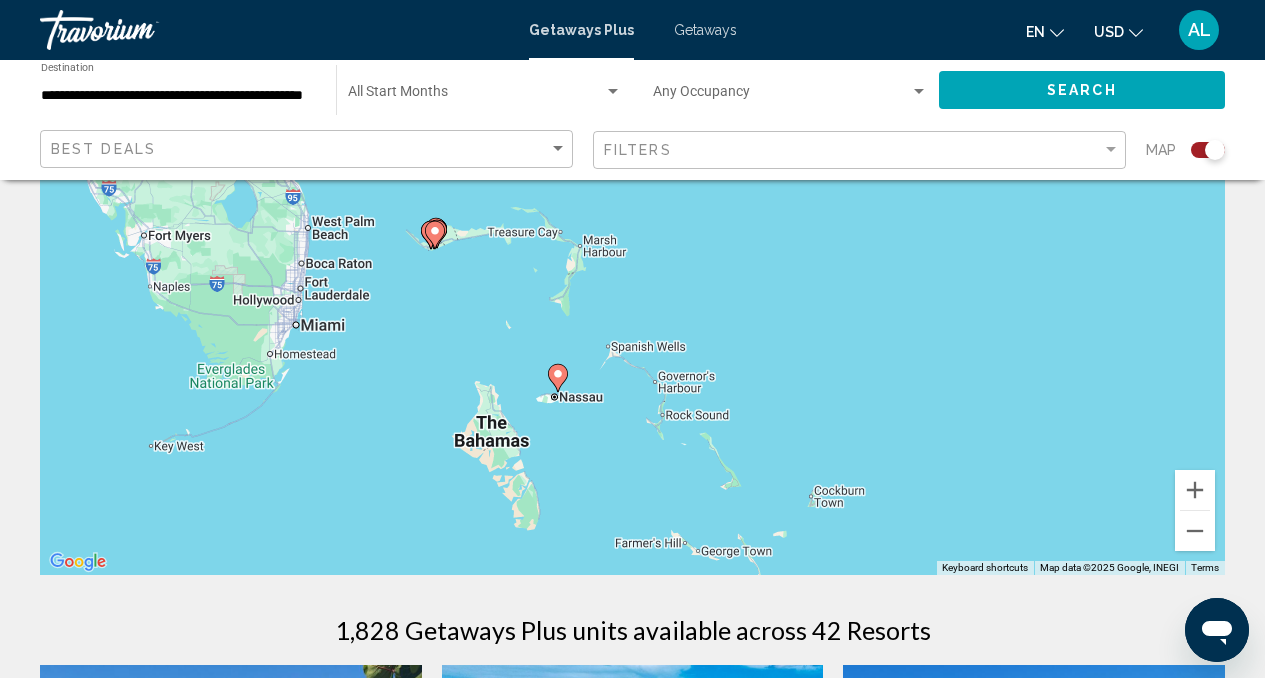 click 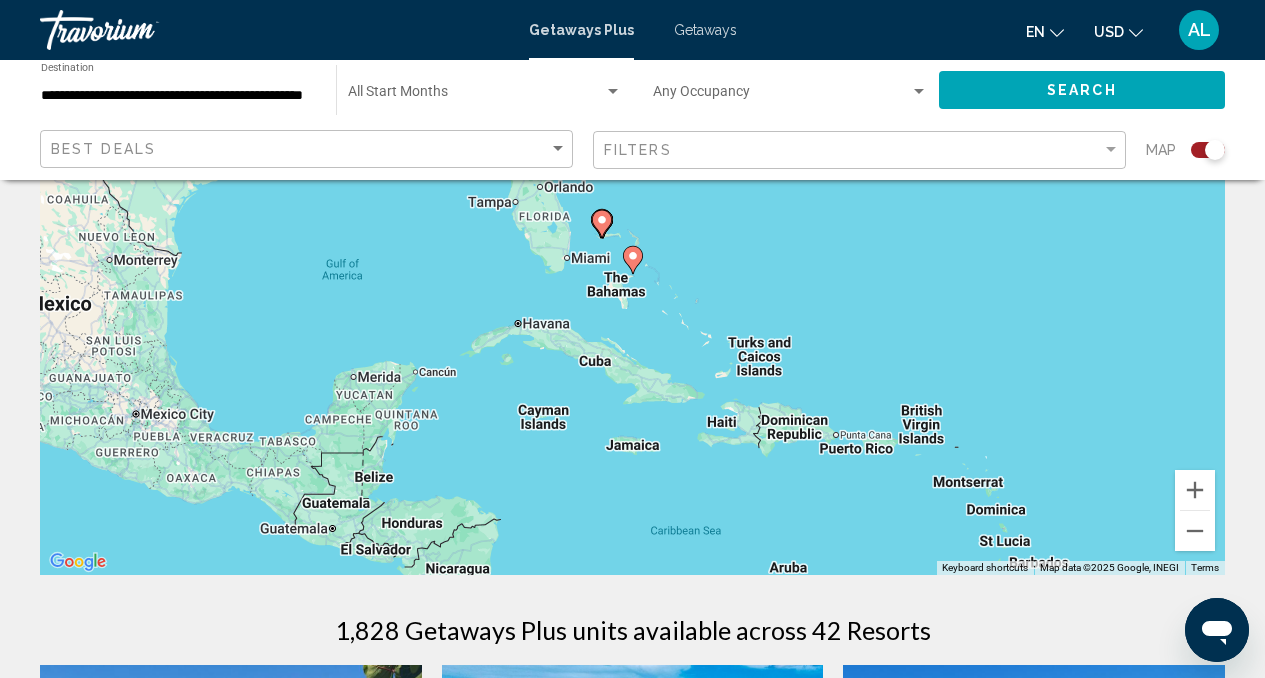 click 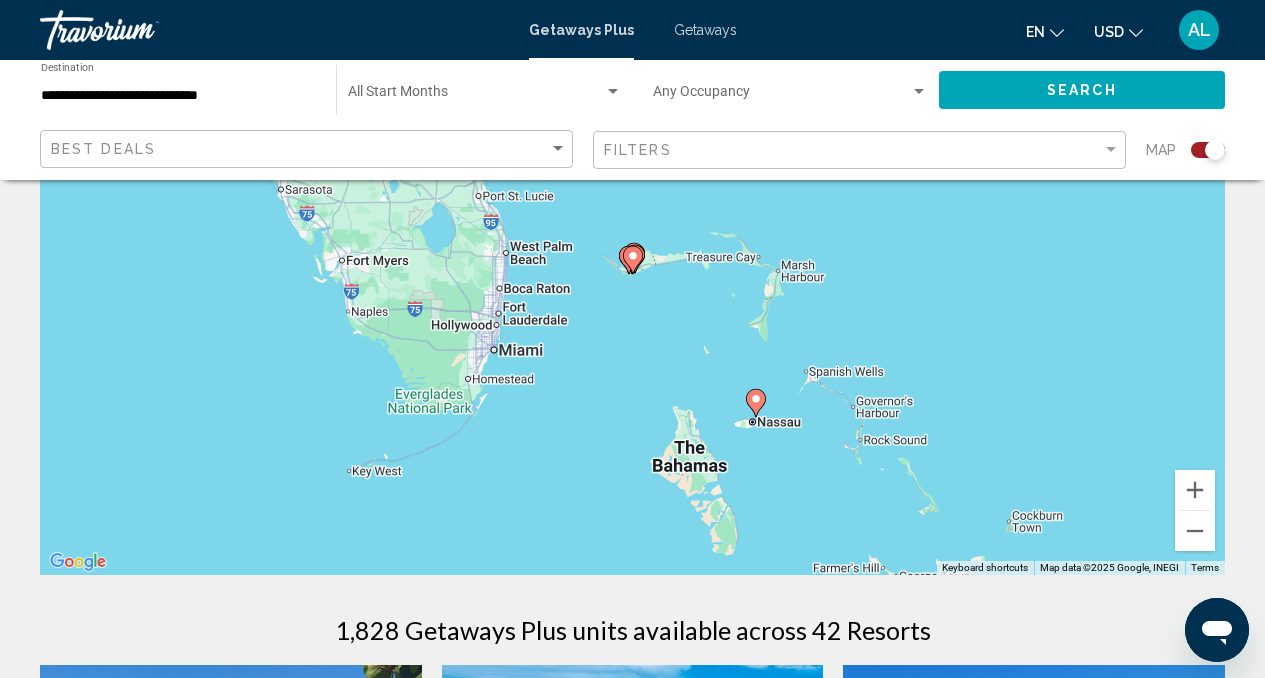 click 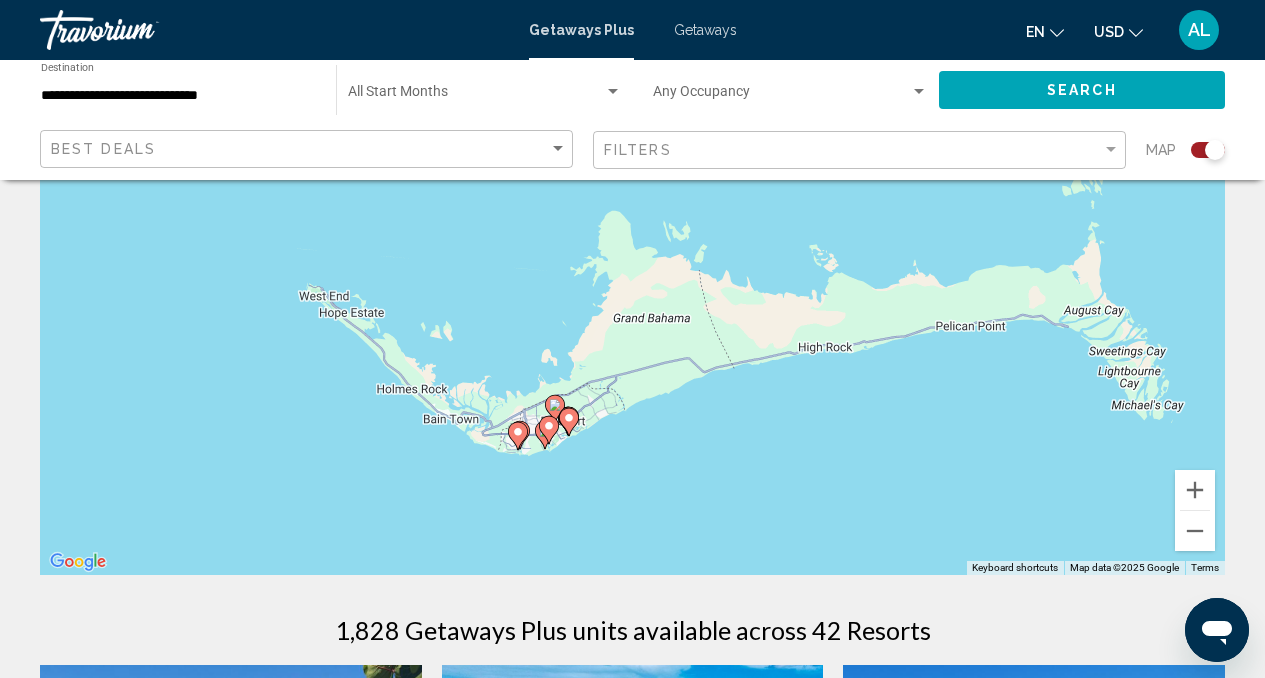 drag, startPoint x: 804, startPoint y: 289, endPoint x: 717, endPoint y: 465, distance: 196.32881 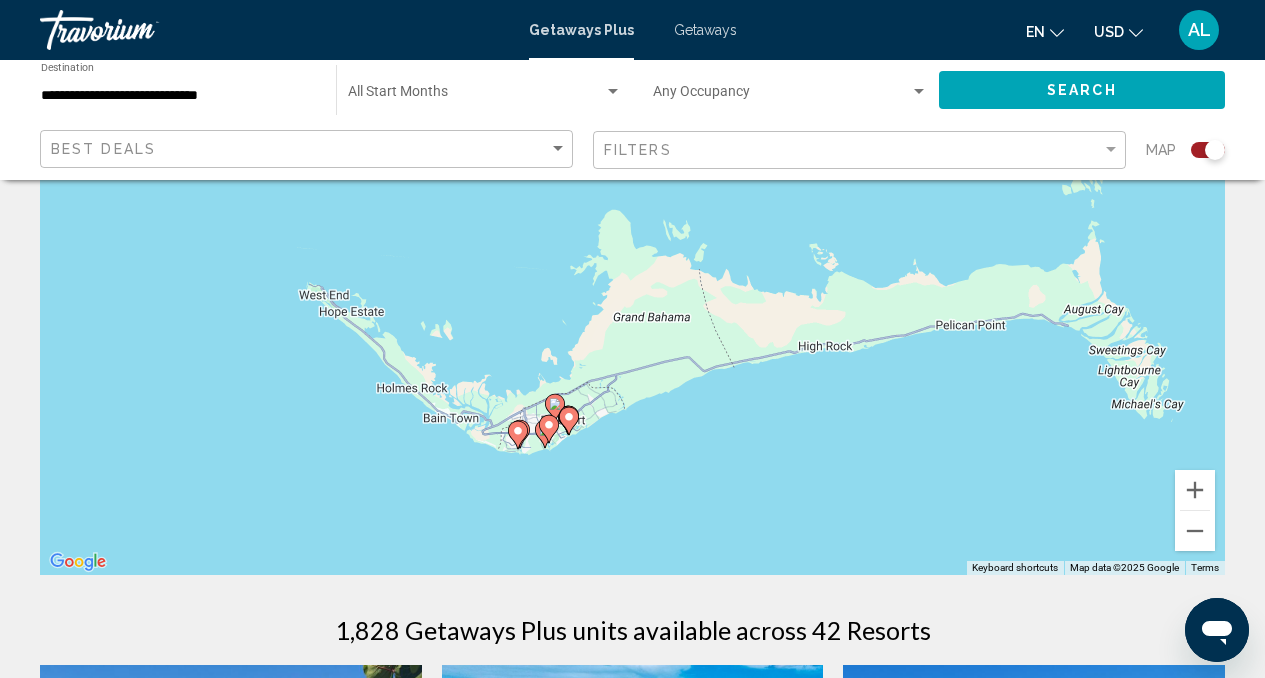 click 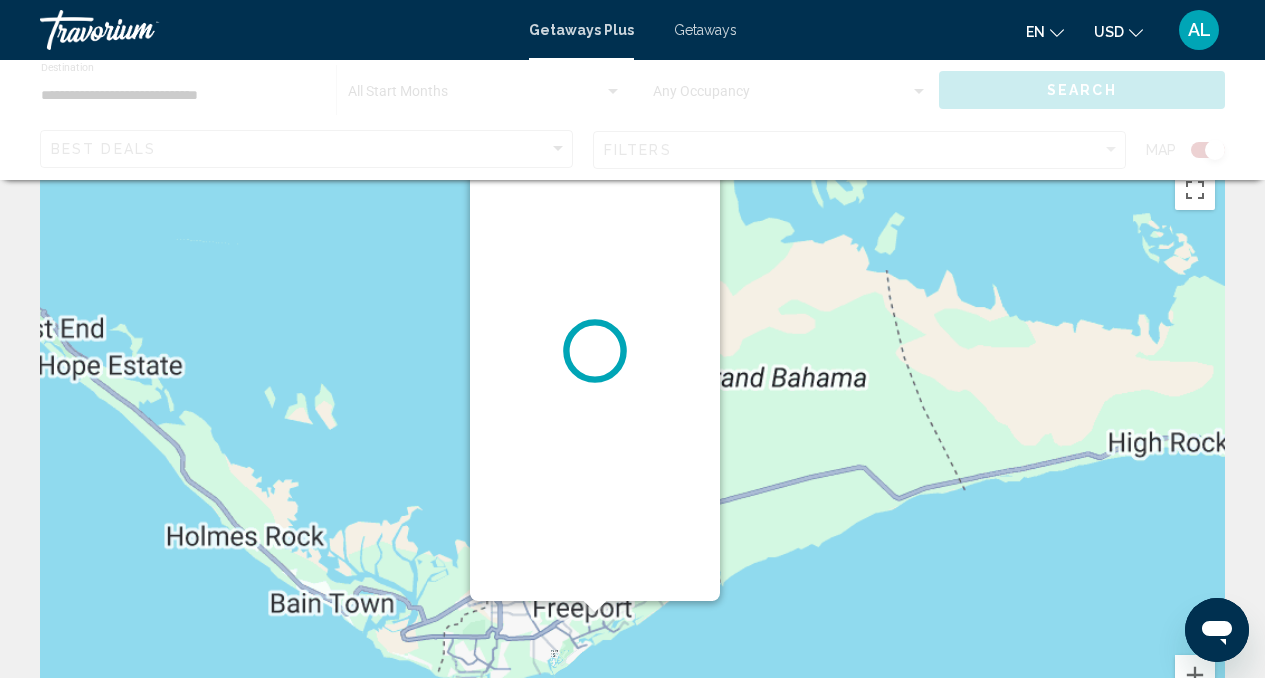 scroll, scrollTop: 0, scrollLeft: 0, axis: both 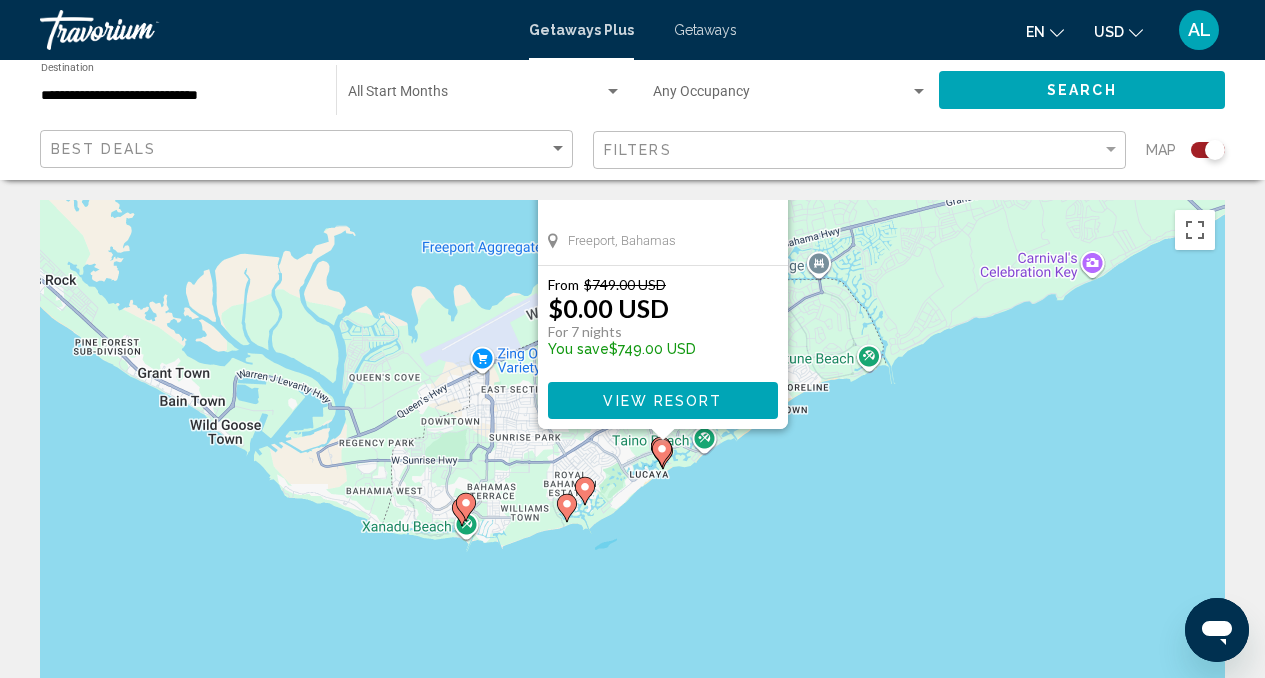 drag, startPoint x: 816, startPoint y: 459, endPoint x: 846, endPoint y: 157, distance: 303.48642 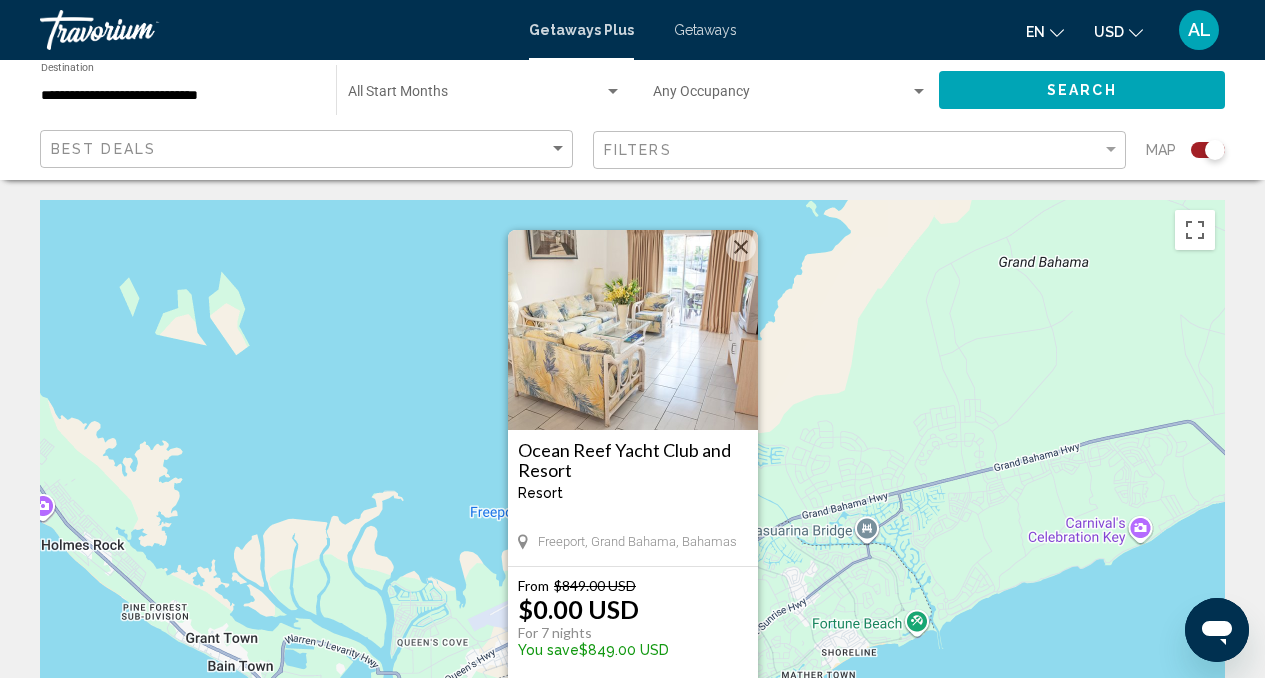 click on "To activate drag with keyboard, press Alt + Enter. Once in keyboard drag state, use the arrow keys to move the marker. To complete the drag, press the Enter key. To cancel, press Escape.  [RESORT_NAME]  Resort  -  This is an adults only resort
[CITY], [COUNTRY] From $[PRICE] USD $[PRICE] USD For [NUMBER] nights You save  $[PRICE] USD  View Resort" at bounding box center (632, 500) 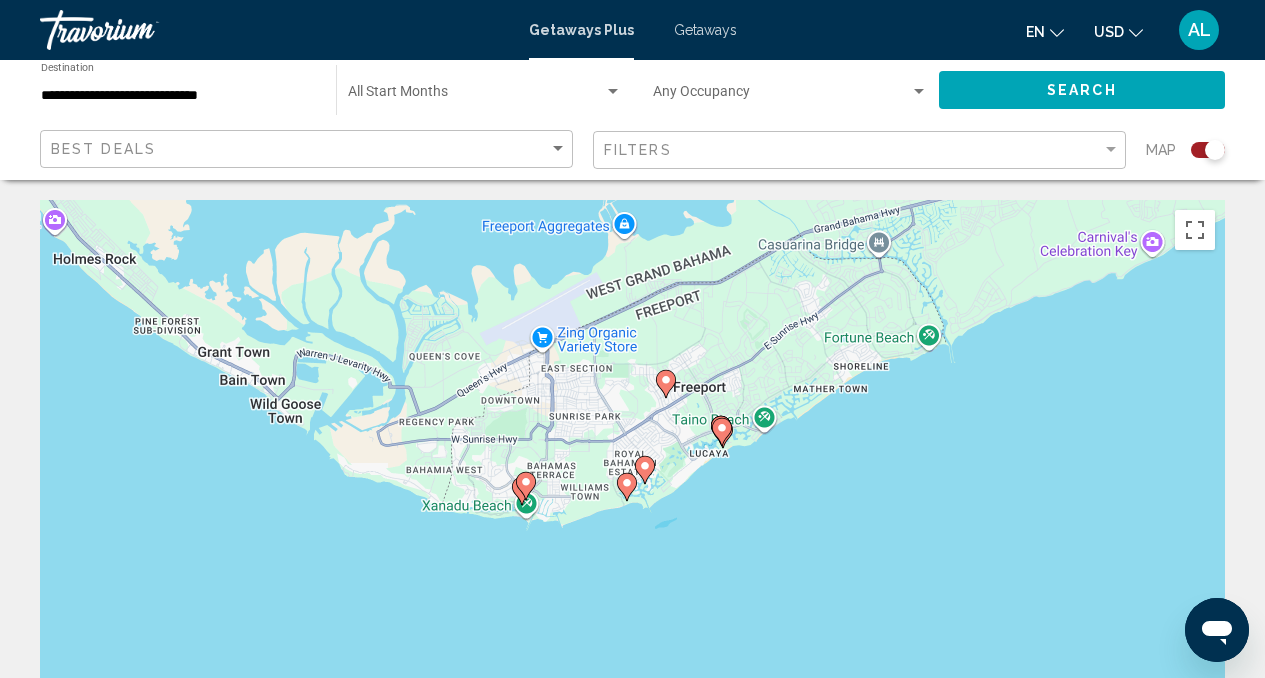 drag, startPoint x: 439, startPoint y: 532, endPoint x: 452, endPoint y: 234, distance: 298.28342 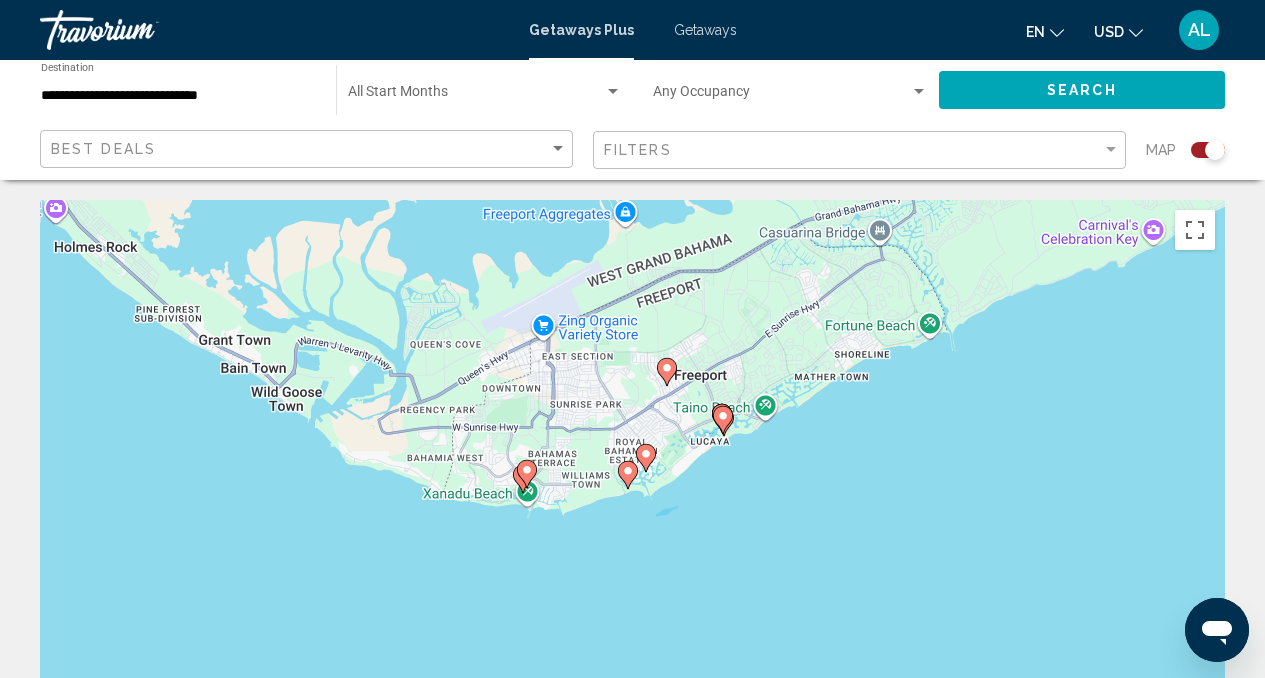 click 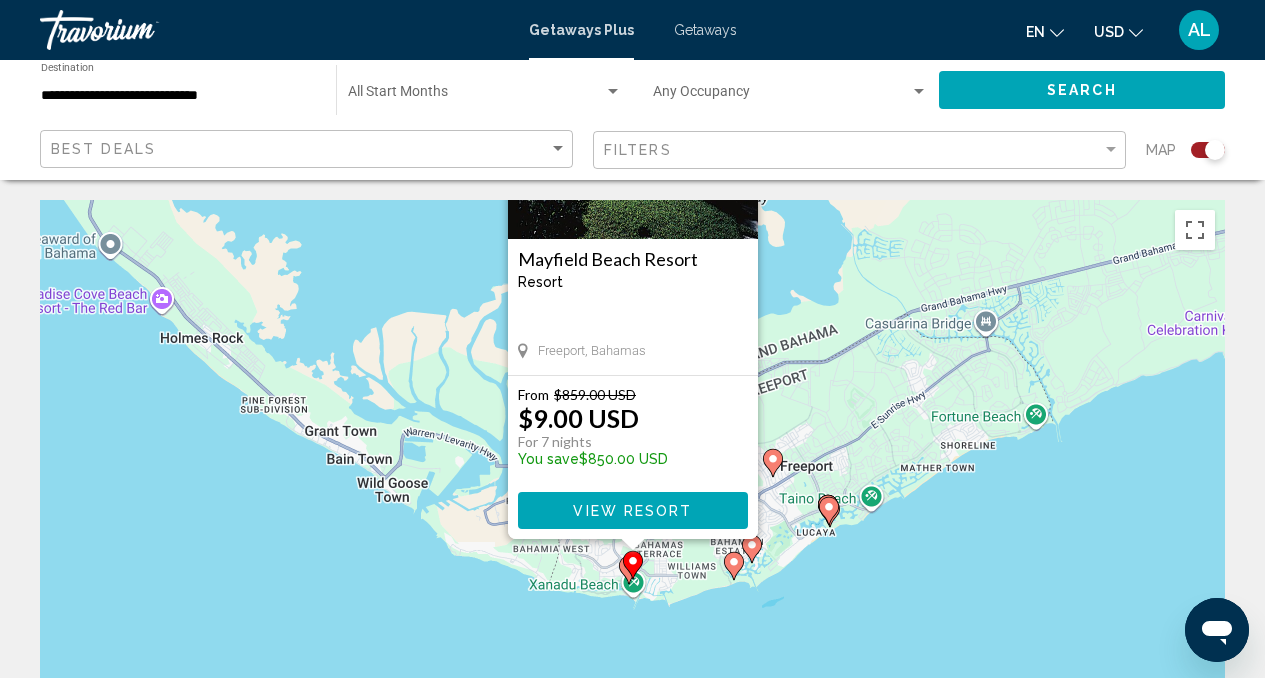 drag, startPoint x: 450, startPoint y: 549, endPoint x: 450, endPoint y: 355, distance: 194 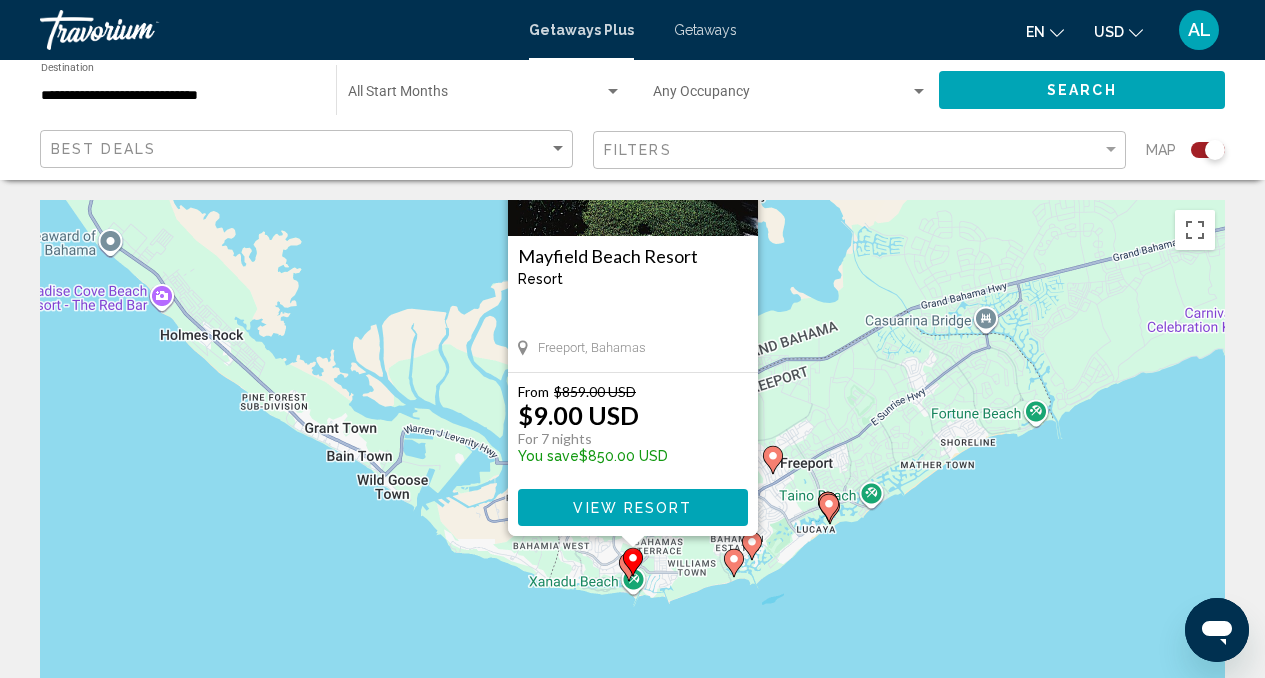 click at bounding box center (633, 562) 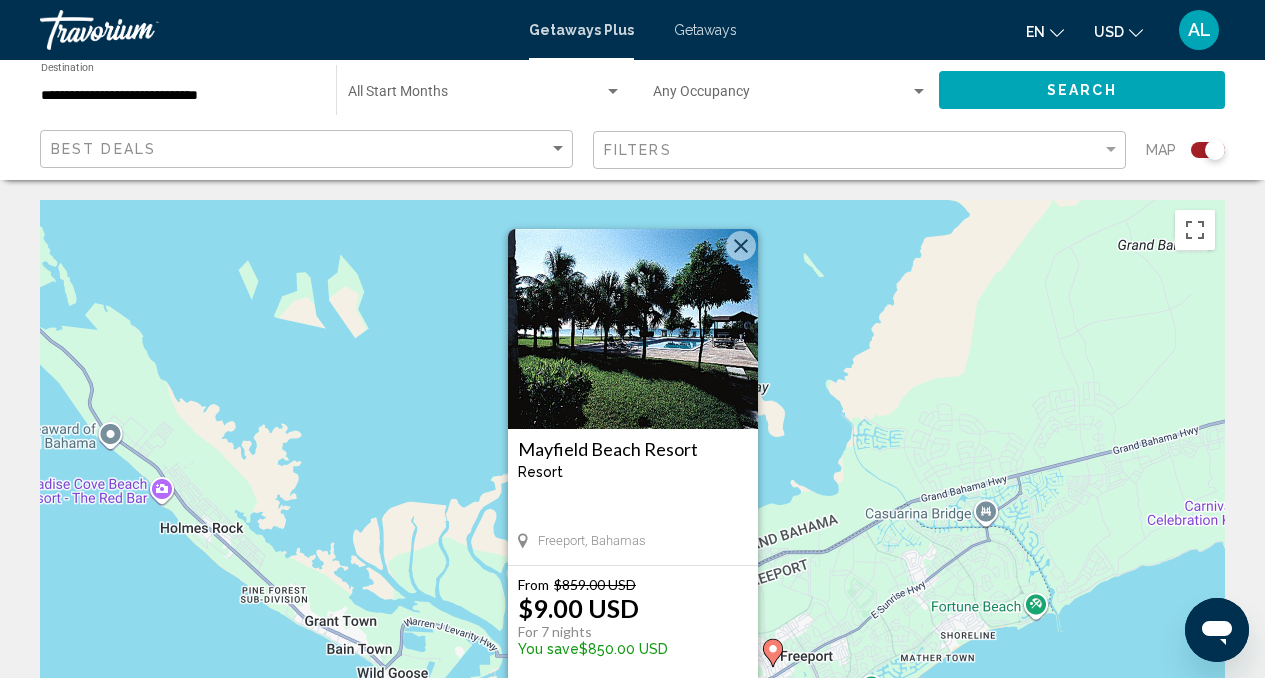 click on "To activate drag with keyboard, press Alt + Enter. Once in keyboard drag state, use the arrow keys to move the marker. To complete the drag, press the Enter key. To cancel, press Escape.  Mayfield Beach Resort  Resort  -  This is an adults only resort
[CITY], [CITY] From $859.00 USD $9.00 USD For 7 nights You save  $850.00 USD  View Resort" at bounding box center [632, 500] 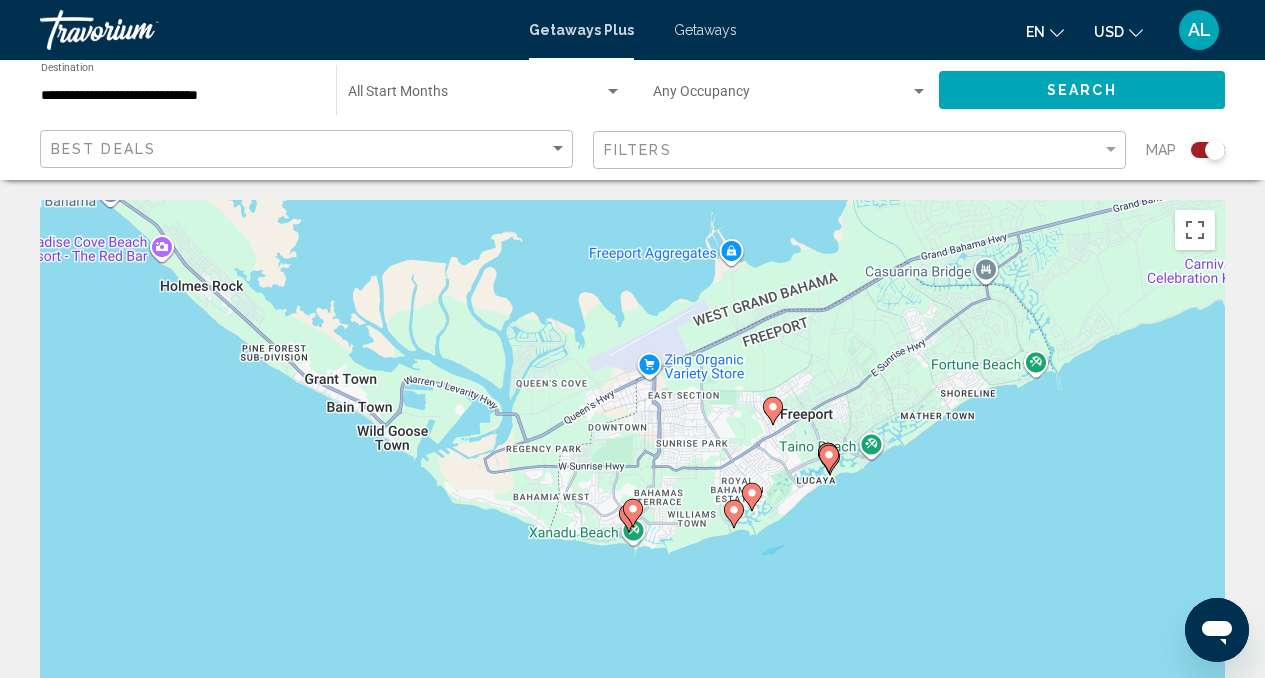 drag, startPoint x: 794, startPoint y: 535, endPoint x: 796, endPoint y: 212, distance: 323.0062 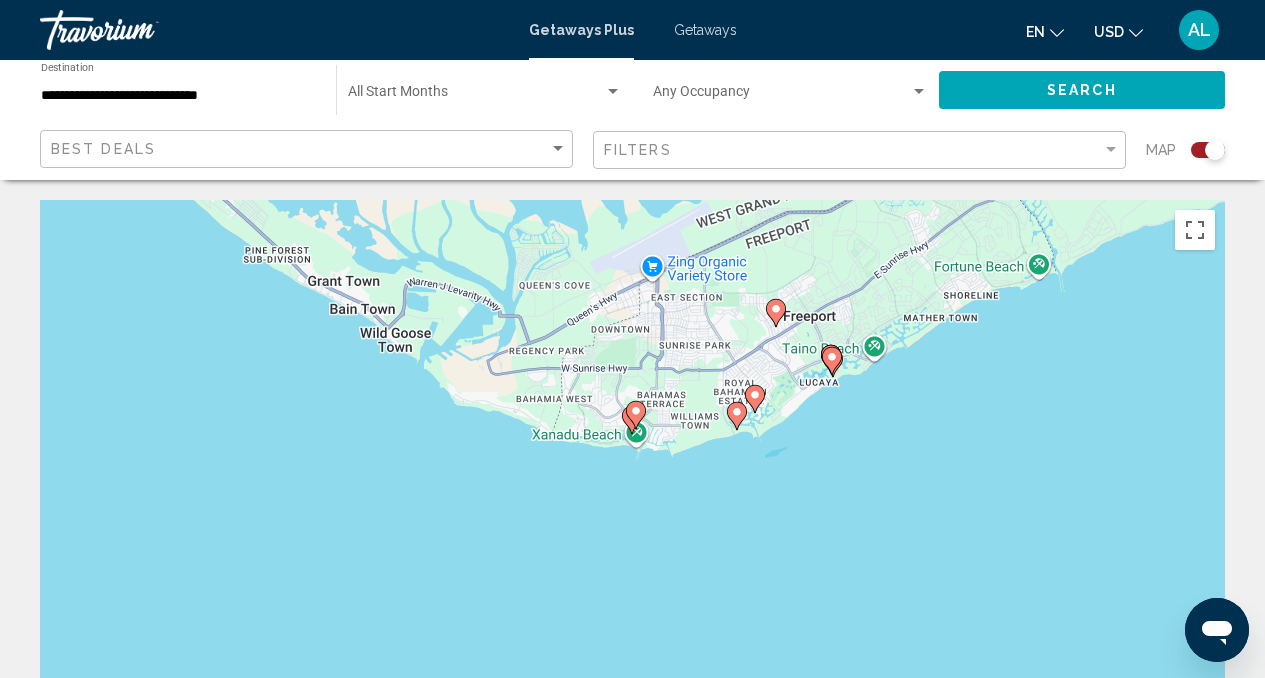click at bounding box center (636, 415) 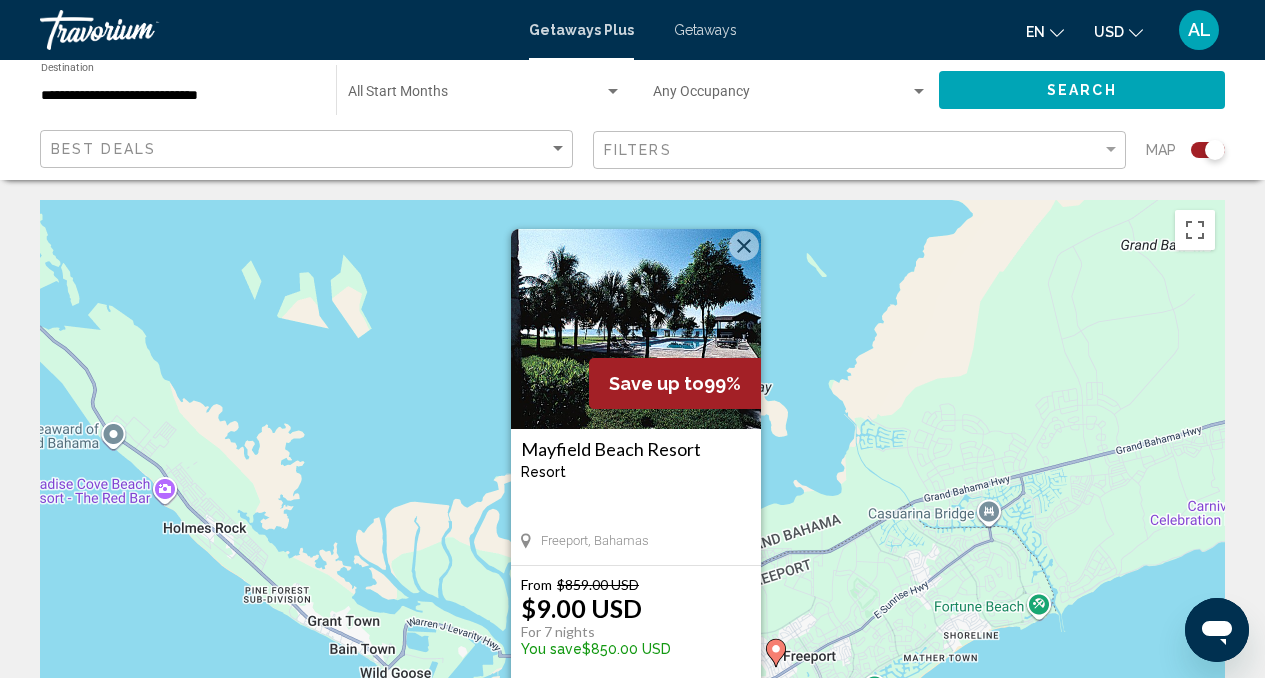 click on "To activate drag with keyboard, press Alt + Enter. Once in keyboard drag state, use the arrow keys to move the marker. To complete the drag, press the Enter key. To cancel, press Escape. Save up to  99%   Mayfield Beach Resort  Resort  -  This is an adults only resort
[CITY], [CITY] From $859.00 USD $9.00 USD For 7 nights You save  $850.00 USD  View Resort" at bounding box center (632, 500) 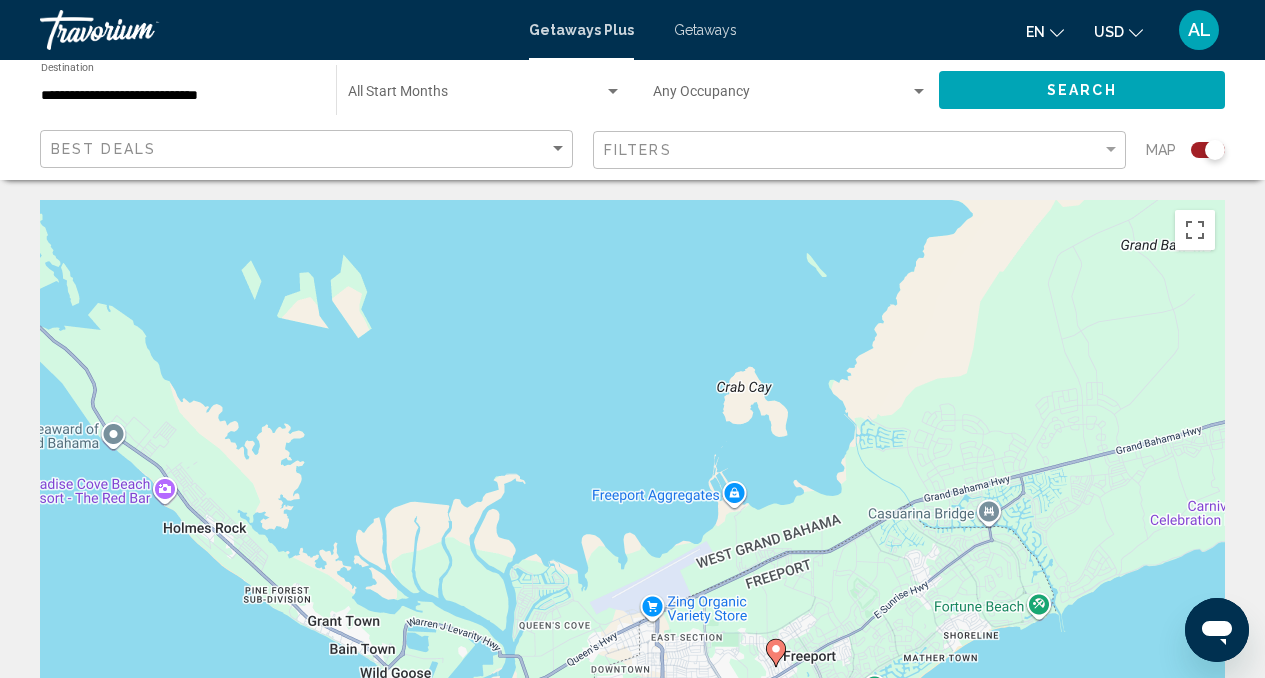 drag, startPoint x: 1261, startPoint y: 458, endPoint x: 1250, endPoint y: 335, distance: 123.49089 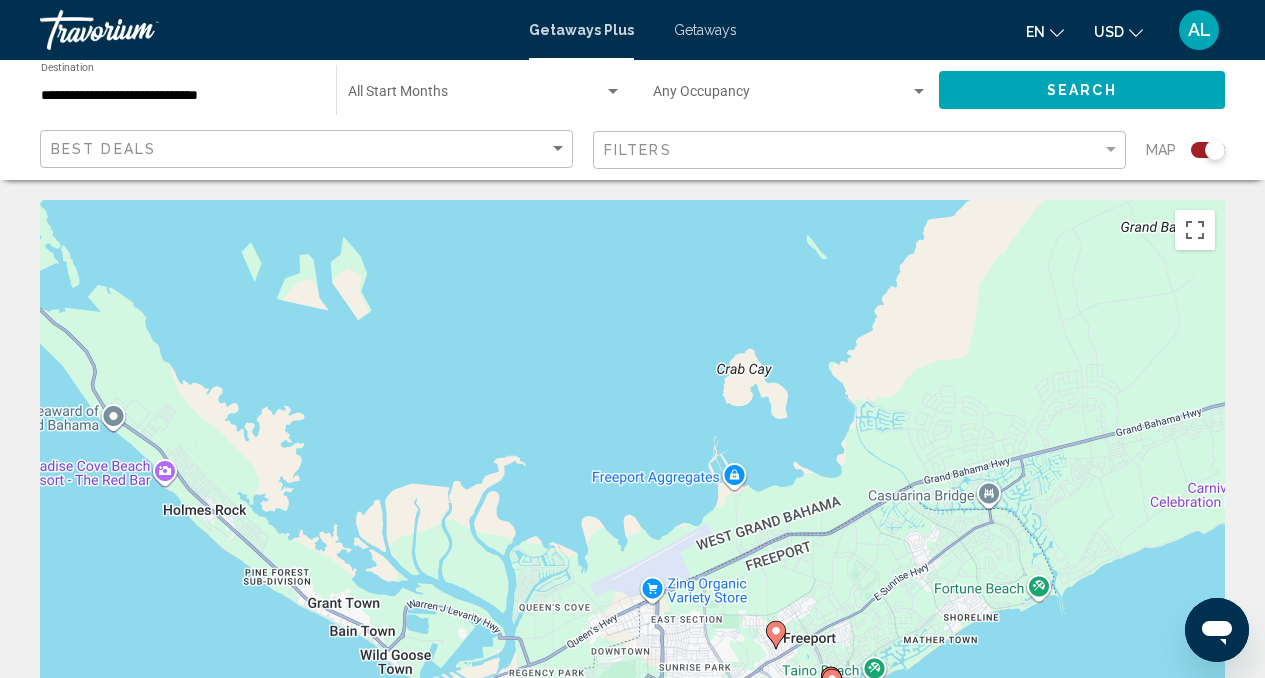 drag, startPoint x: 778, startPoint y: 449, endPoint x: 795, endPoint y: 159, distance: 290.49786 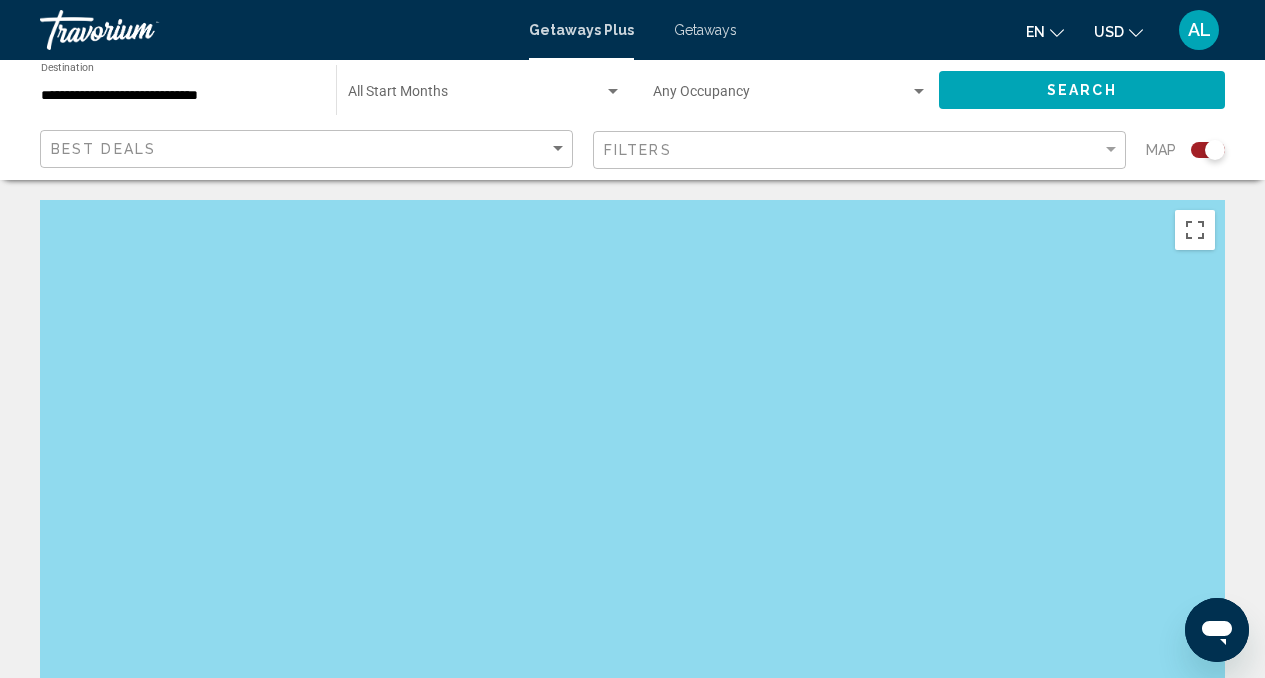 click on "To activate drag with keyboard, press Alt + Enter. Once in keyboard drag state, use the arrow keys to move the marker. To complete the drag, press the Enter key. To cancel, press Escape." at bounding box center [632, 500] 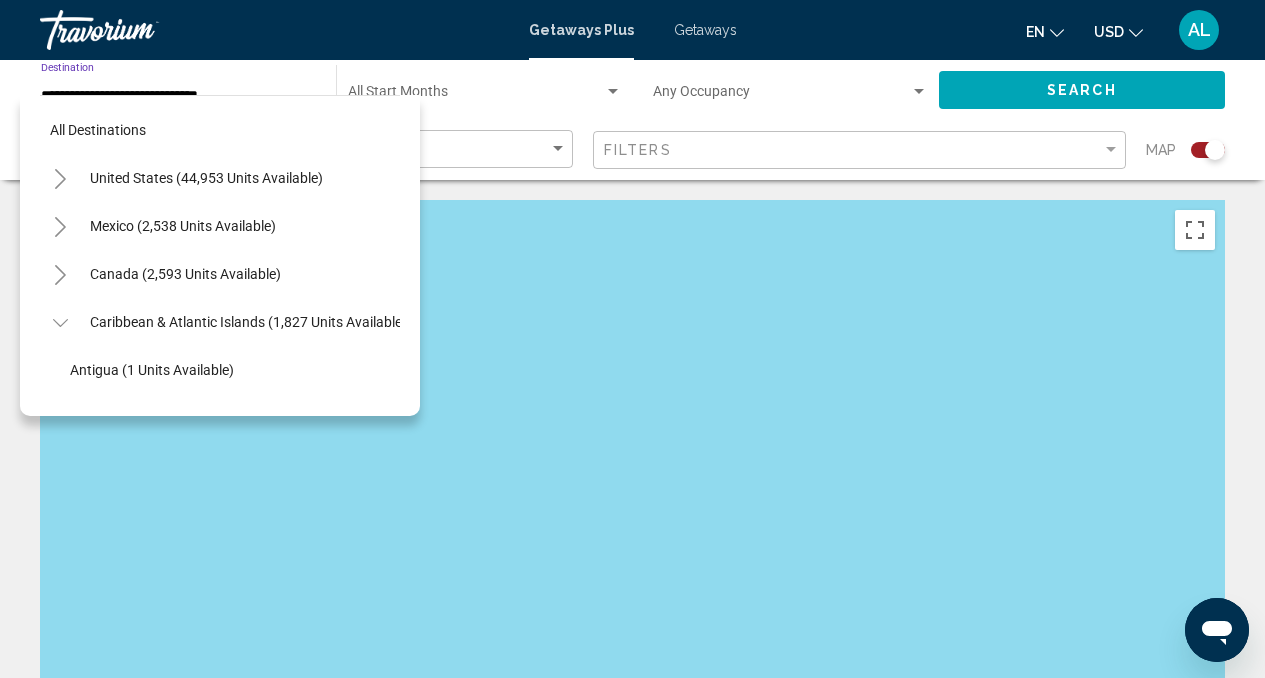 scroll, scrollTop: 222, scrollLeft: 0, axis: vertical 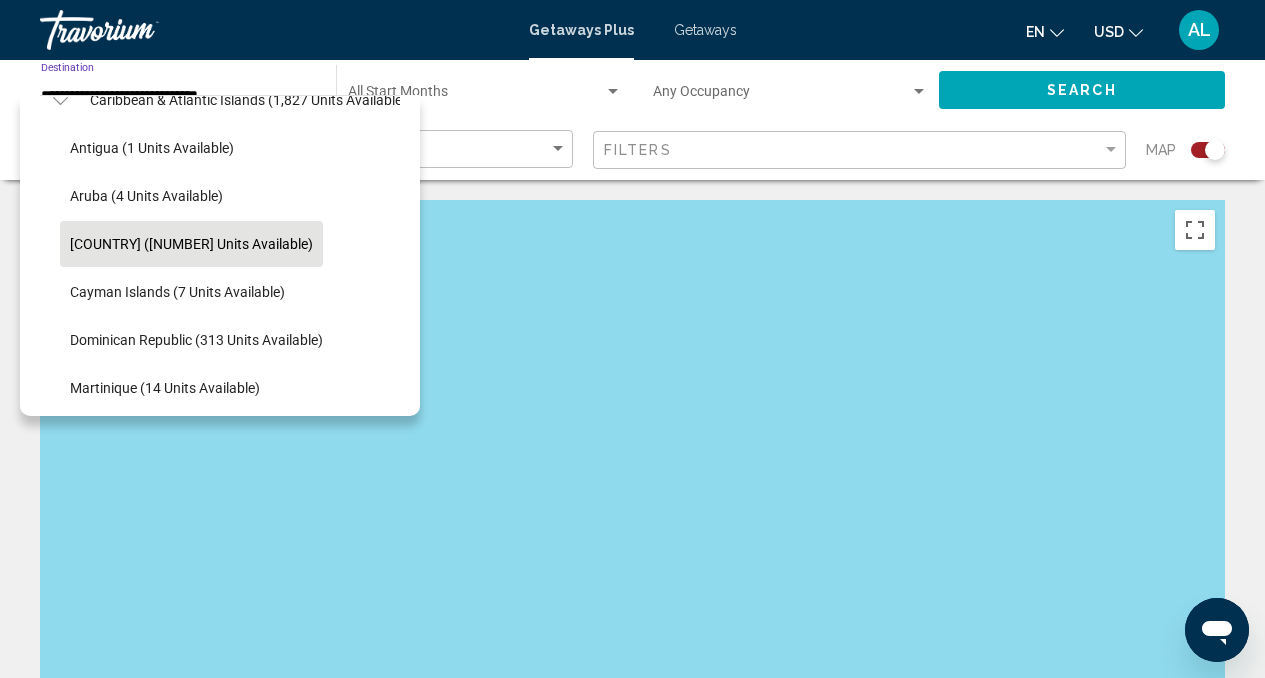 click on "Aruba (4 units available)" 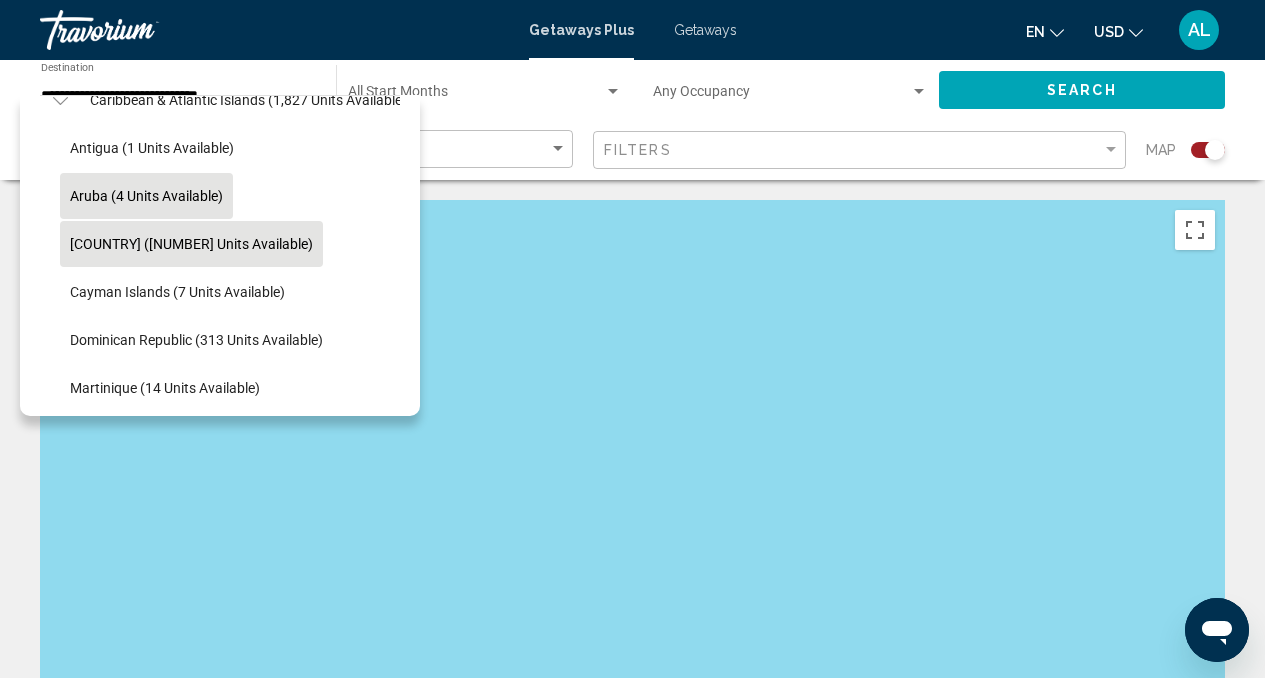click on "Aruba (4 units available)" 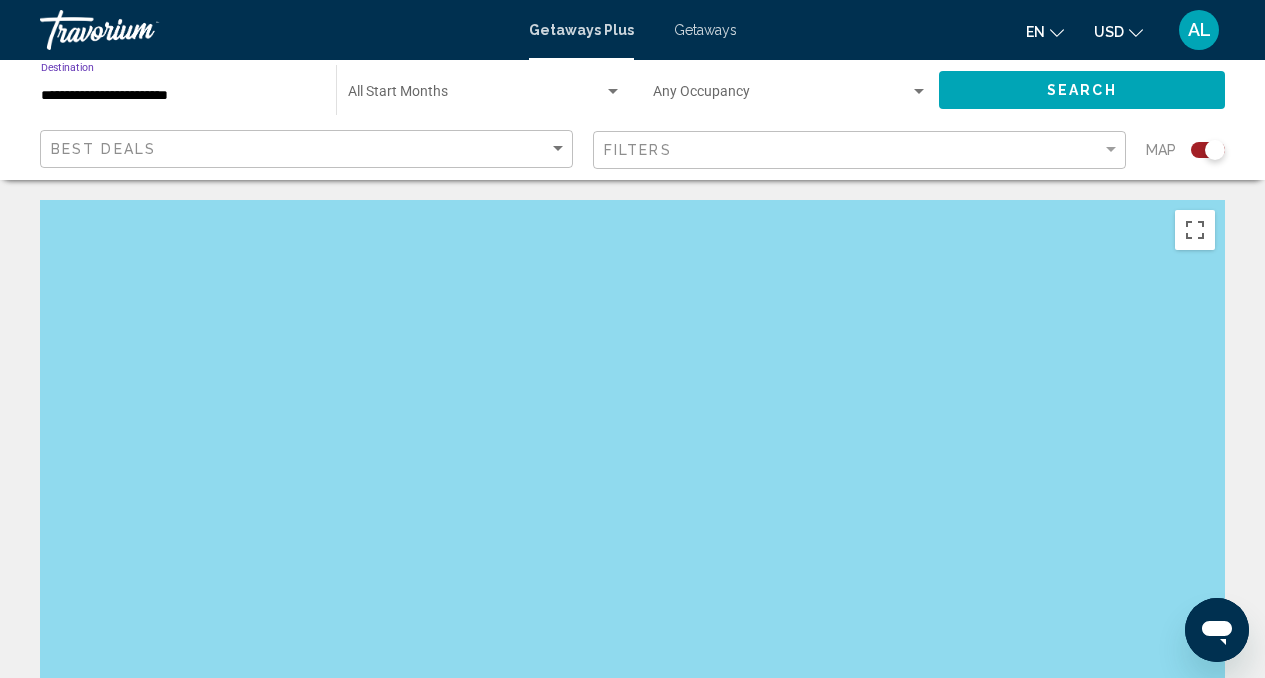 click on "Search" 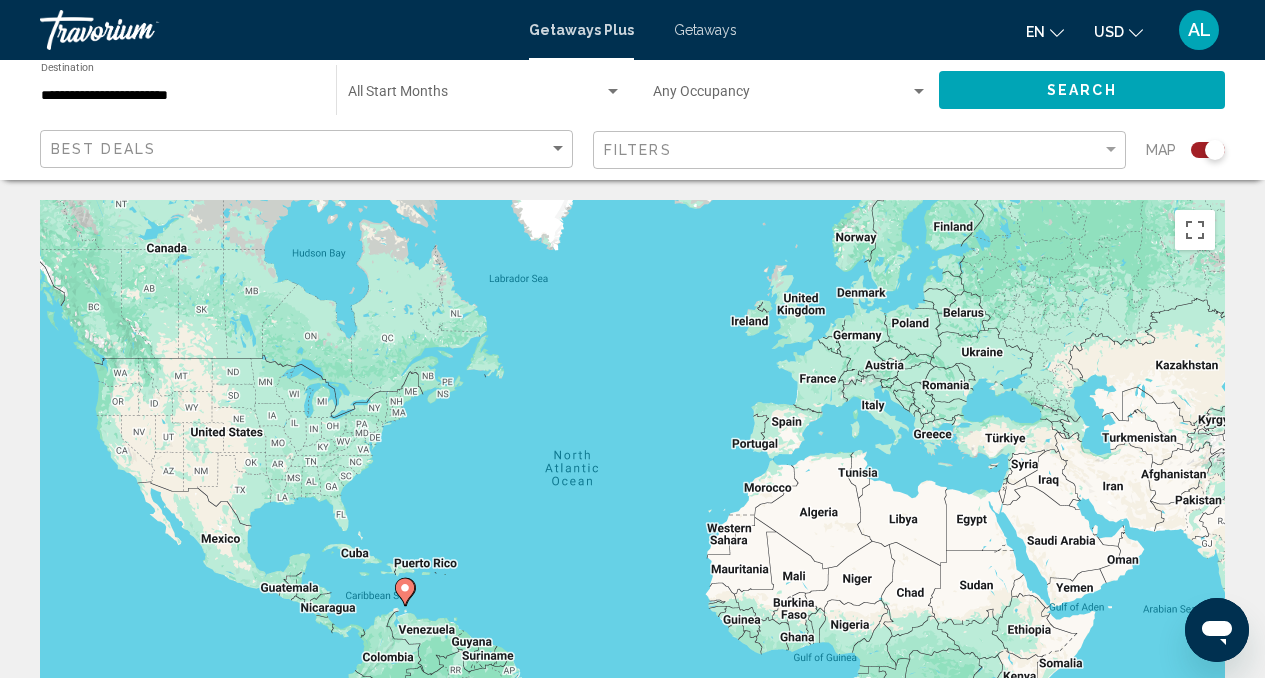 click 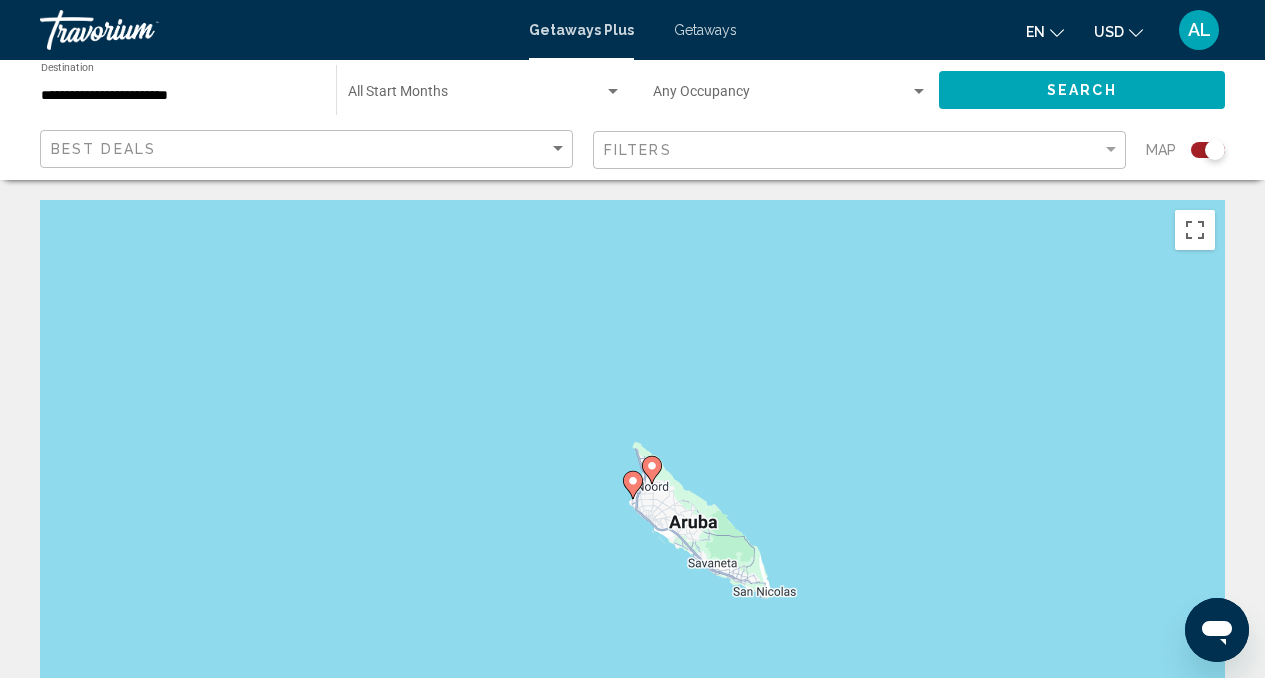 click 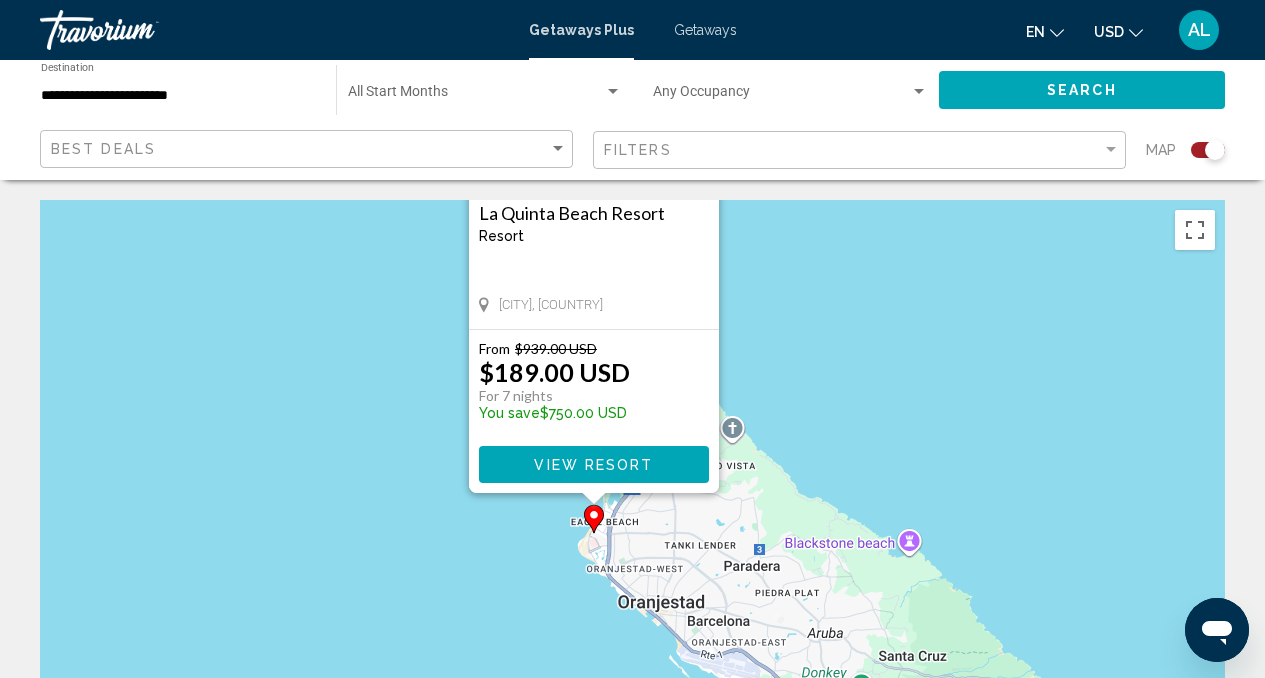drag, startPoint x: 864, startPoint y: 541, endPoint x: 824, endPoint y: 303, distance: 241.33794 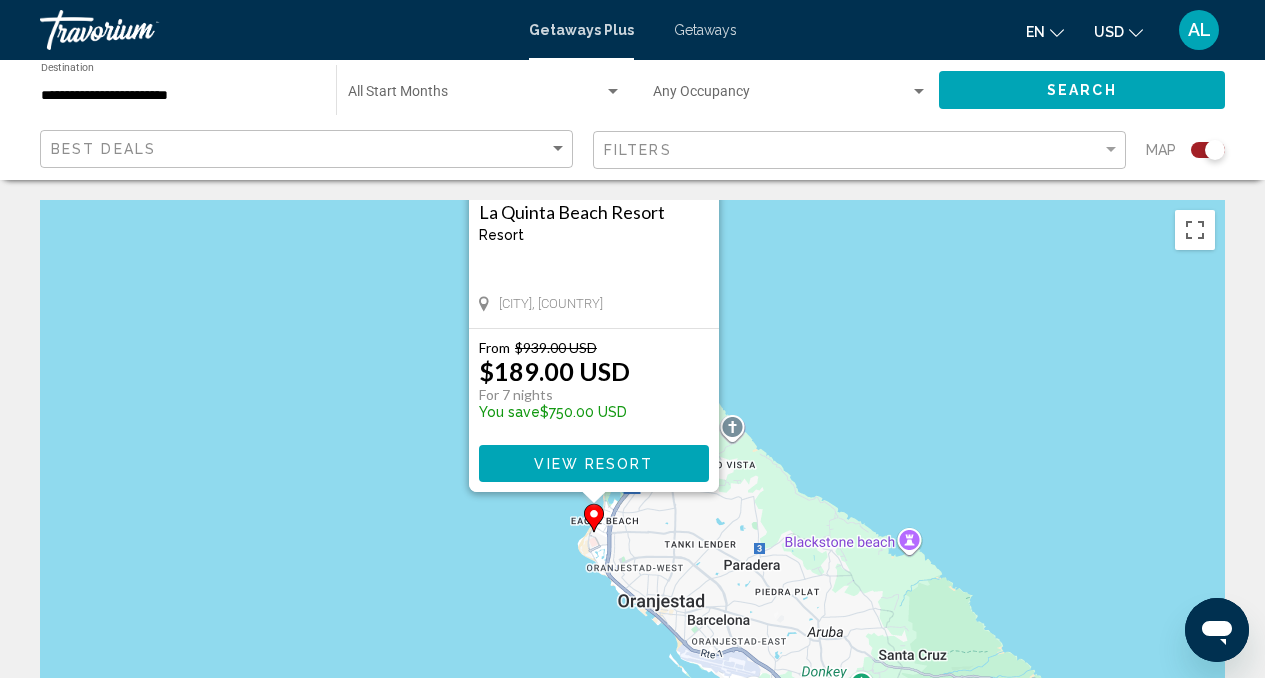 click on "To activate drag with keyboard, press Alt + Enter. Once in keyboard drag state, use the arrow keys to move the marker. To complete the drag, press the Enter key. To cancel, press Escape.  La Quinta Beach Resort  Resort  -  This is an adults only resort
Oranjestad, [STATE] From $939.00 USD $189.00 USD For 7 nights You save  $750.00 USD  View Resort" at bounding box center [632, 500] 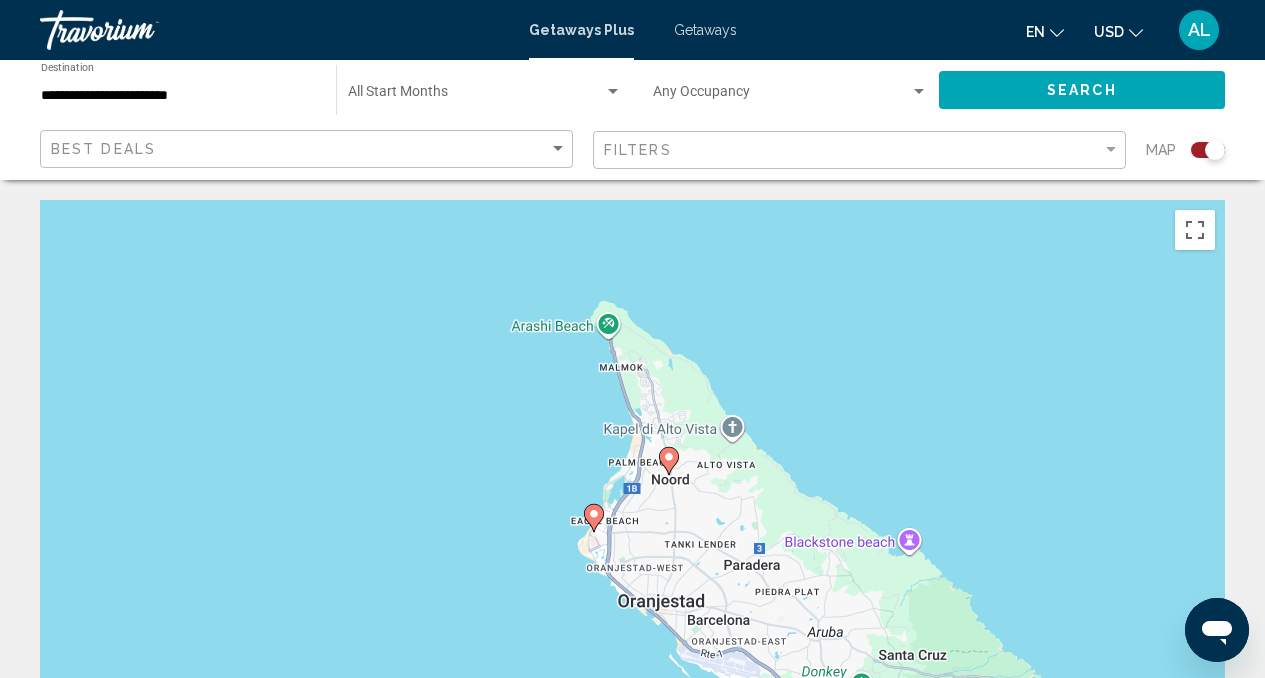 click at bounding box center [669, 461] 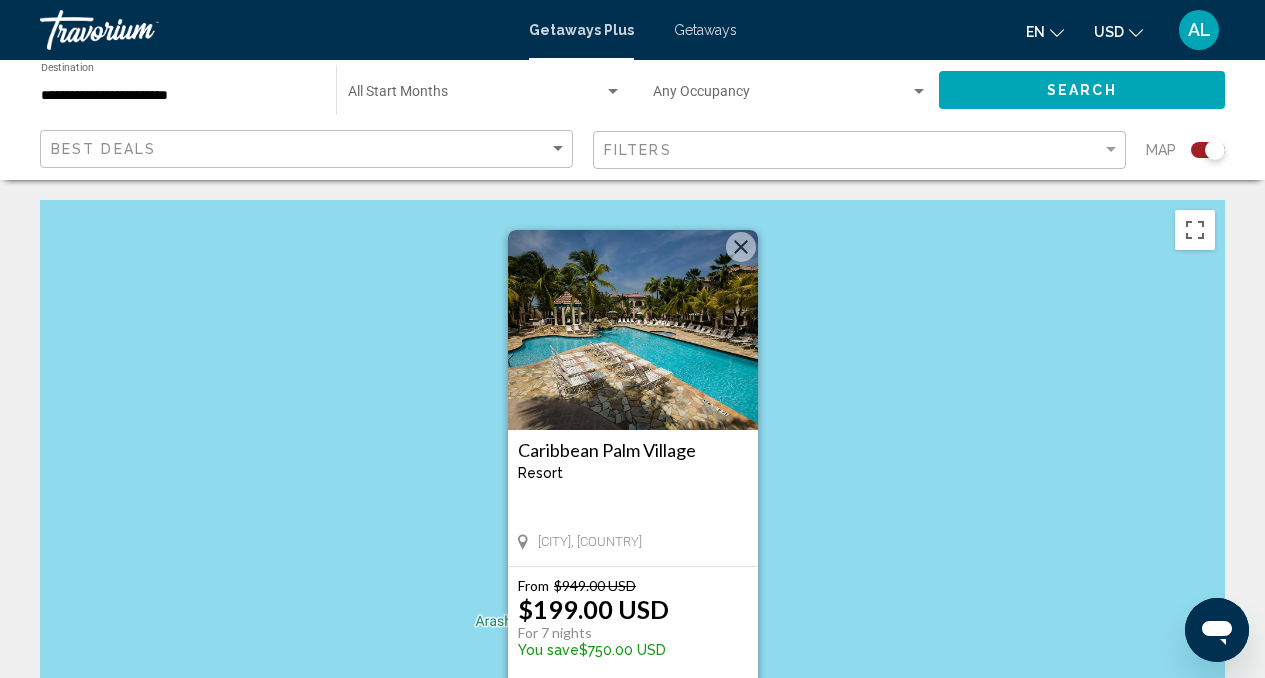 click on "To activate drag with keyboard, press Alt + Enter. Once in keyboard drag state, use the arrow keys to move the marker. To complete the drag, press the Enter key. To cancel, press Escape.  [RESORT_NAME]  Resort  -  This is an adults only resort
[CITY], [COUNTRY] From $[PRICE] USD $[PRICE] USD For [NUMBER] nights You save  $[PRICE] USD  View Resort" at bounding box center [632, 500] 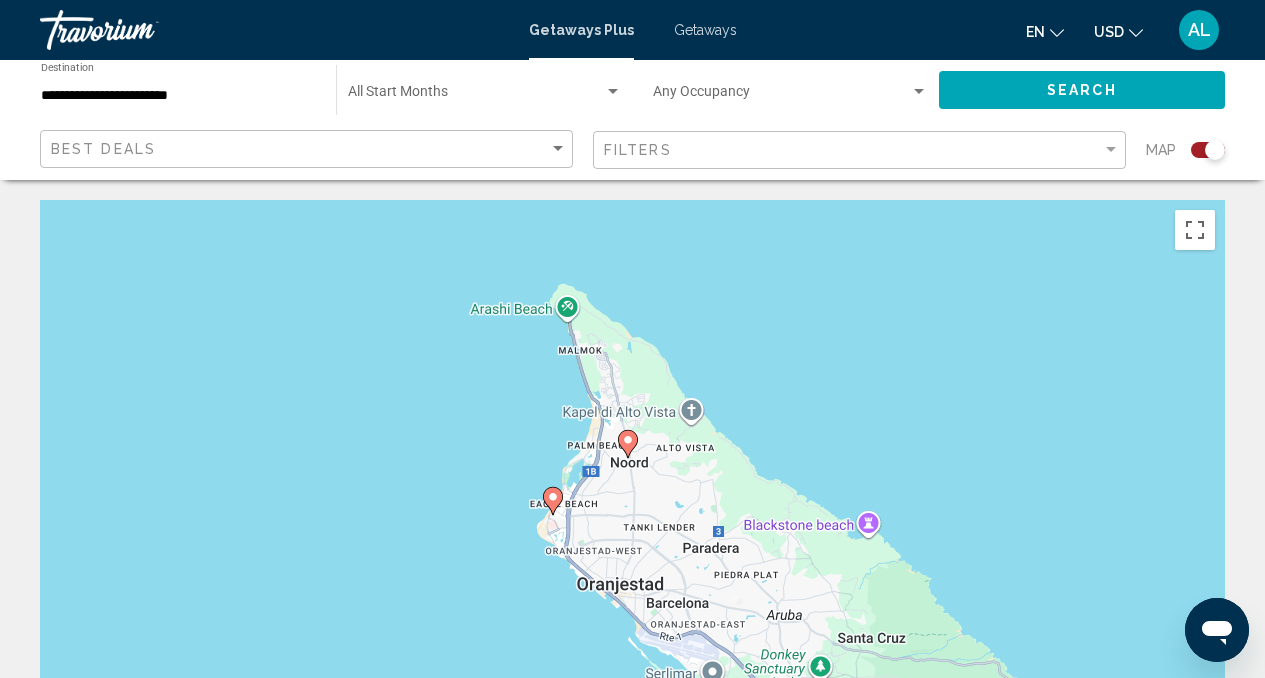 drag, startPoint x: 845, startPoint y: 541, endPoint x: 840, endPoint y: 222, distance: 319.03918 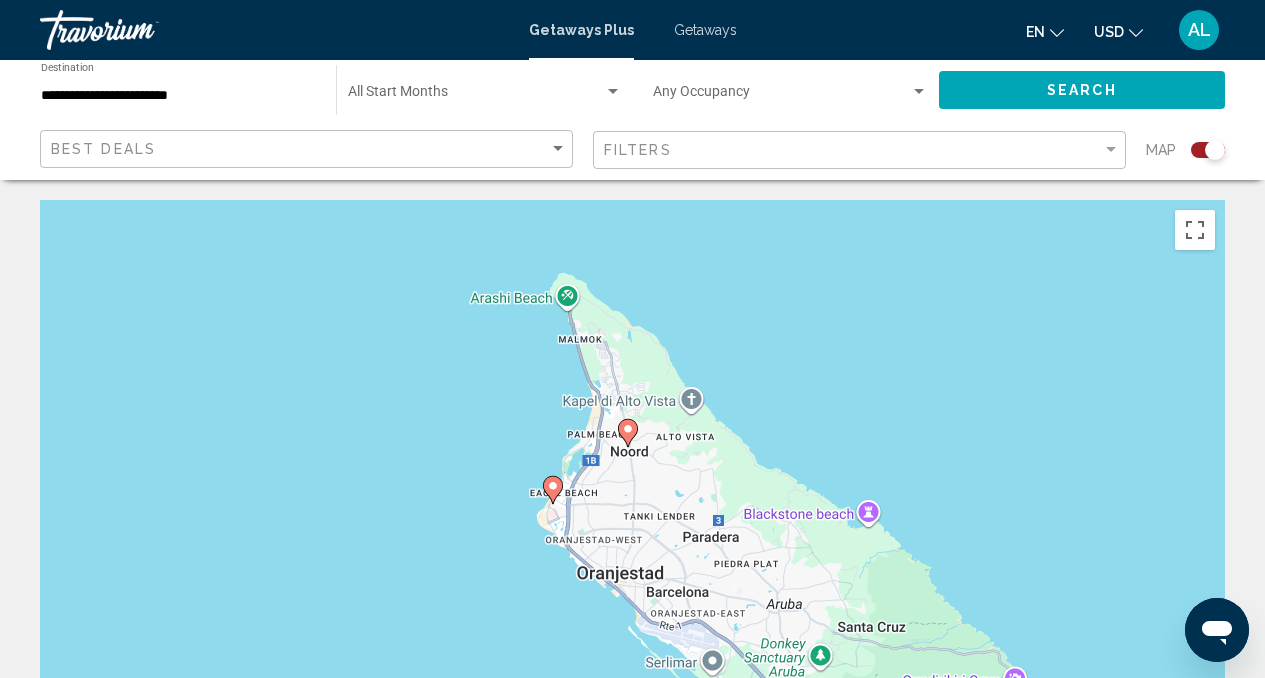 click 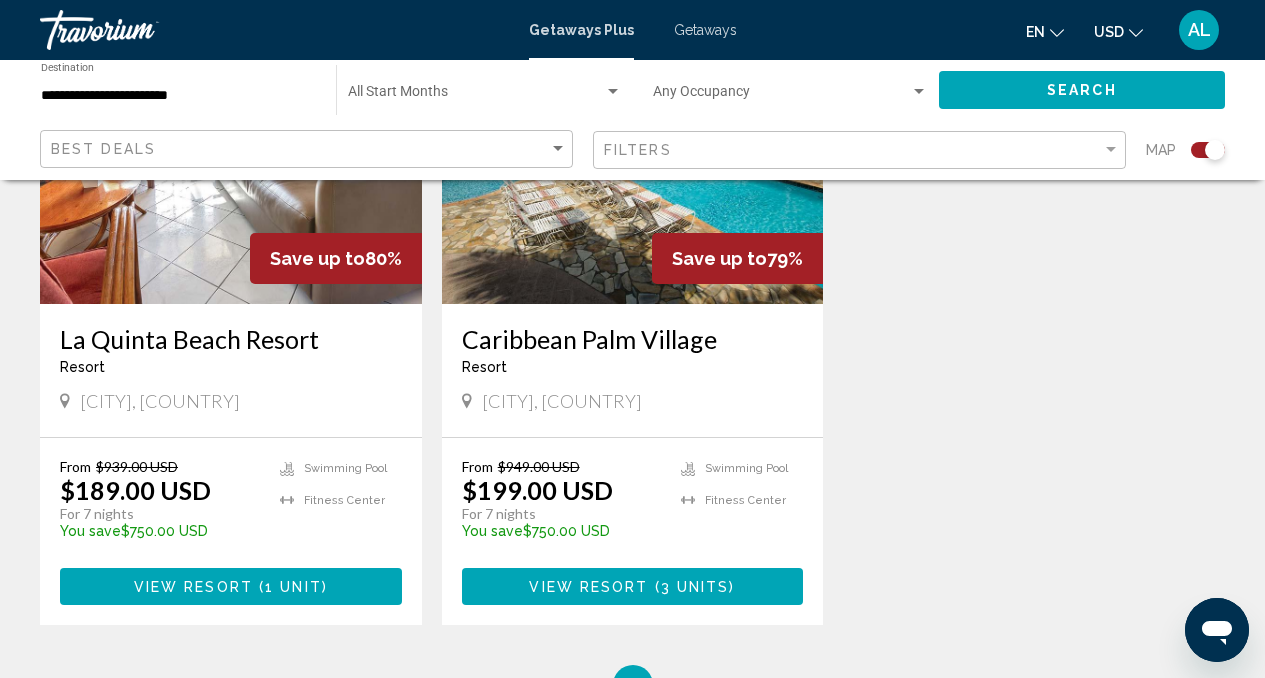 scroll, scrollTop: 914, scrollLeft: 0, axis: vertical 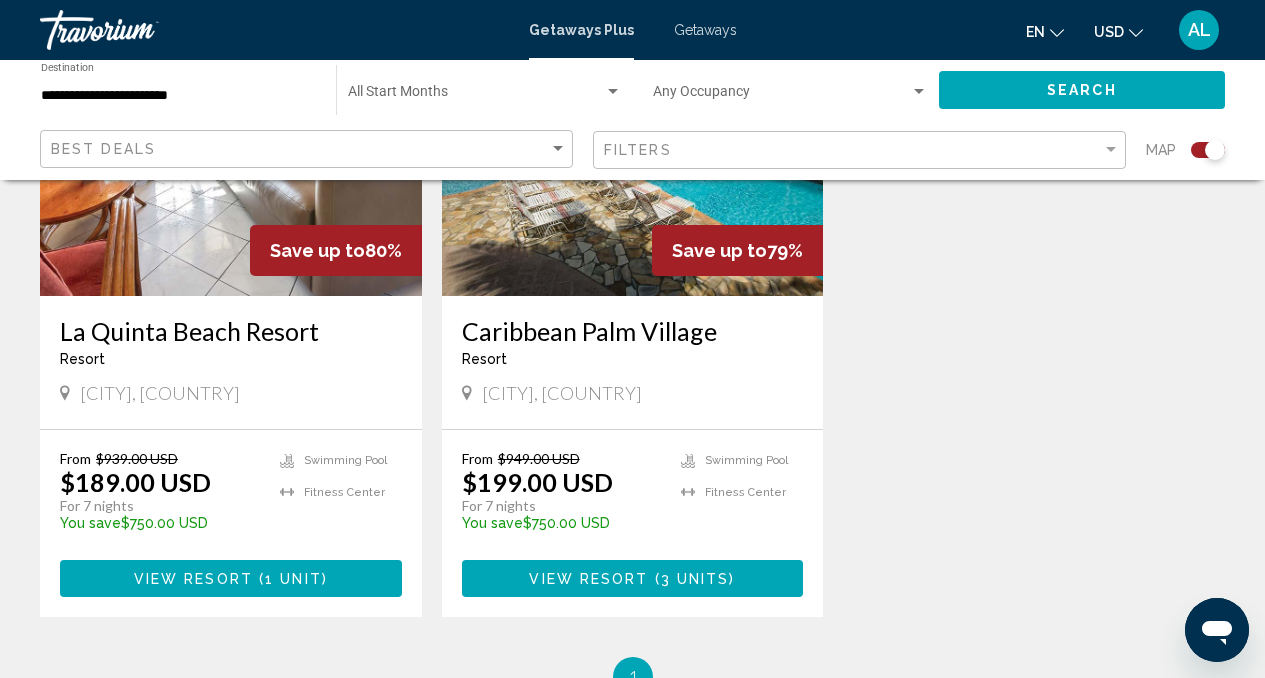 click at bounding box center [231, 136] 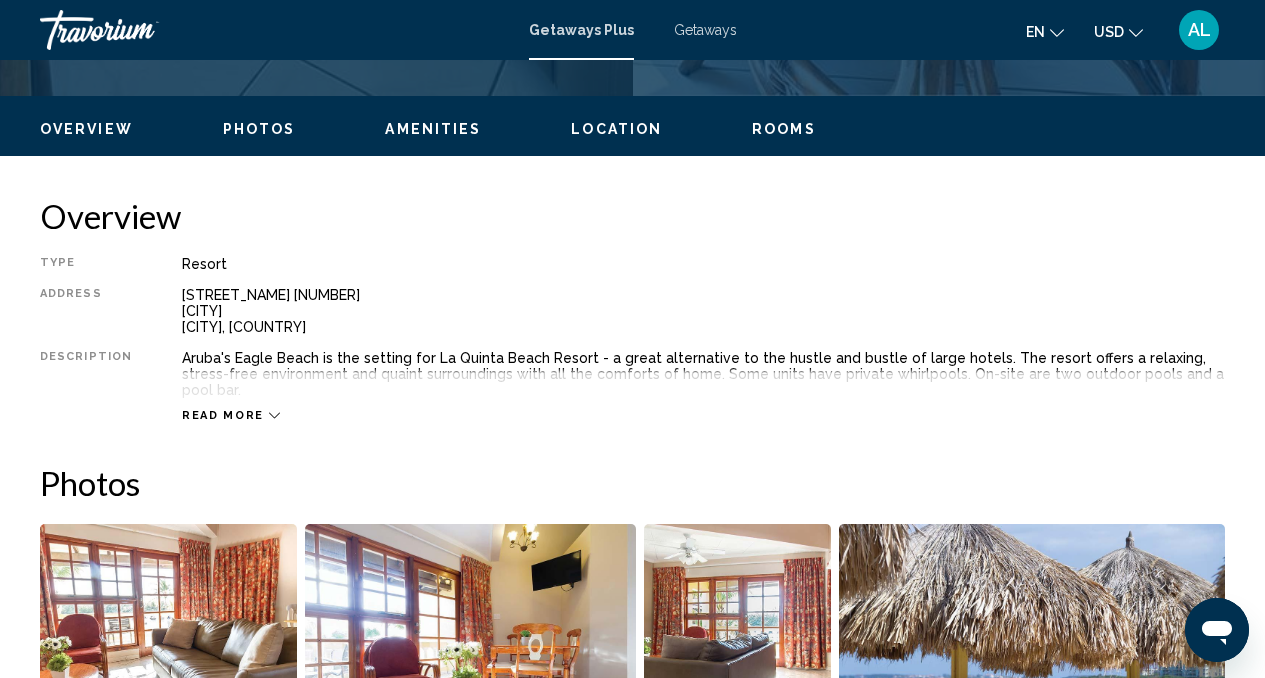 scroll, scrollTop: 196, scrollLeft: 0, axis: vertical 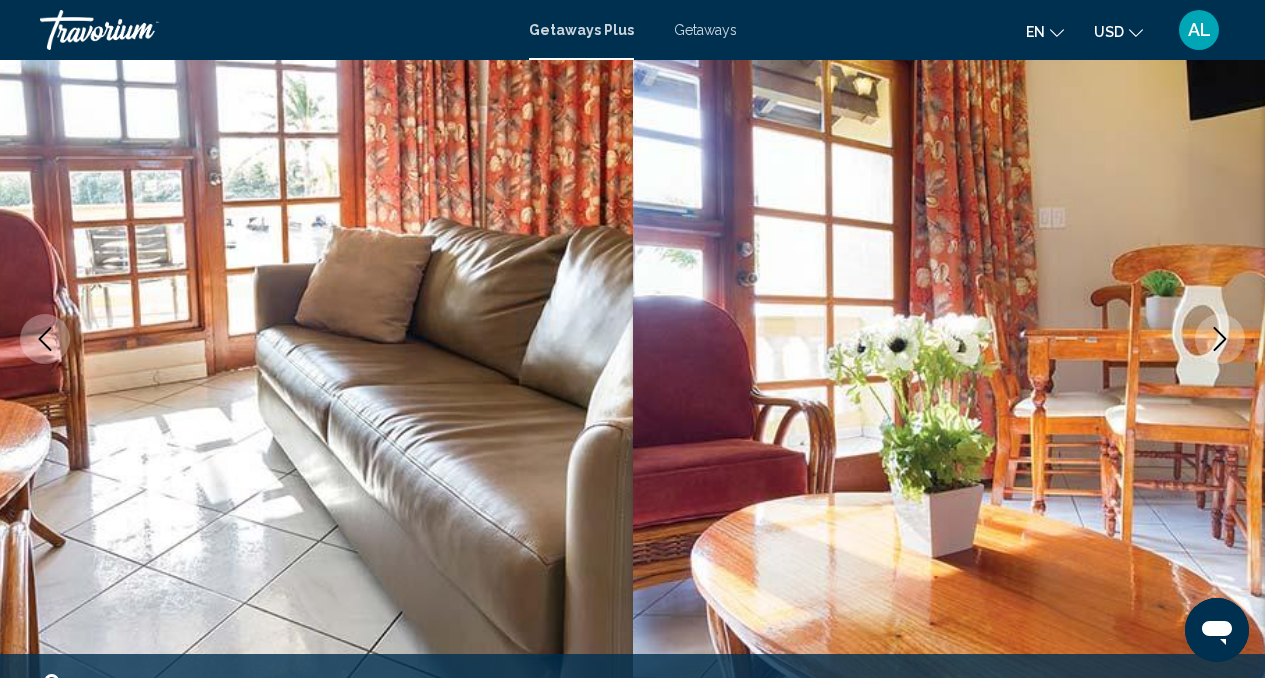 click 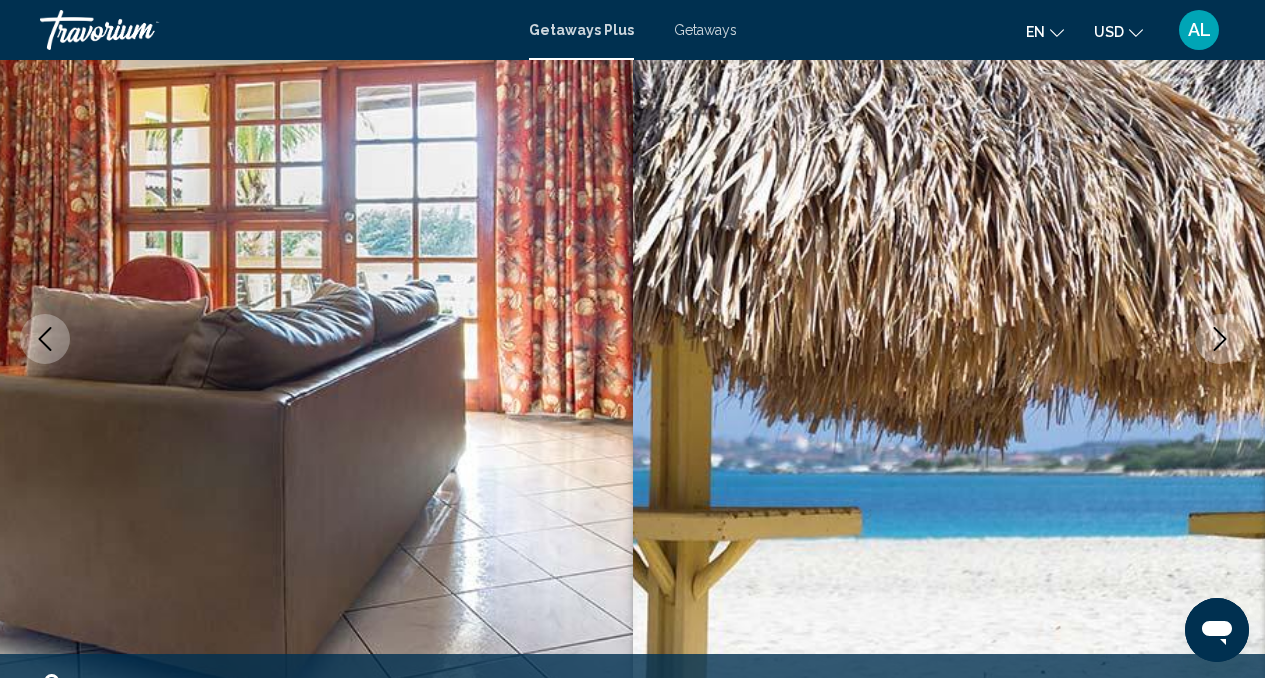 click 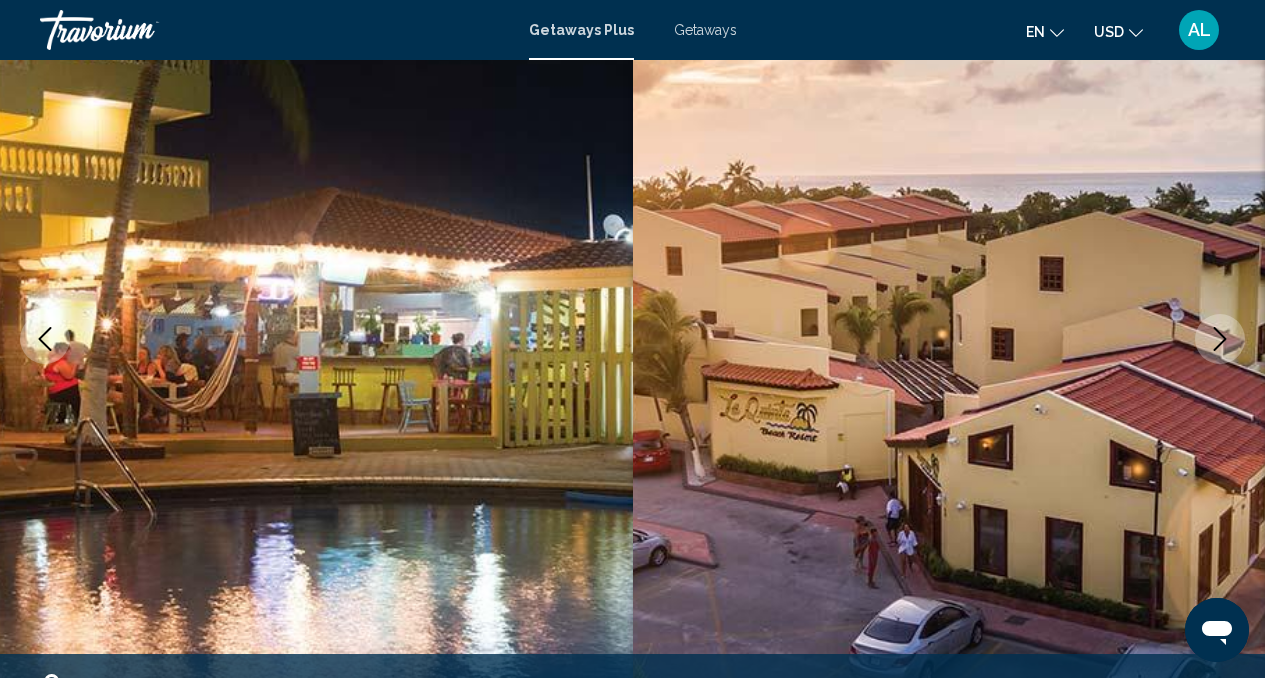 click 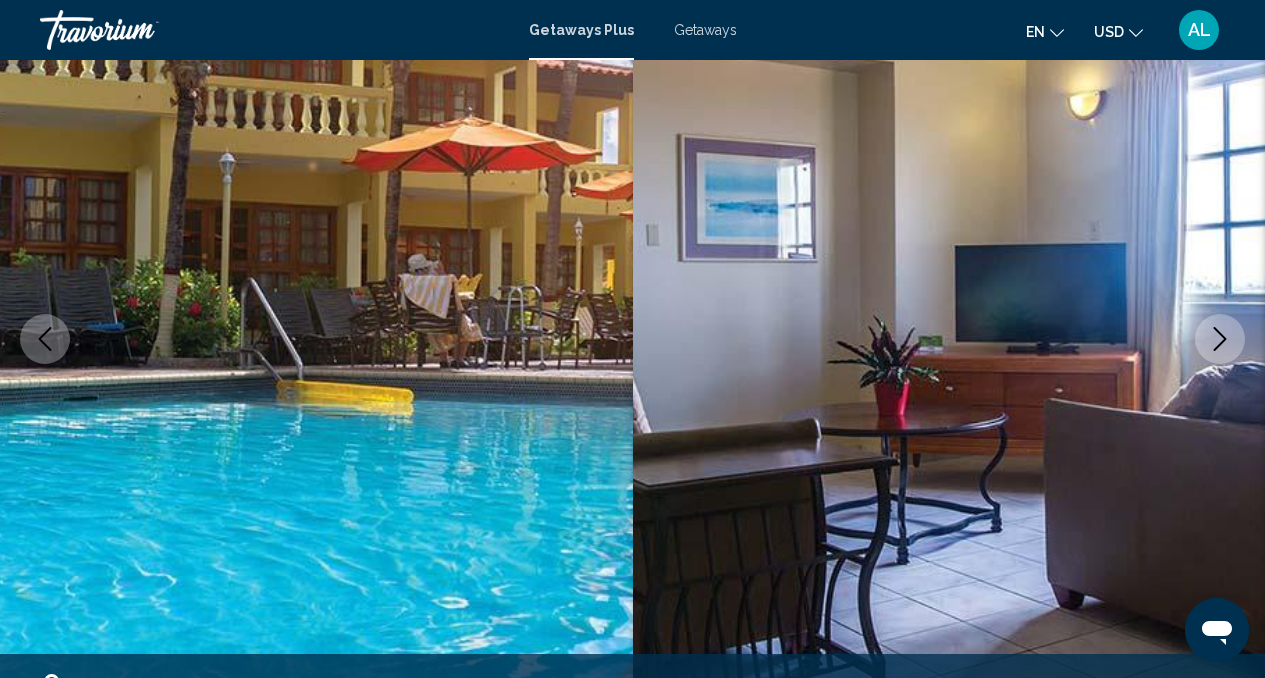 click 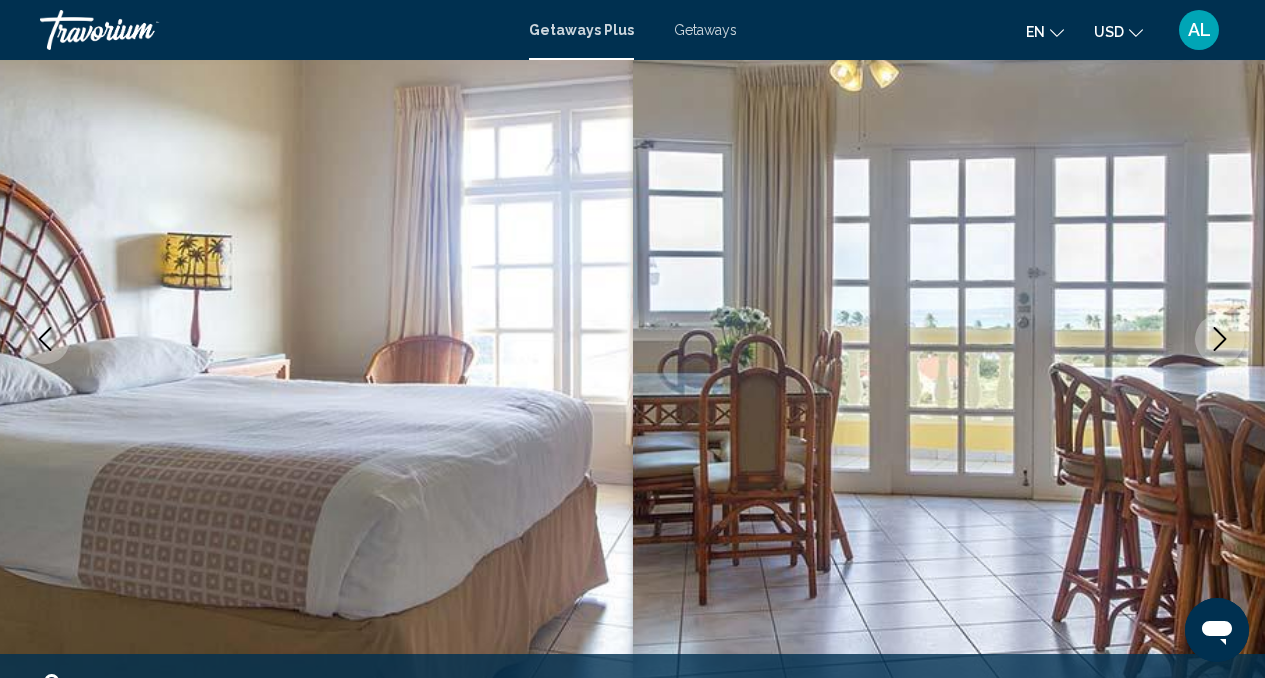 click 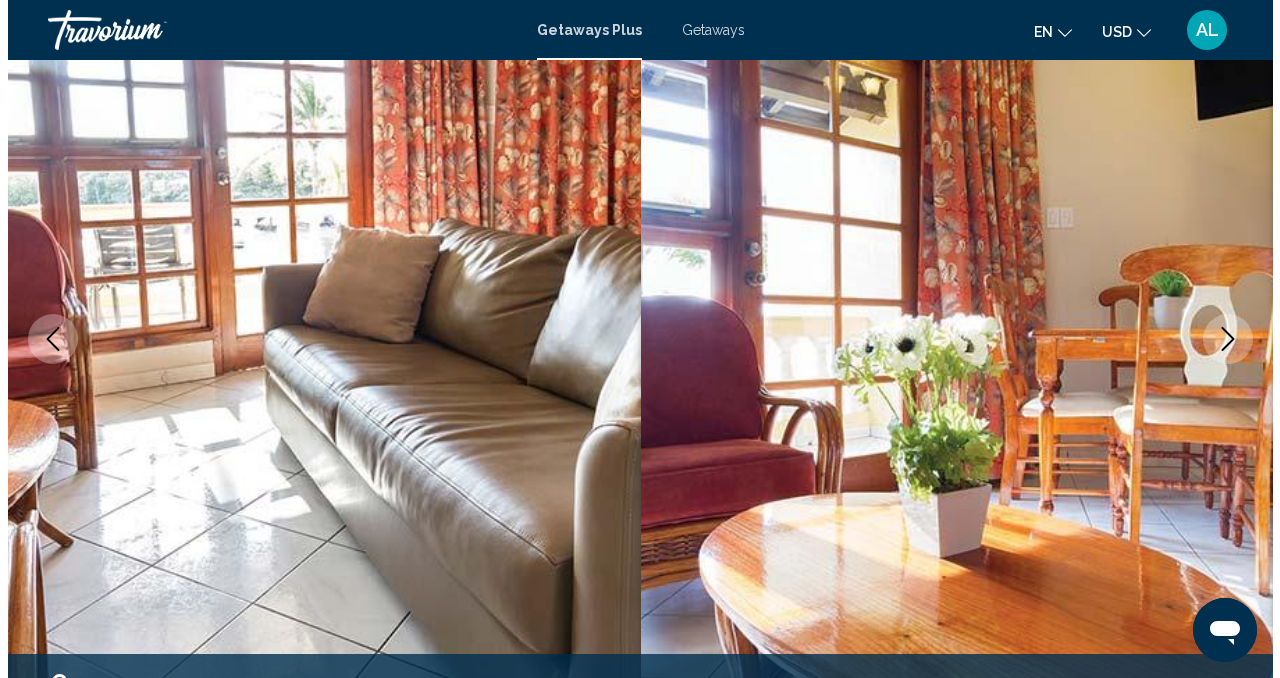 scroll, scrollTop: 0, scrollLeft: 0, axis: both 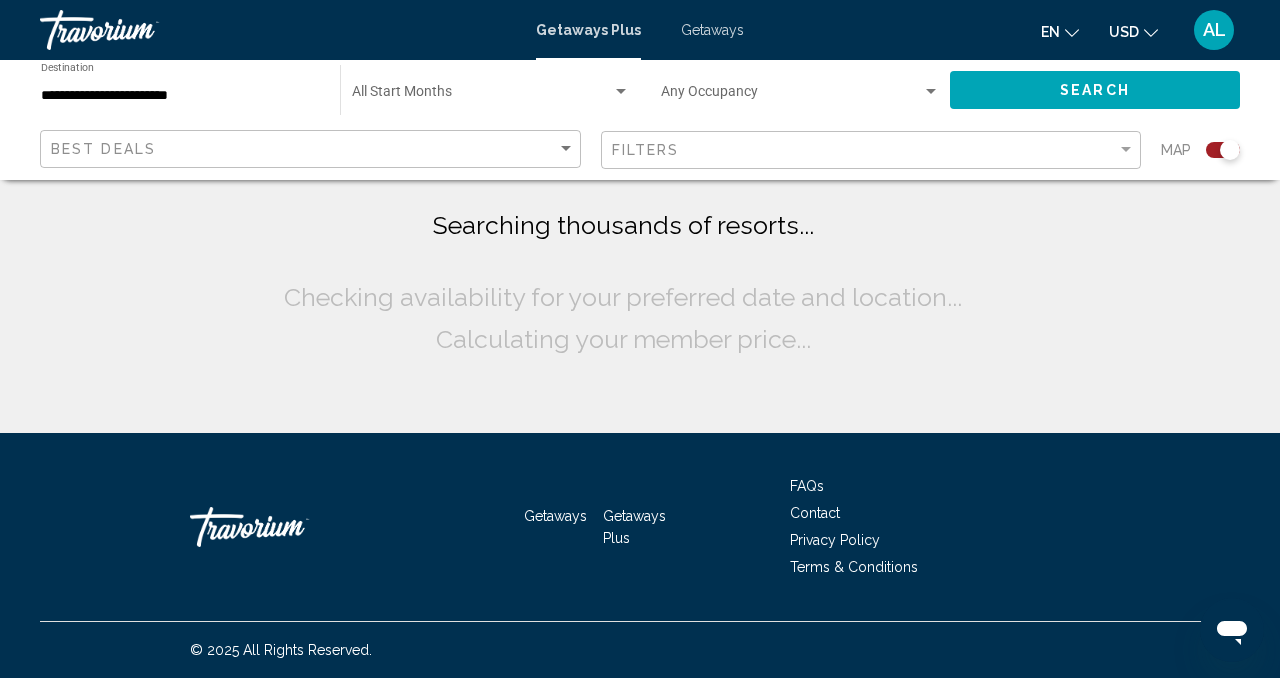 click on "**********" at bounding box center (180, 96) 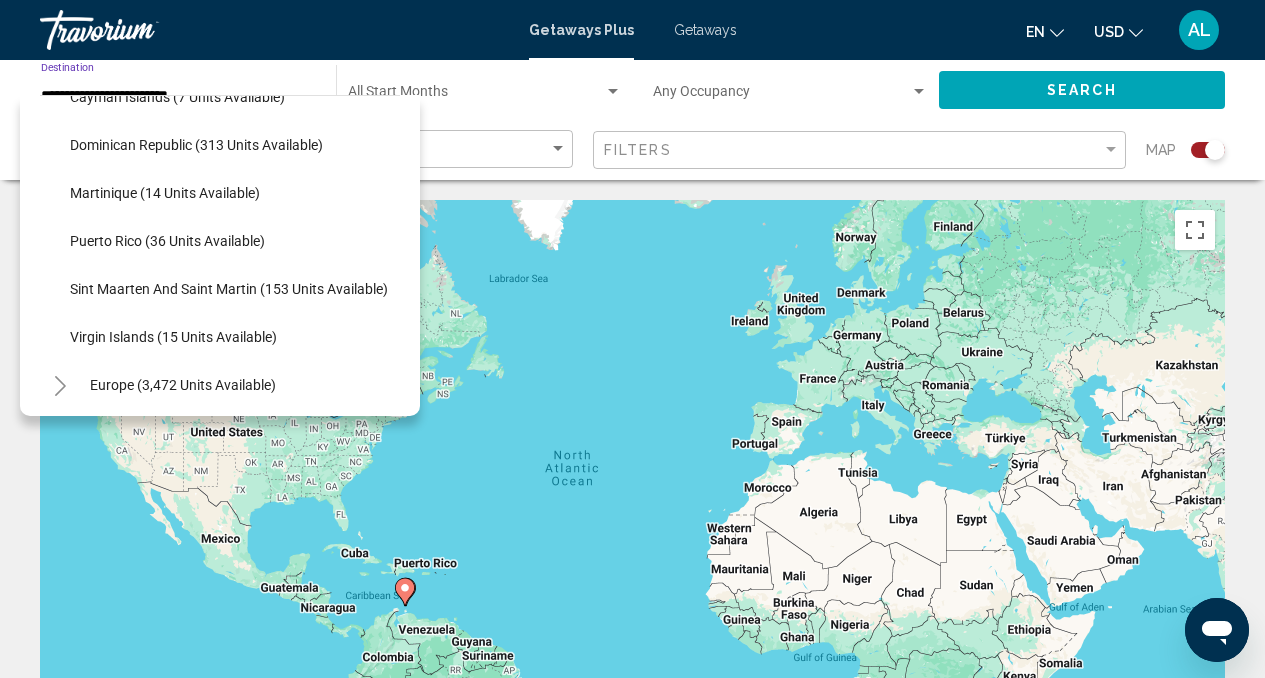 scroll, scrollTop: 418, scrollLeft: 0, axis: vertical 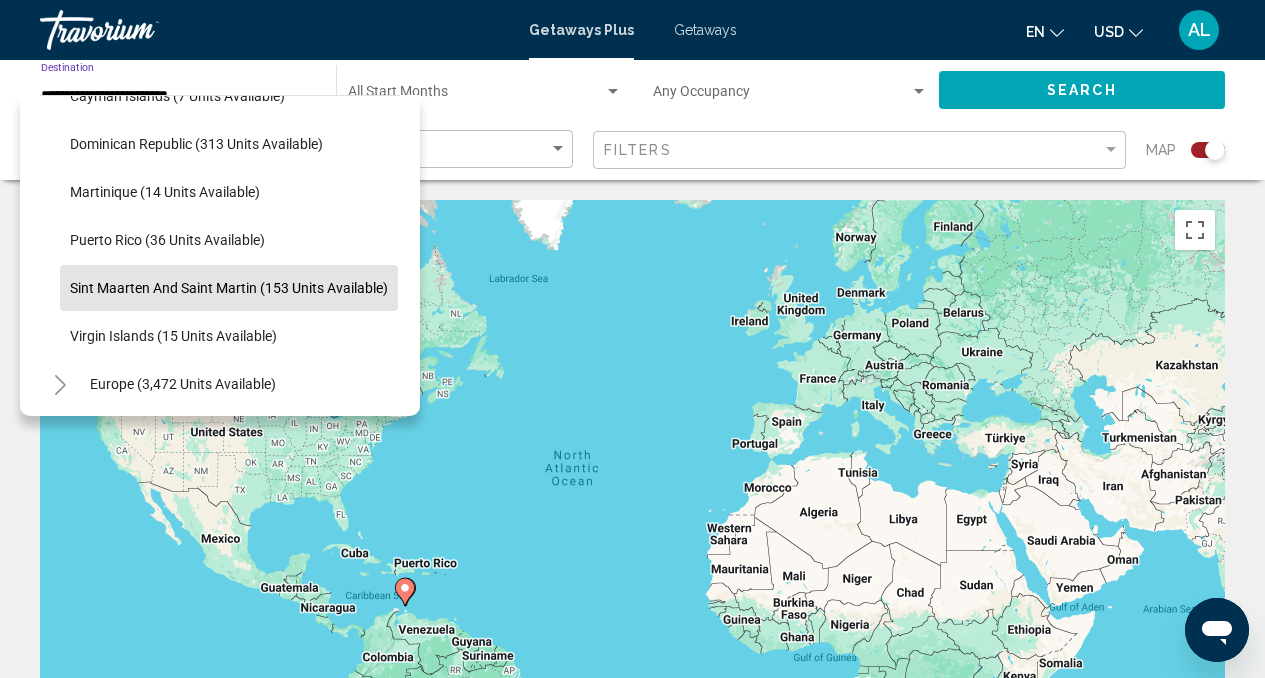 click on "Sint Maarten and Saint Martin (153 units available)" 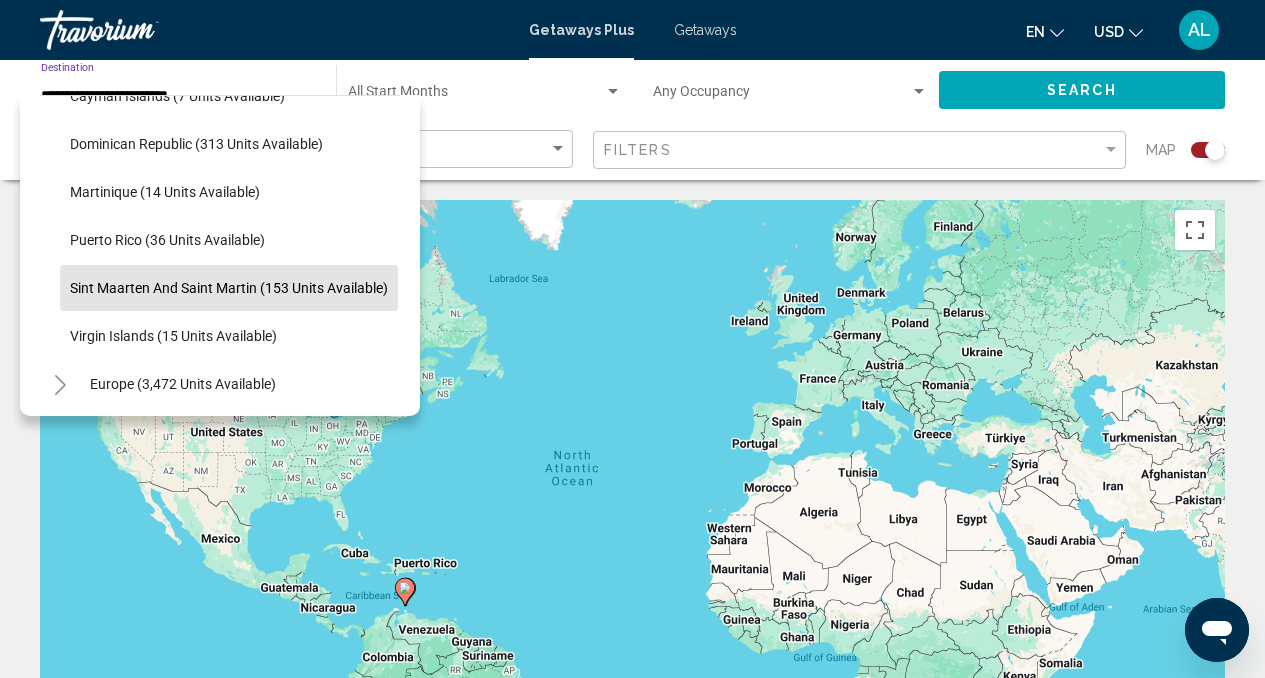 type on "**********" 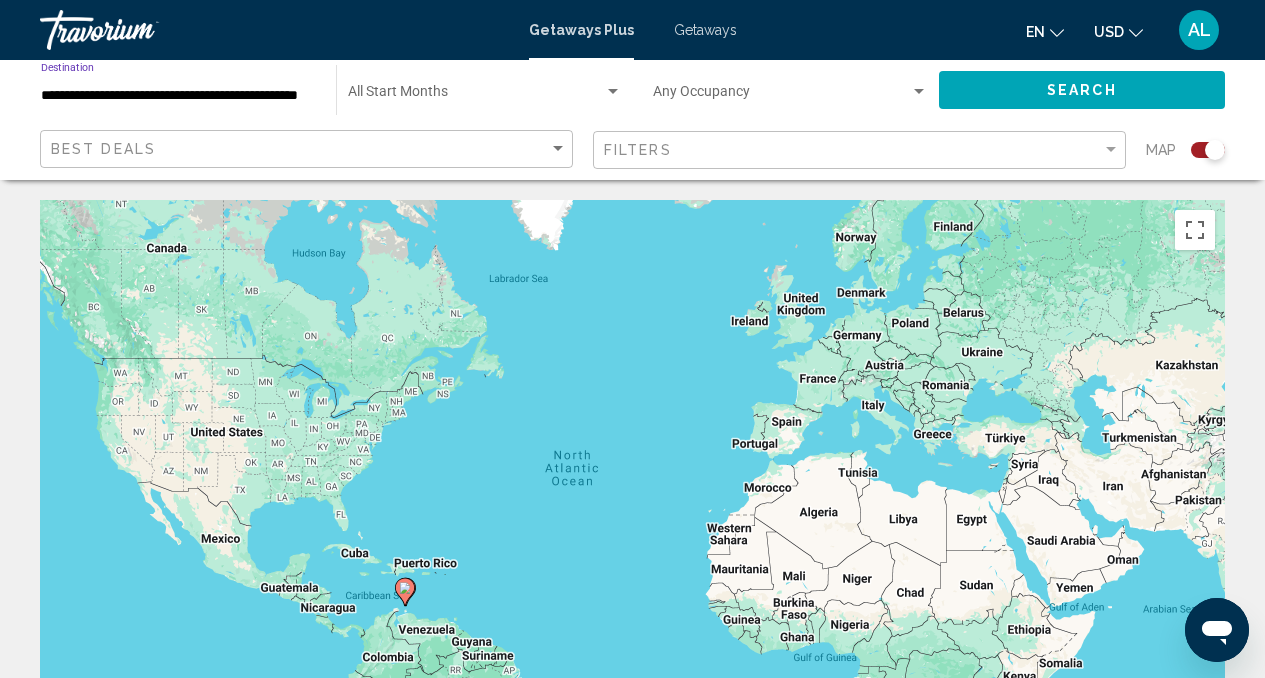 click on "Search" 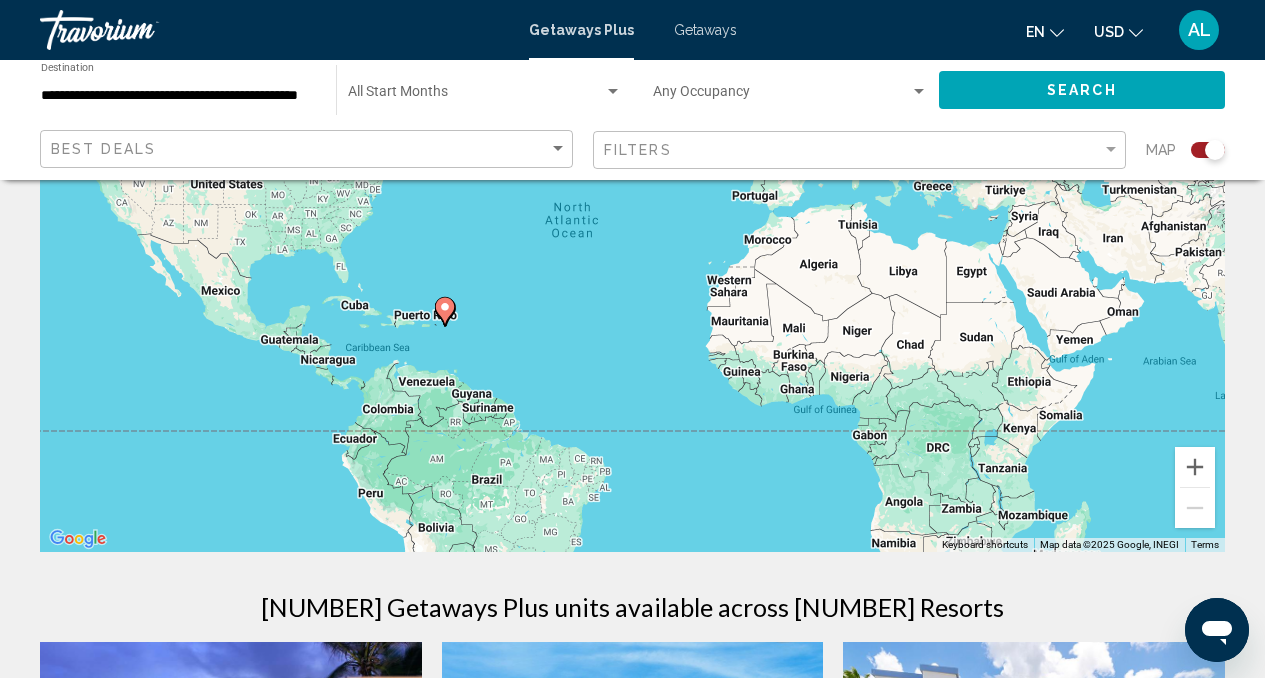 scroll, scrollTop: 258, scrollLeft: 0, axis: vertical 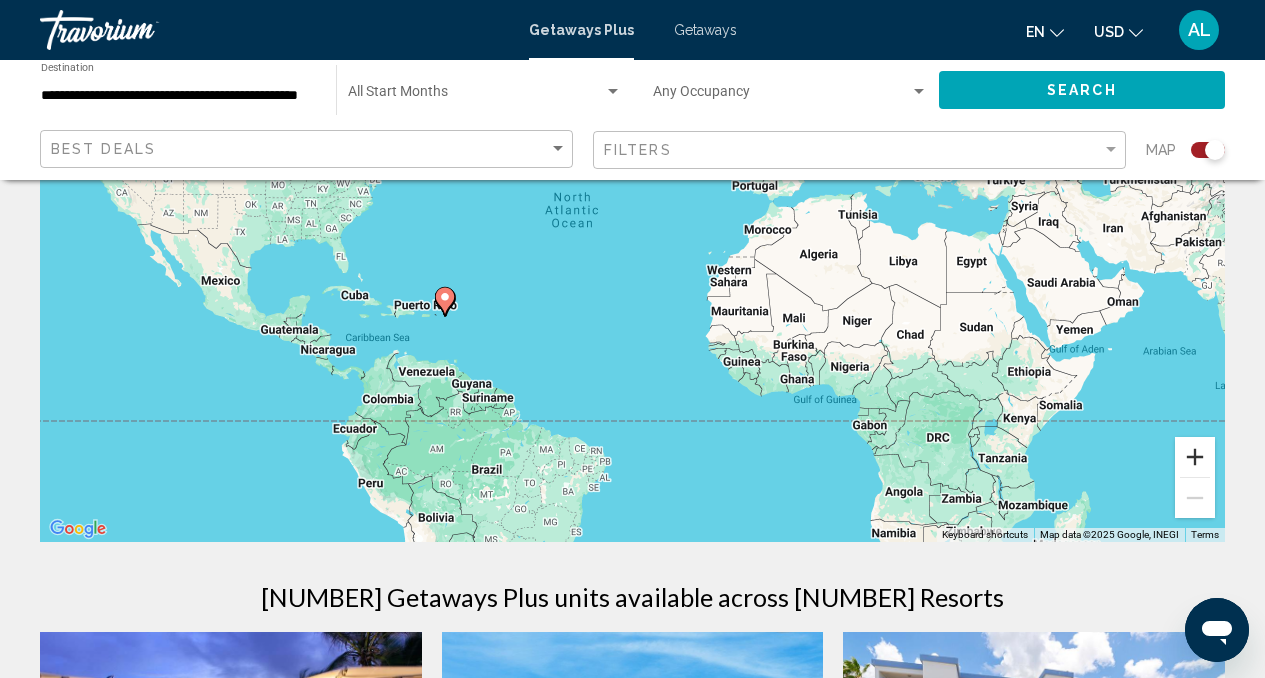 click at bounding box center (1195, 457) 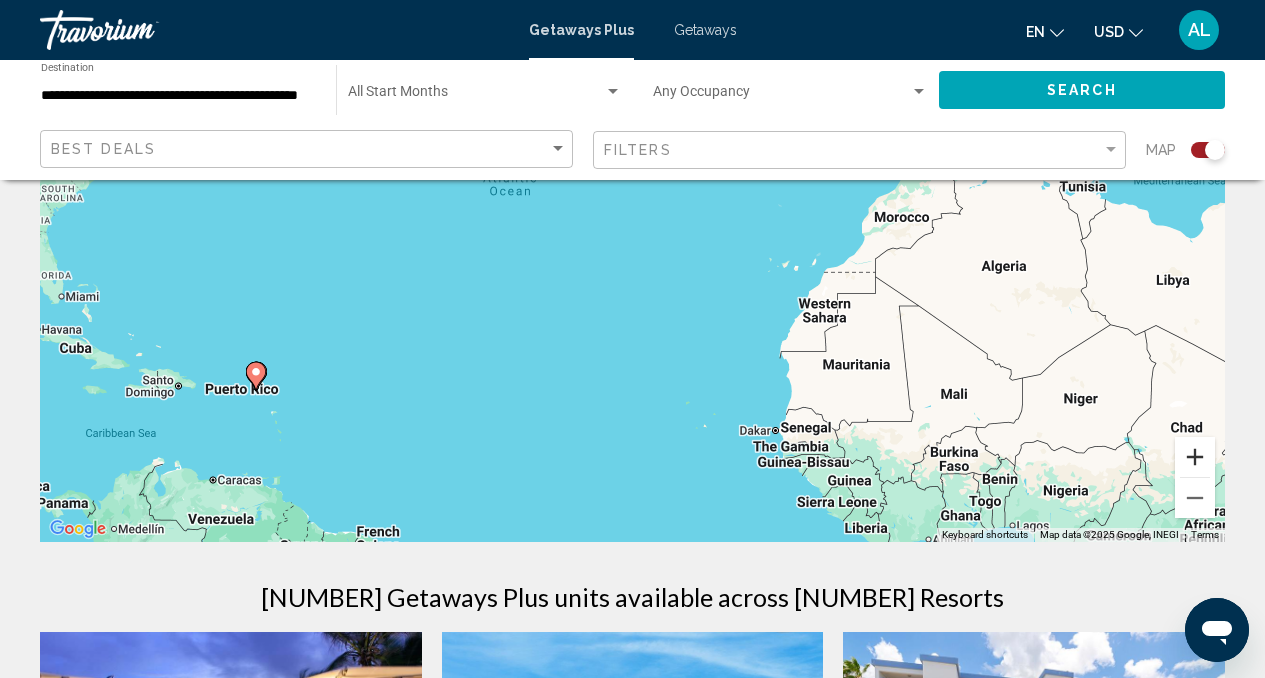 click at bounding box center (1195, 457) 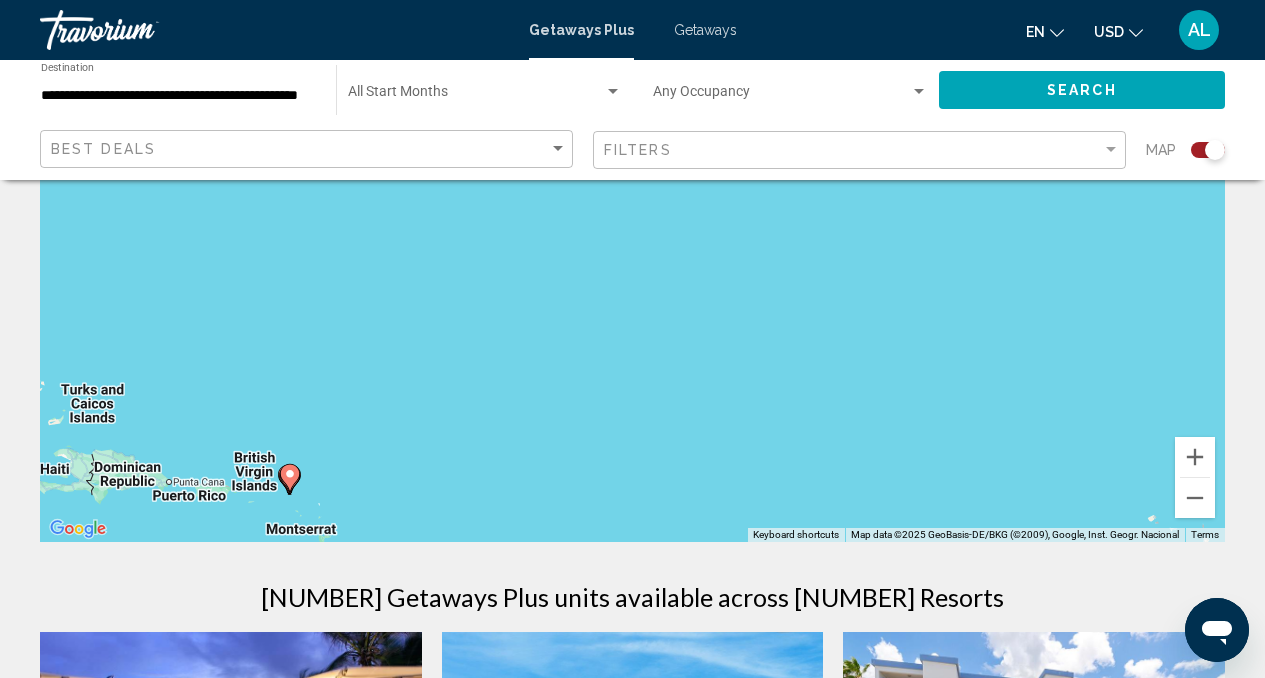 drag, startPoint x: 369, startPoint y: 356, endPoint x: 825, endPoint y: 268, distance: 464.4136 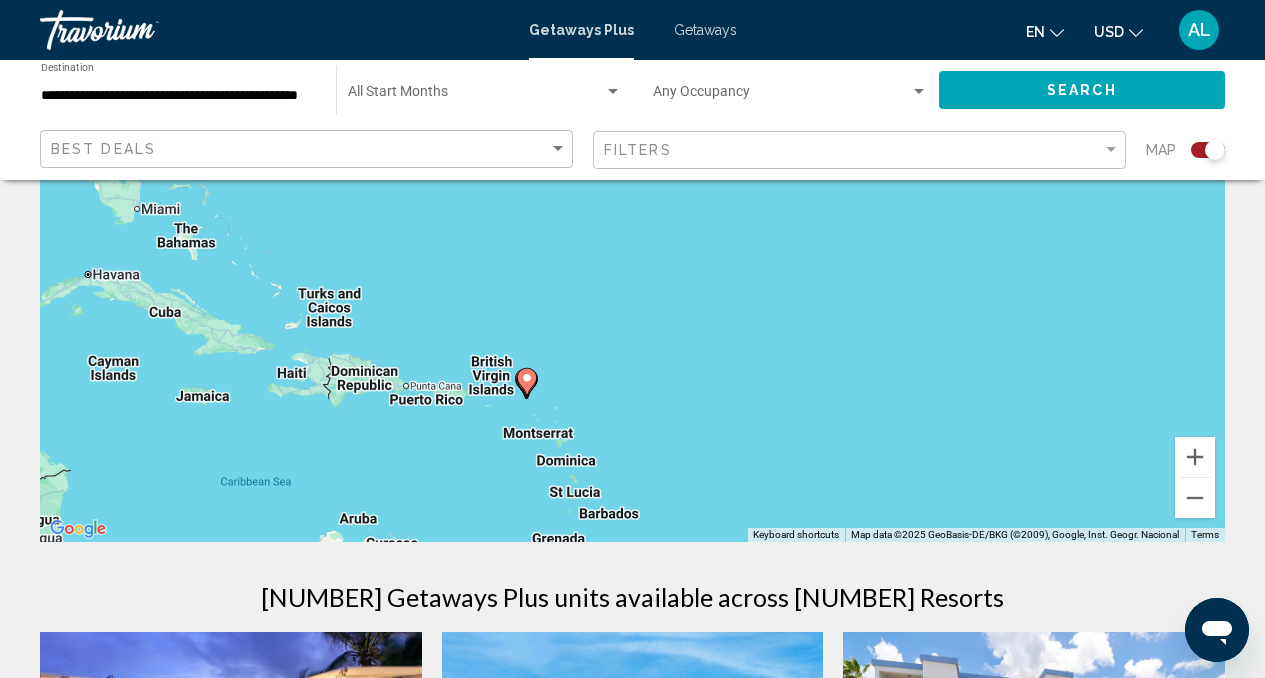 drag, startPoint x: 547, startPoint y: 416, endPoint x: 750, endPoint y: 369, distance: 208.36986 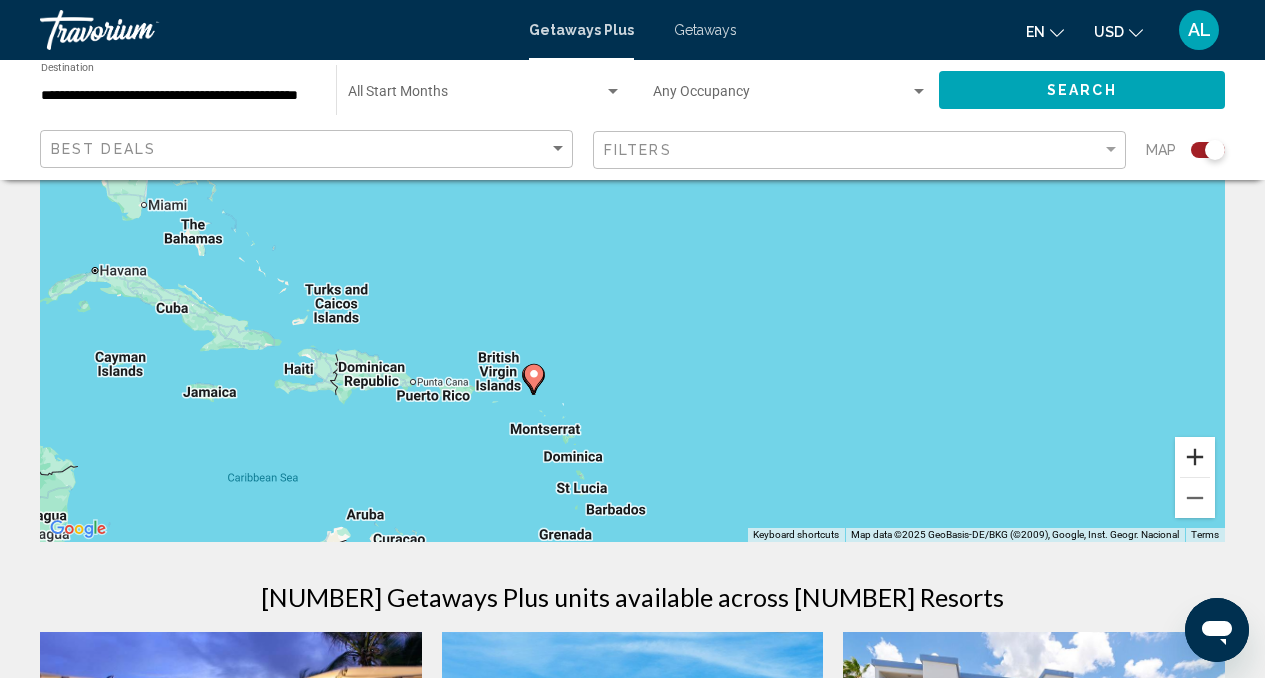 click at bounding box center [1195, 457] 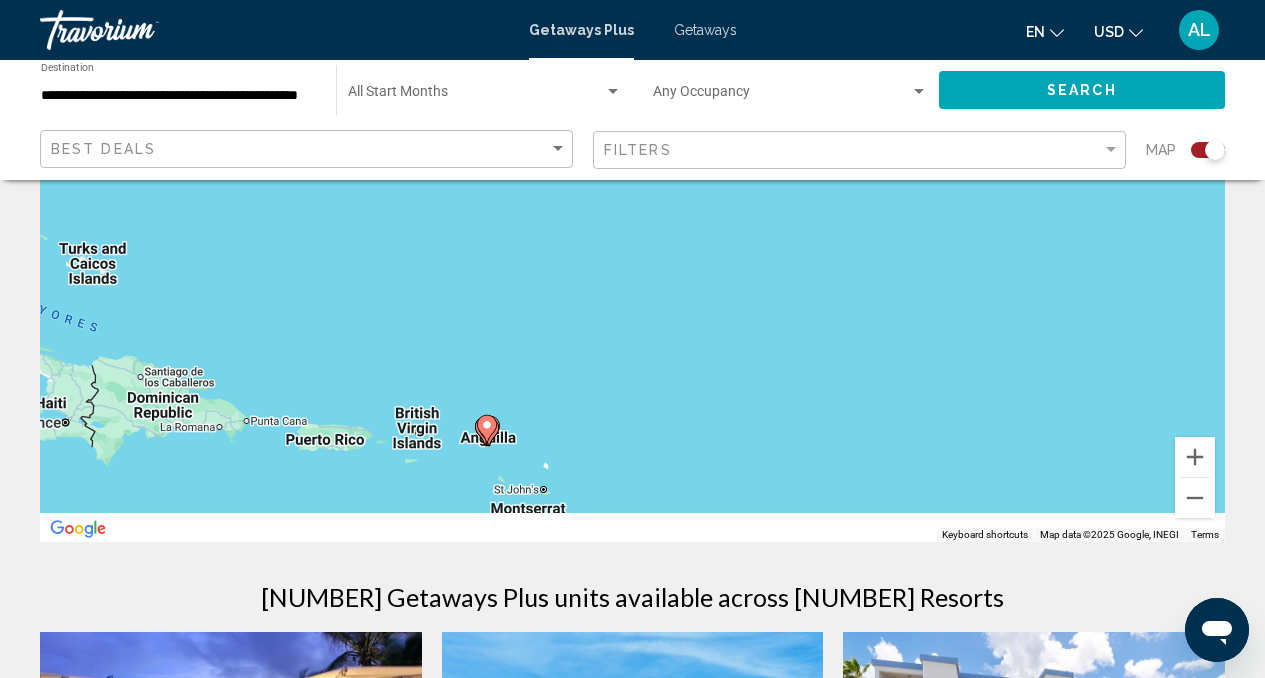 drag, startPoint x: 658, startPoint y: 409, endPoint x: 735, endPoint y: 283, distance: 147.66516 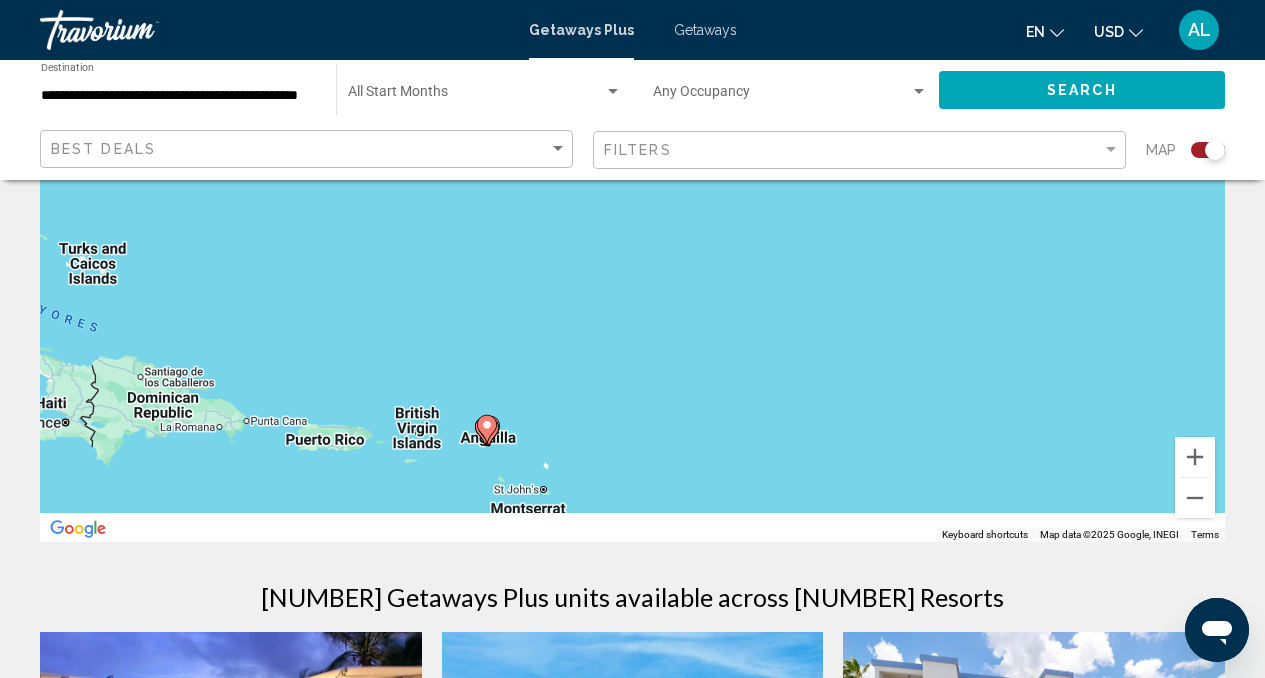 click on "To activate drag with keyboard, press Alt + Enter. Once in keyboard drag state, use the arrow keys to move the marker. To complete the drag, press the Enter key. To cancel, press Escape." at bounding box center [632, 242] 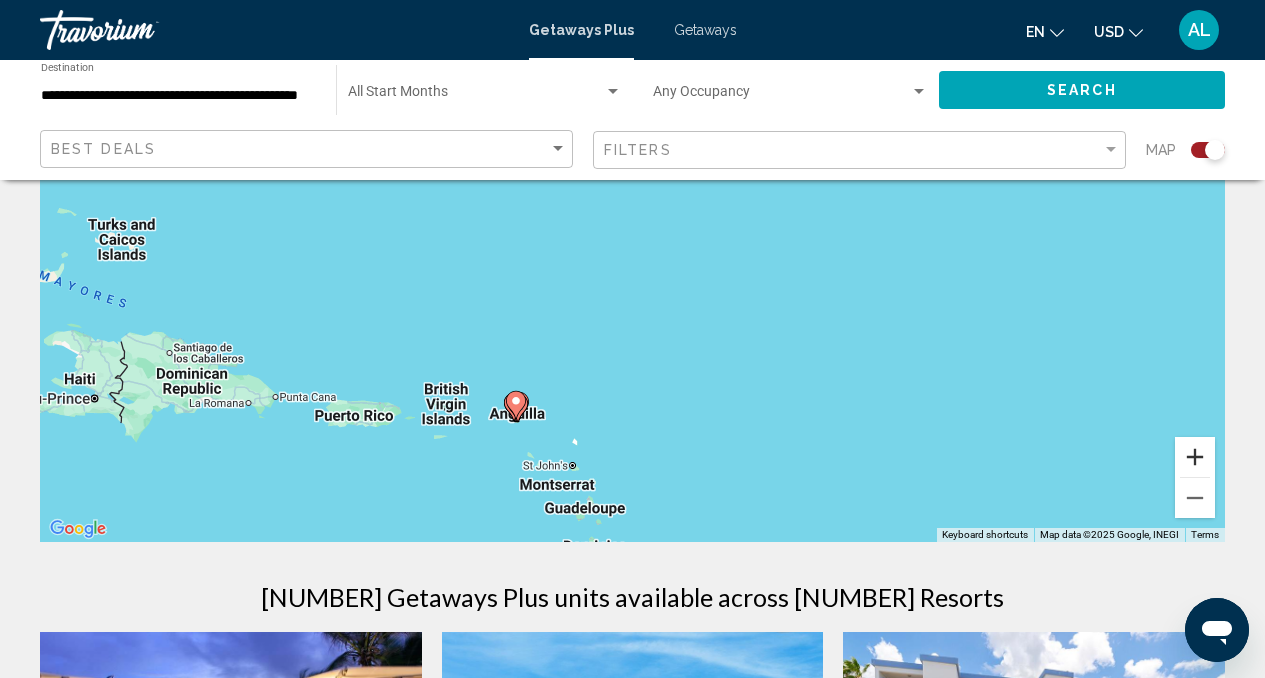 click at bounding box center (1195, 457) 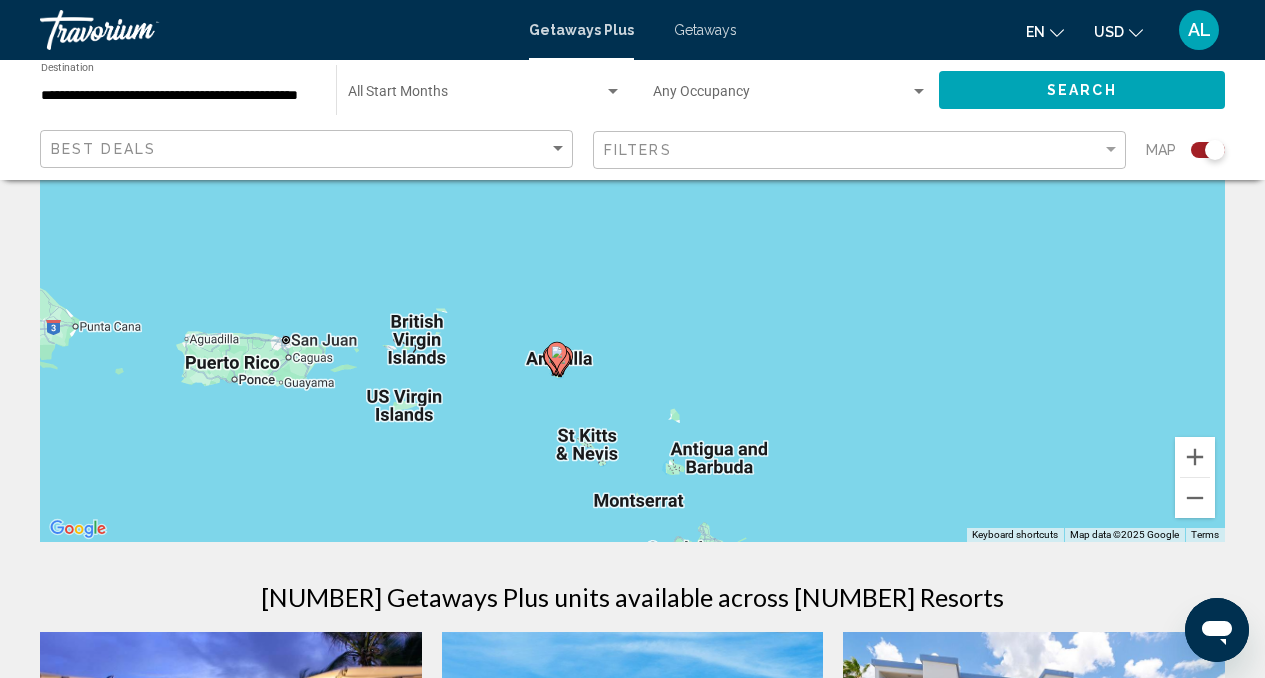 drag, startPoint x: 657, startPoint y: 440, endPoint x: 820, endPoint y: 200, distance: 290.11893 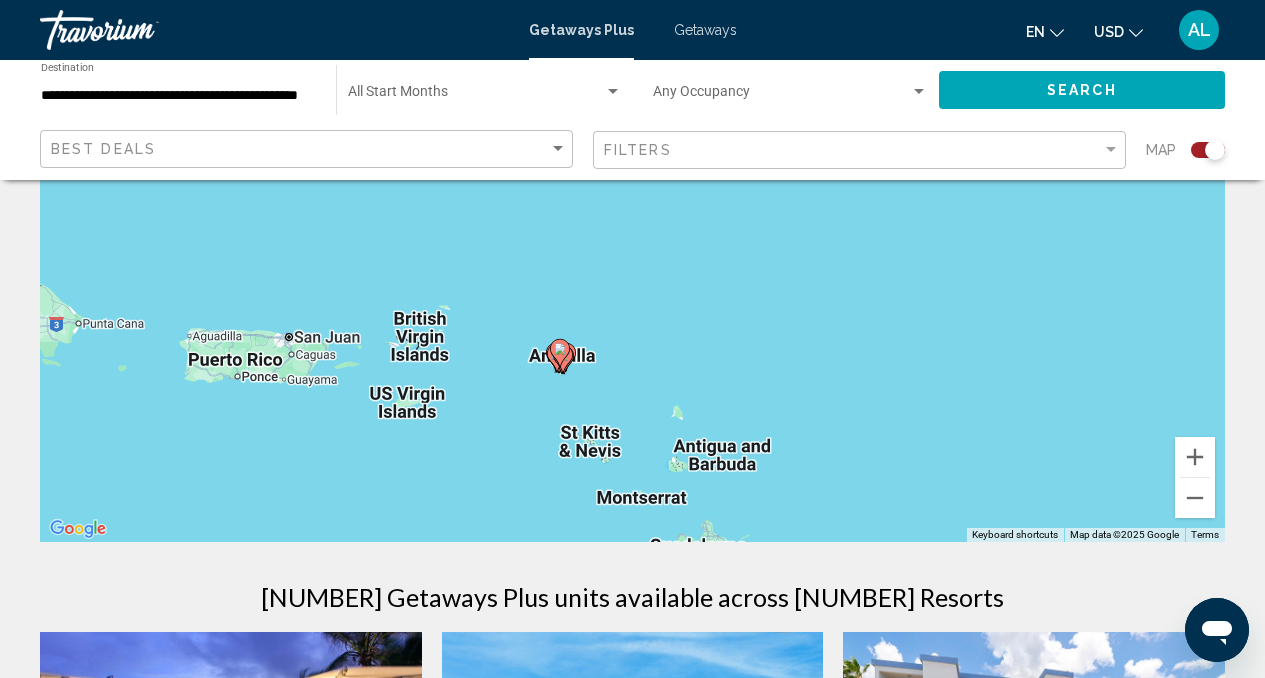 click 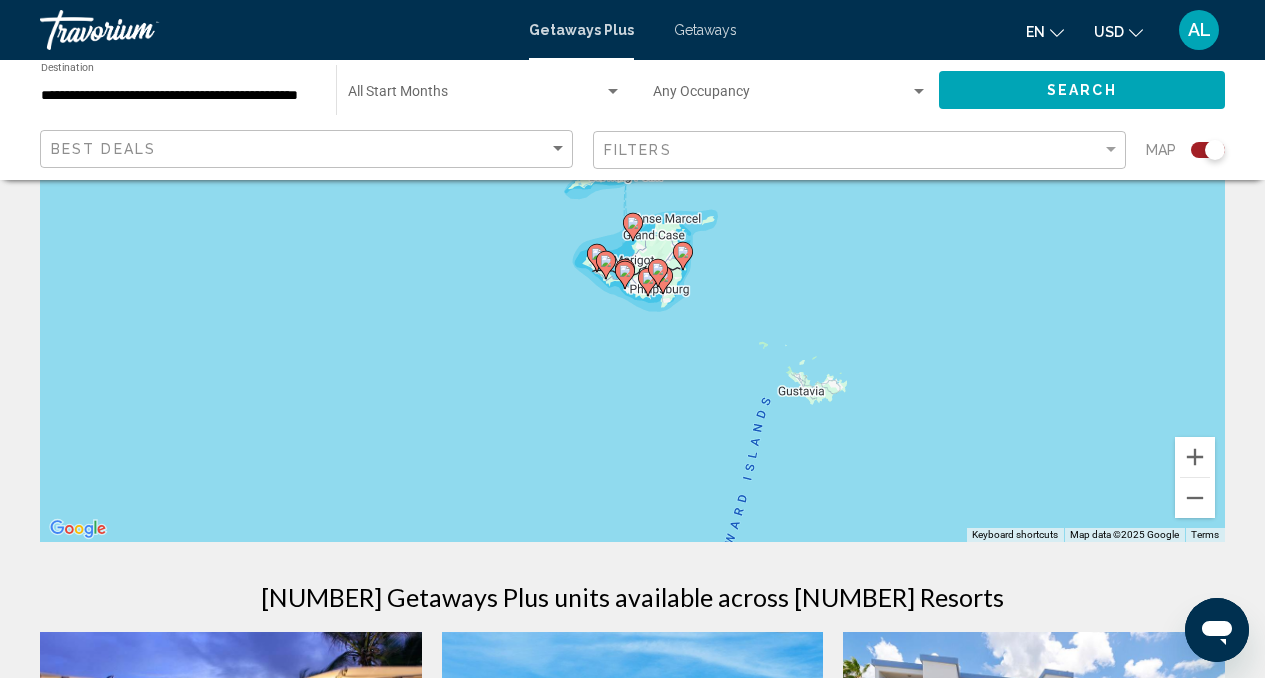 click 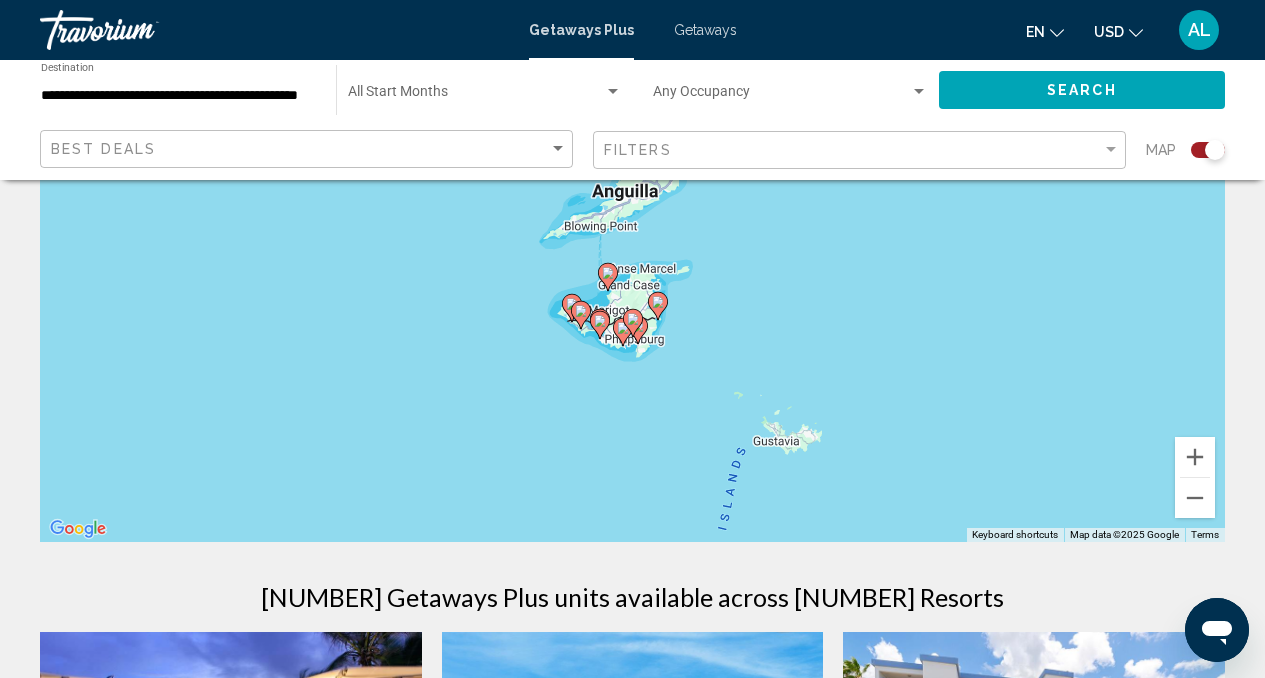 drag, startPoint x: 611, startPoint y: 344, endPoint x: 611, endPoint y: 459, distance: 115 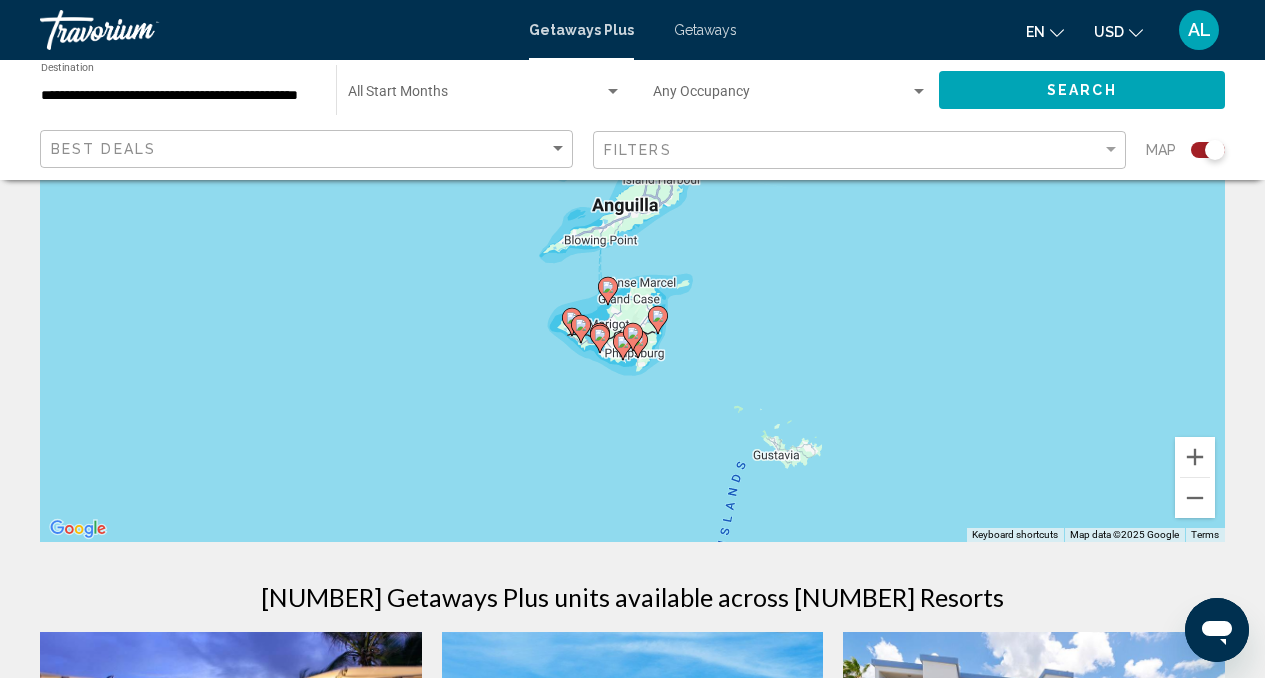 click 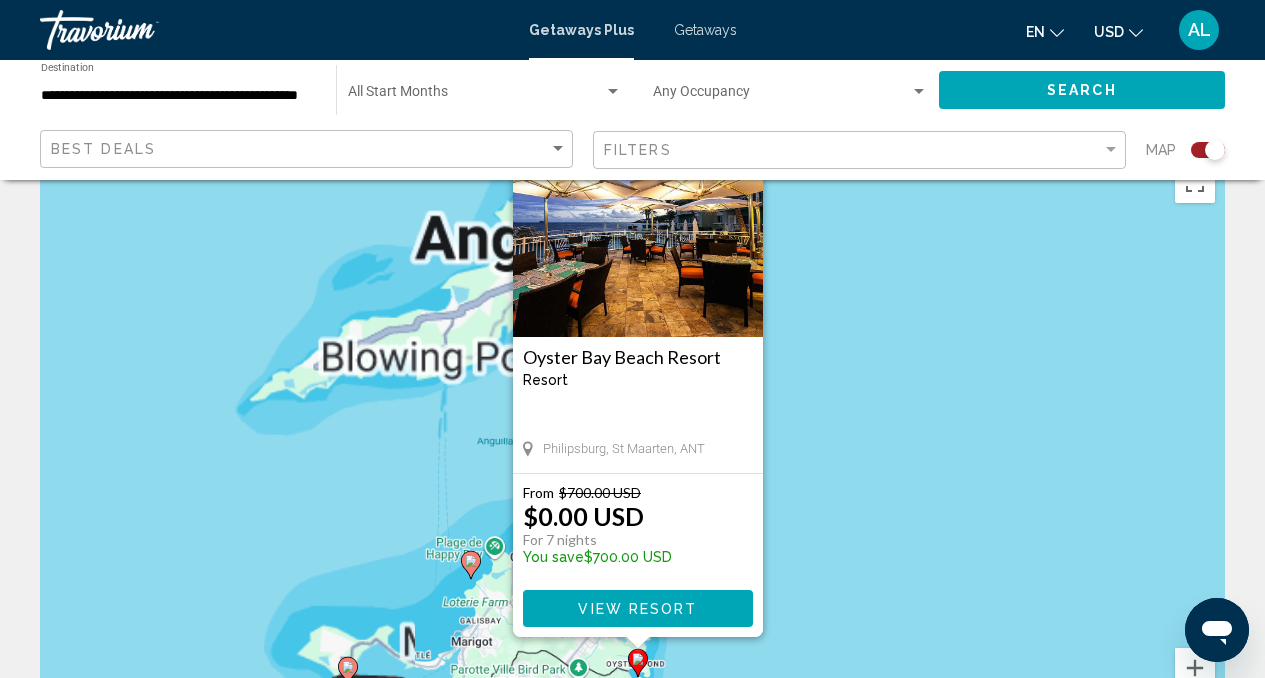 scroll, scrollTop: 0, scrollLeft: 0, axis: both 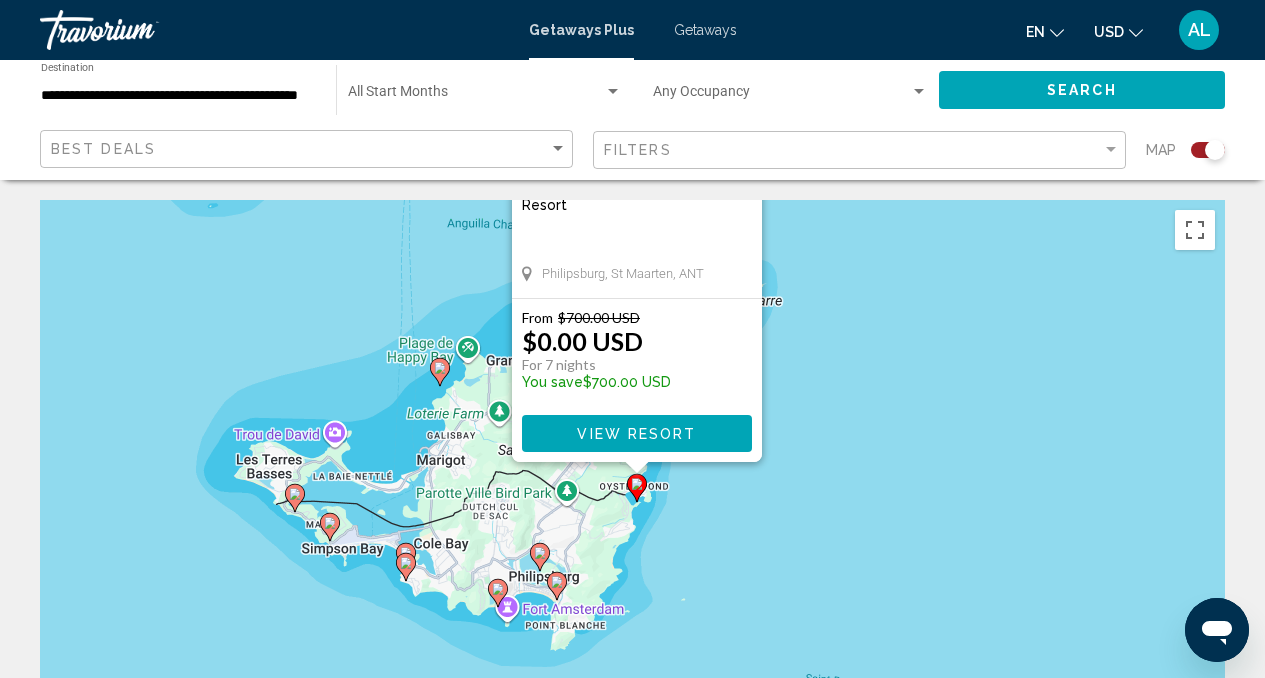 drag, startPoint x: 822, startPoint y: 440, endPoint x: 823, endPoint y: 166, distance: 274.00183 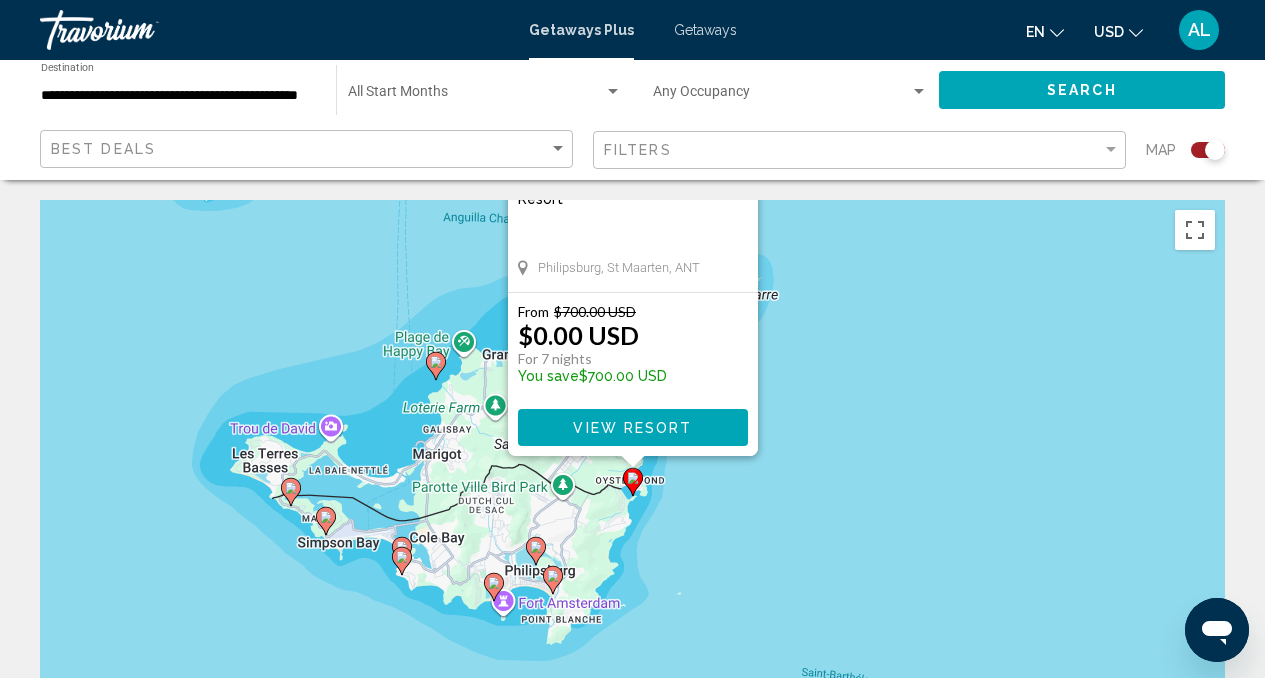 click at bounding box center [436, 366] 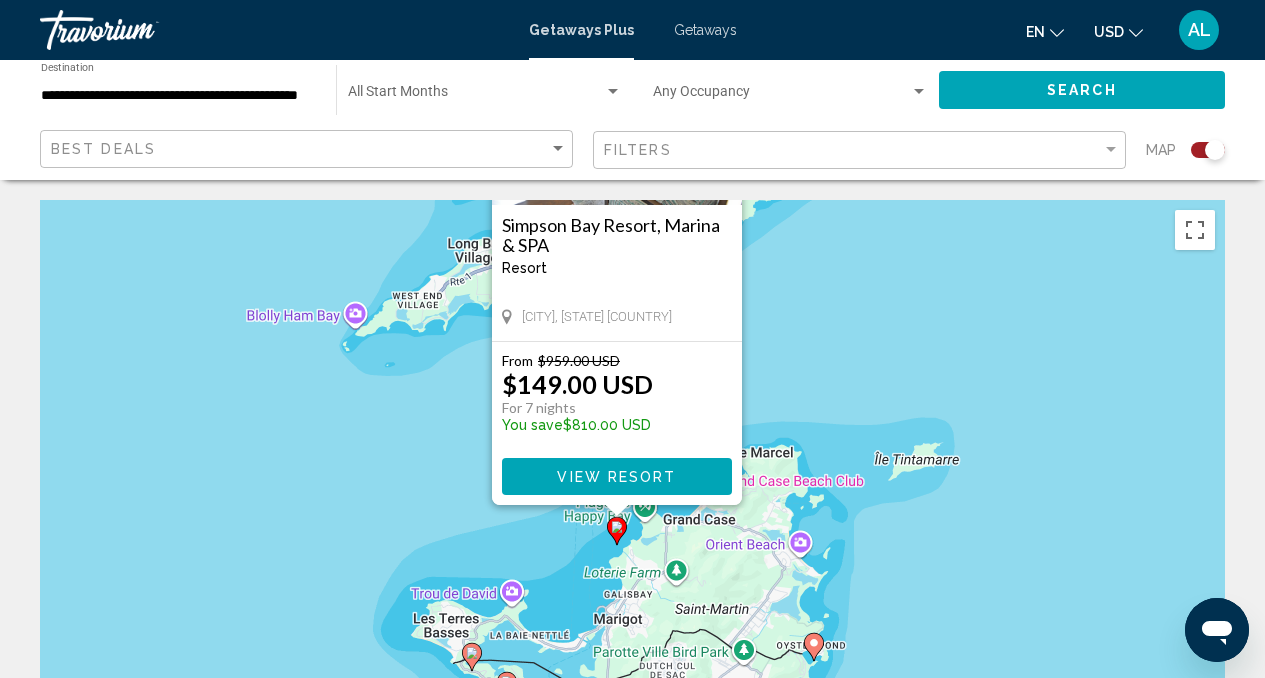drag, startPoint x: 921, startPoint y: 492, endPoint x: 892, endPoint y: 91, distance: 402.04727 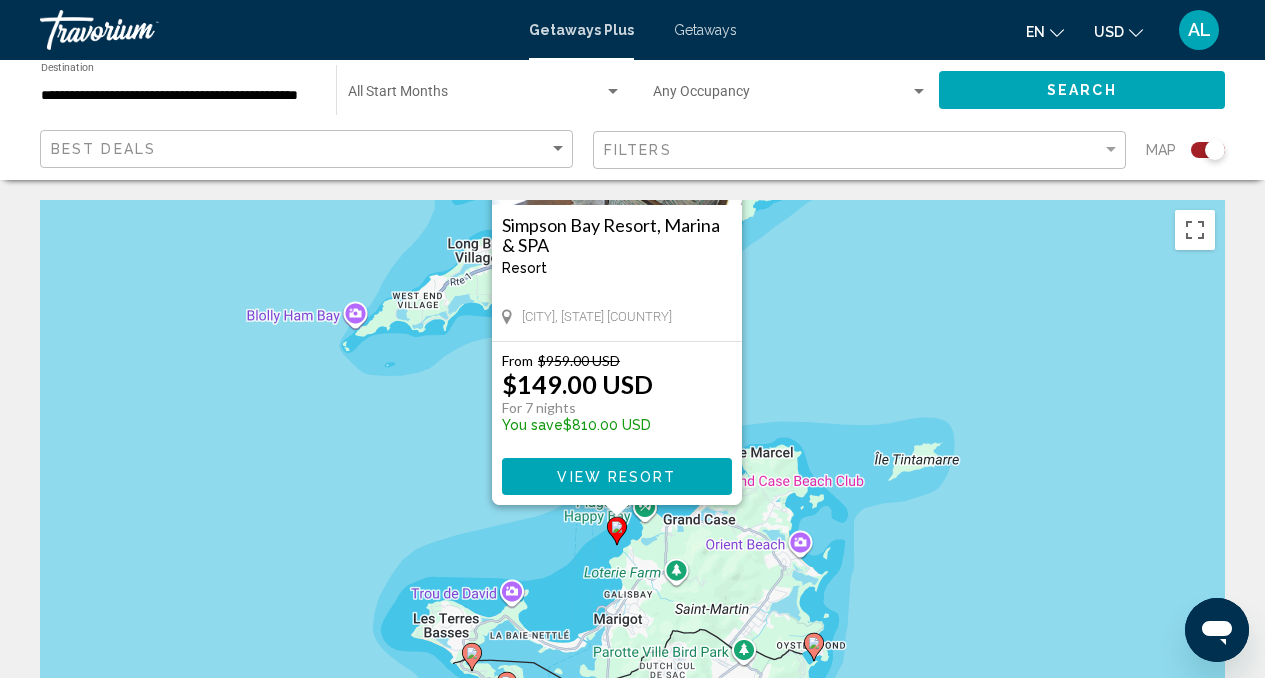 click on "**********" 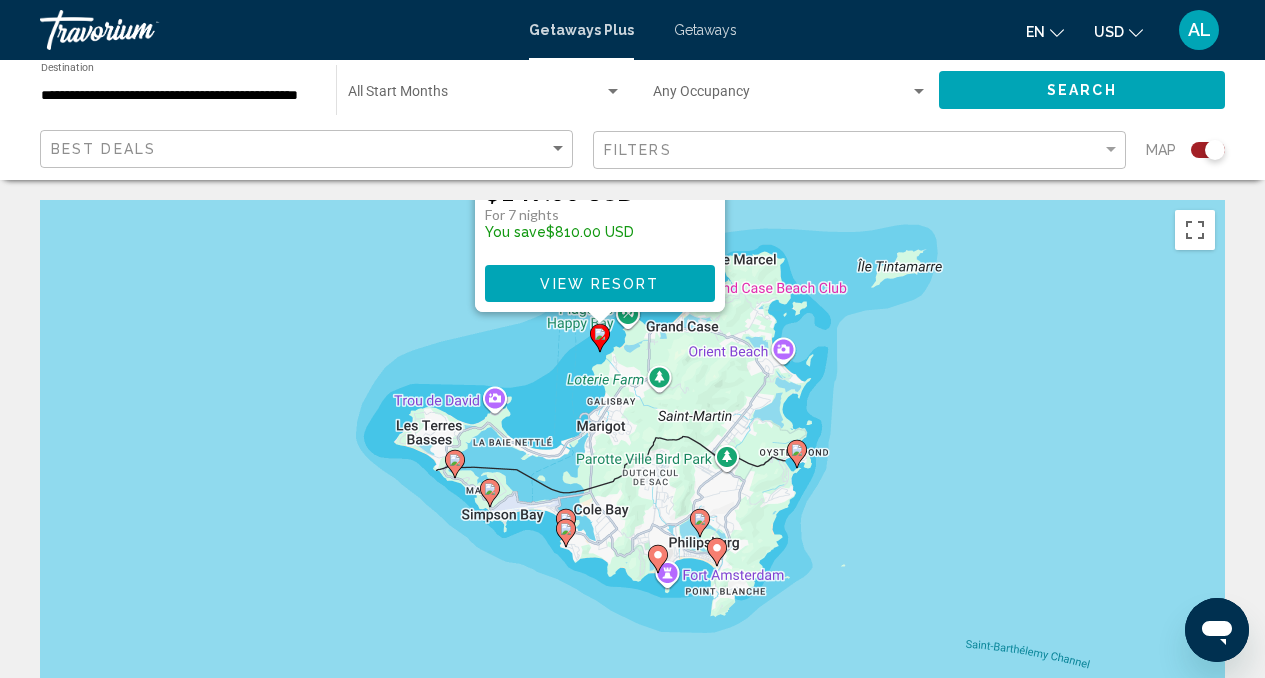 click 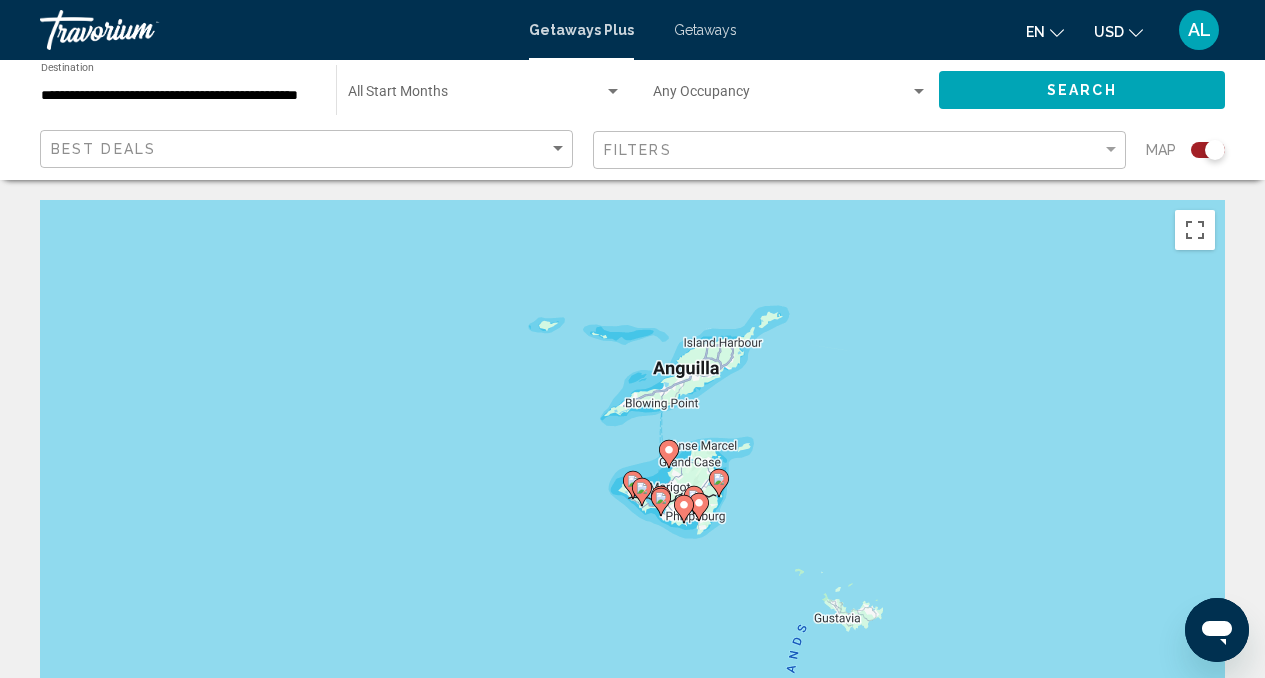 click 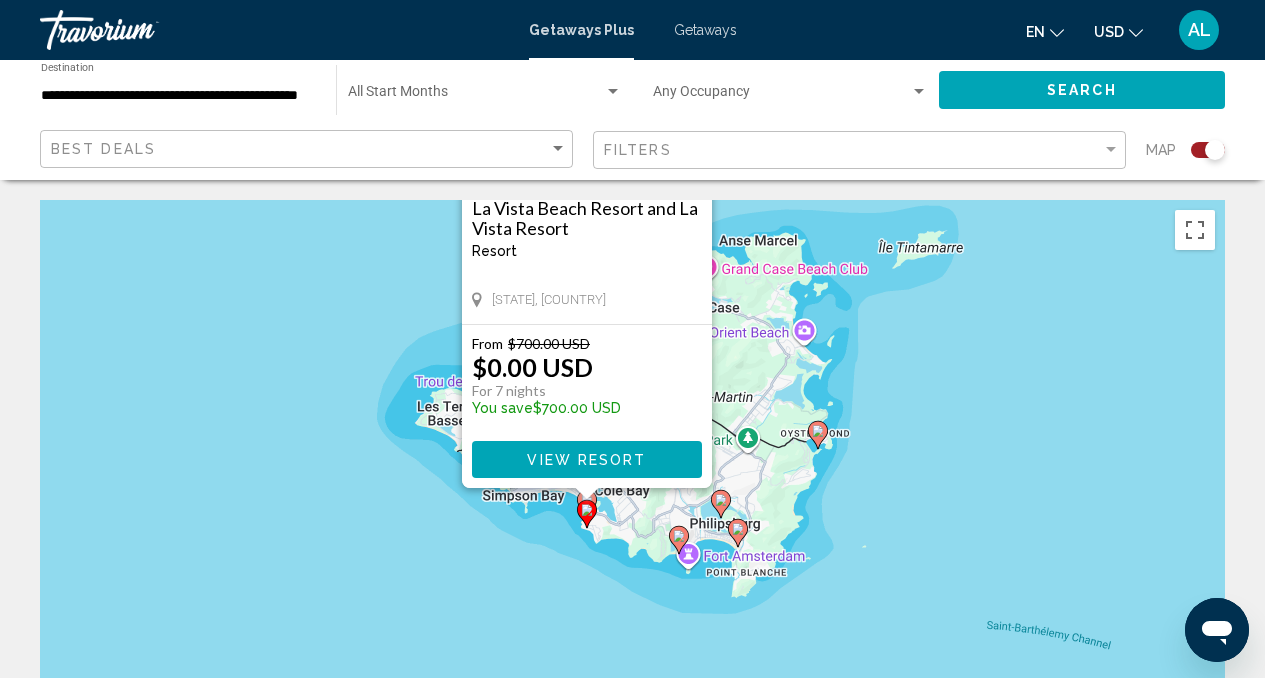 drag, startPoint x: 976, startPoint y: 598, endPoint x: 929, endPoint y: 349, distance: 253.39693 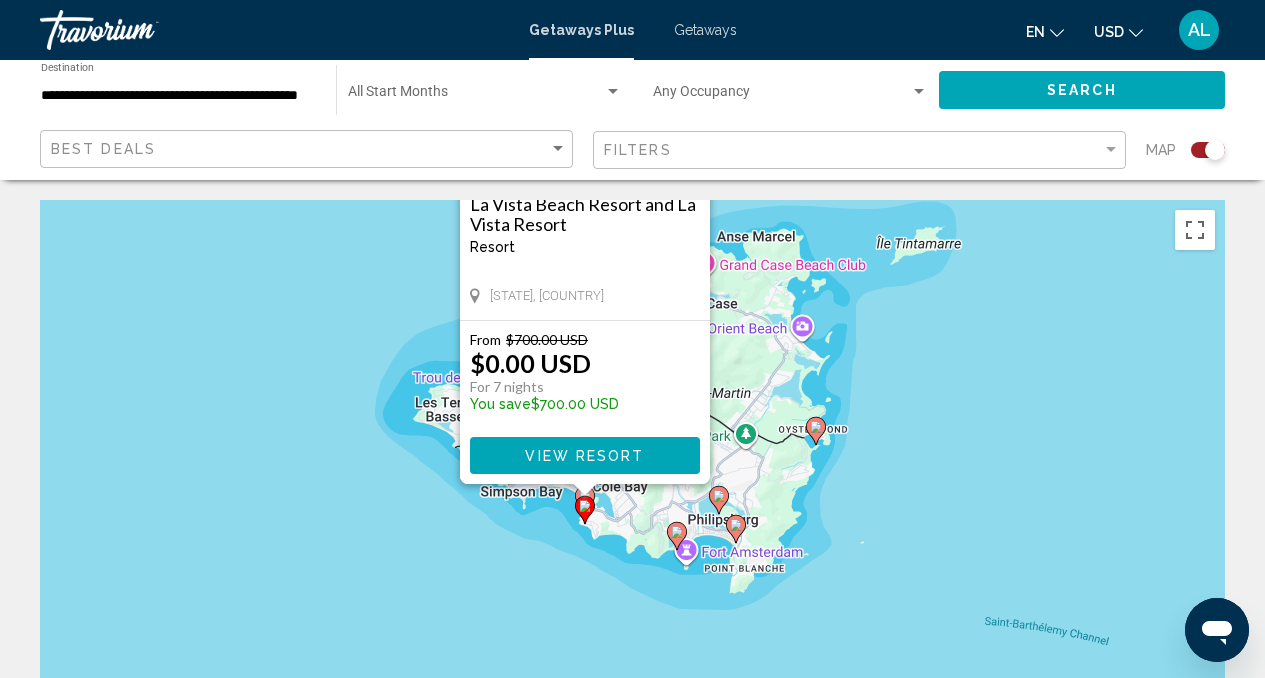 click 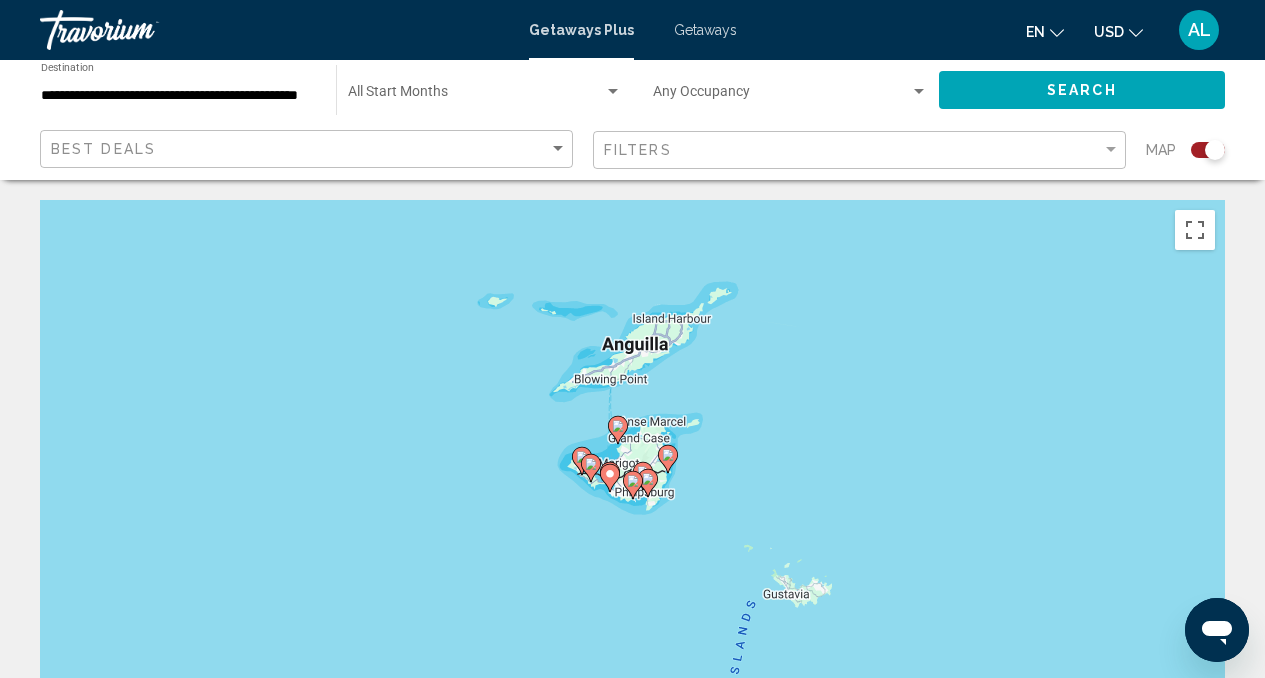click 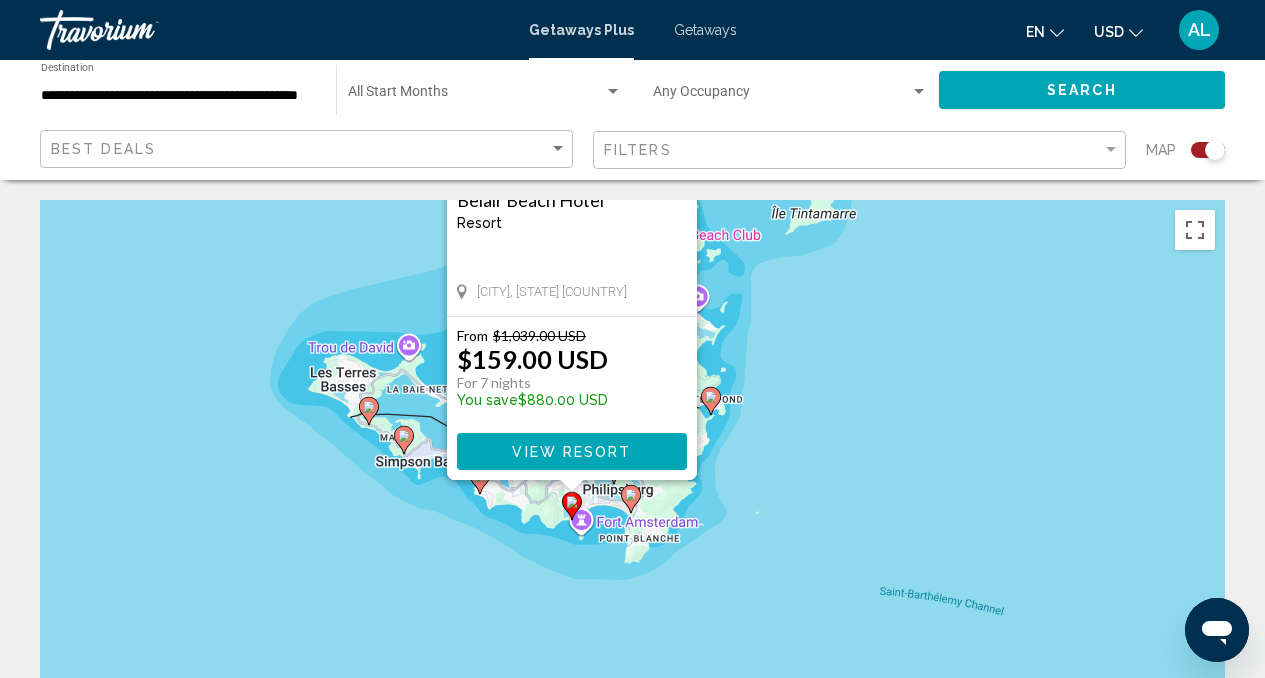 drag, startPoint x: 897, startPoint y: 606, endPoint x: 836, endPoint y: 351, distance: 262.19458 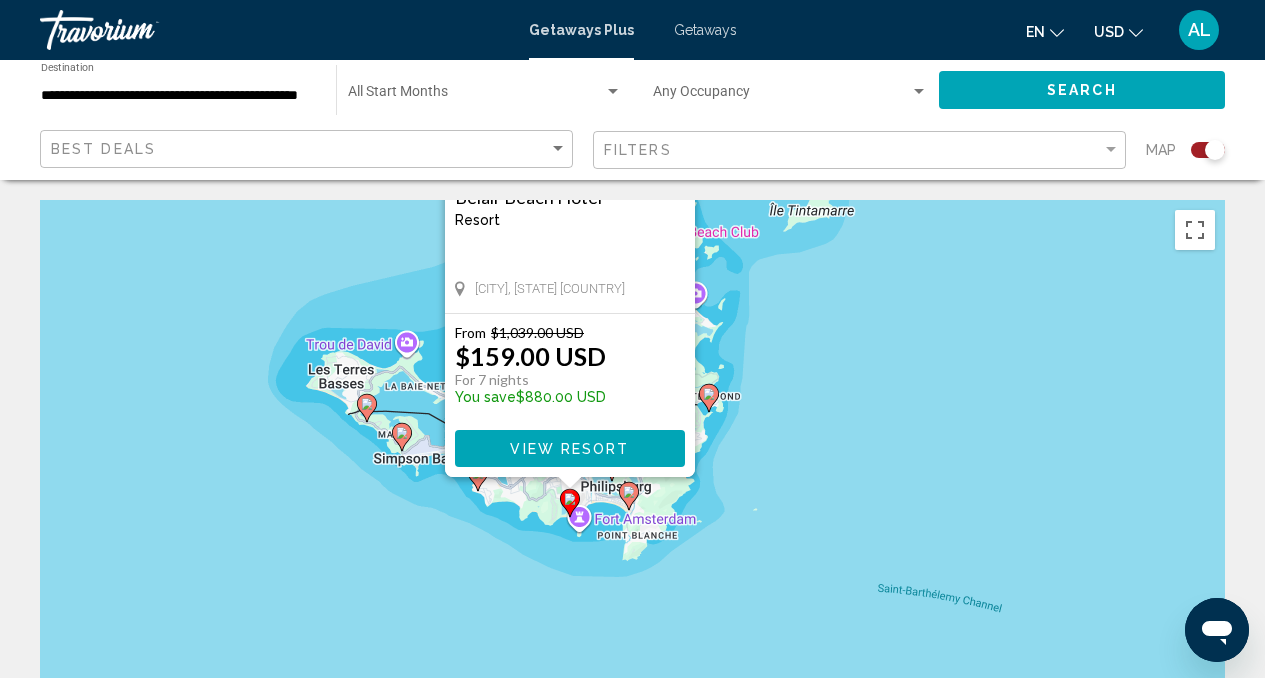 click 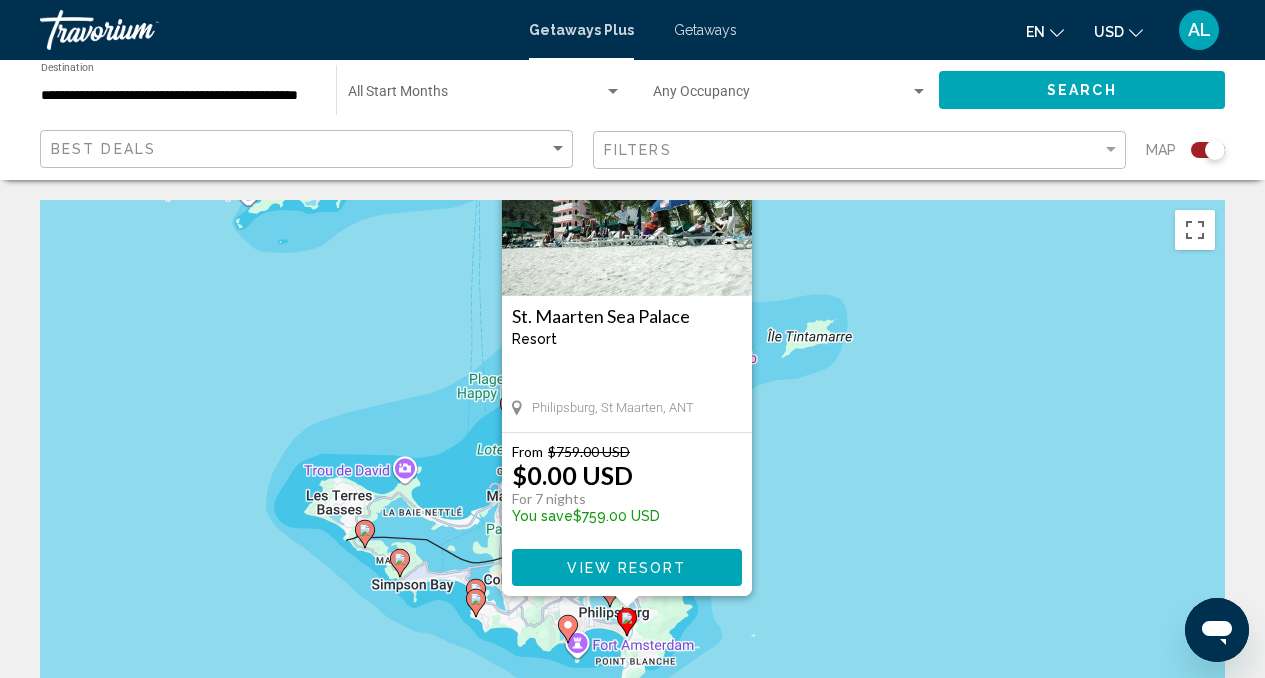 drag, startPoint x: 885, startPoint y: 563, endPoint x: 876, endPoint y: 426, distance: 137.2953 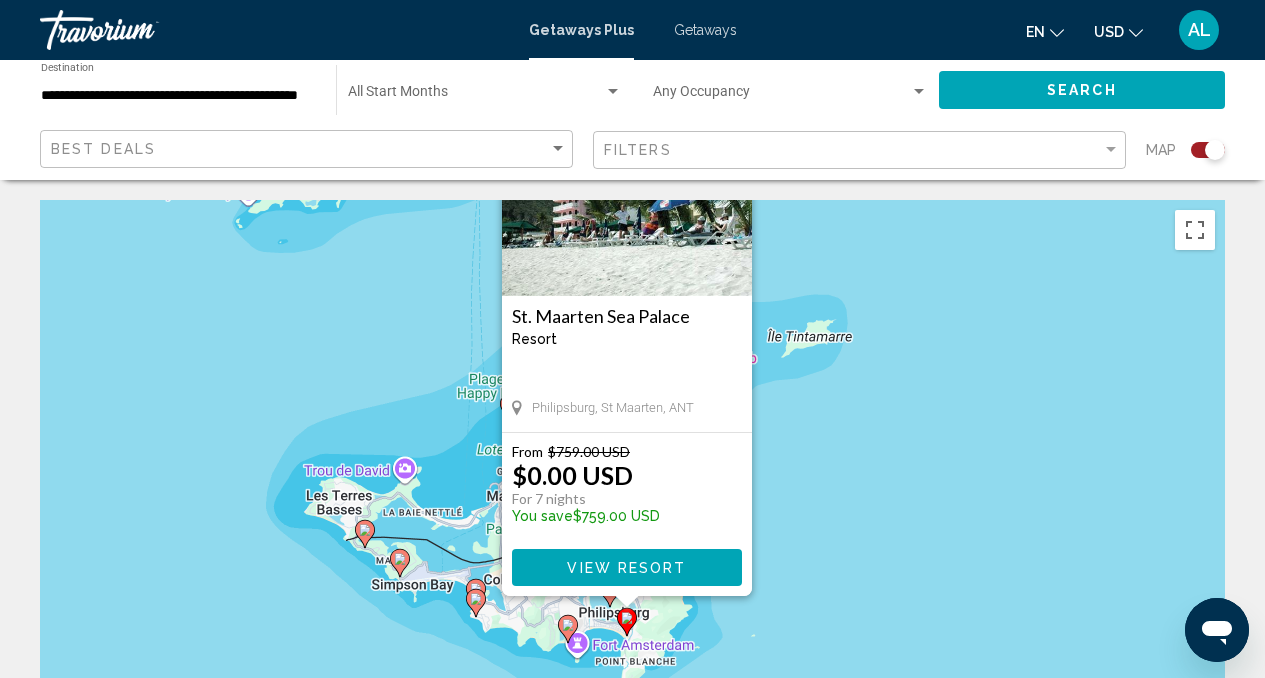 click on "To activate drag with keyboard, press Alt + Enter. Once in keyboard drag state, use the arrow keys to move the marker. To complete the drag, press the Enter key. To cancel, press Escape.  [RESORT_NAME]  Resort  -  This is an adults only resort
[CITY], [STATE], [COUNTRY] From $[PRICE] USD $[PRICE] USD For [NUMBER] nights You save  $[PRICE] USD  View Resort" at bounding box center [632, 500] 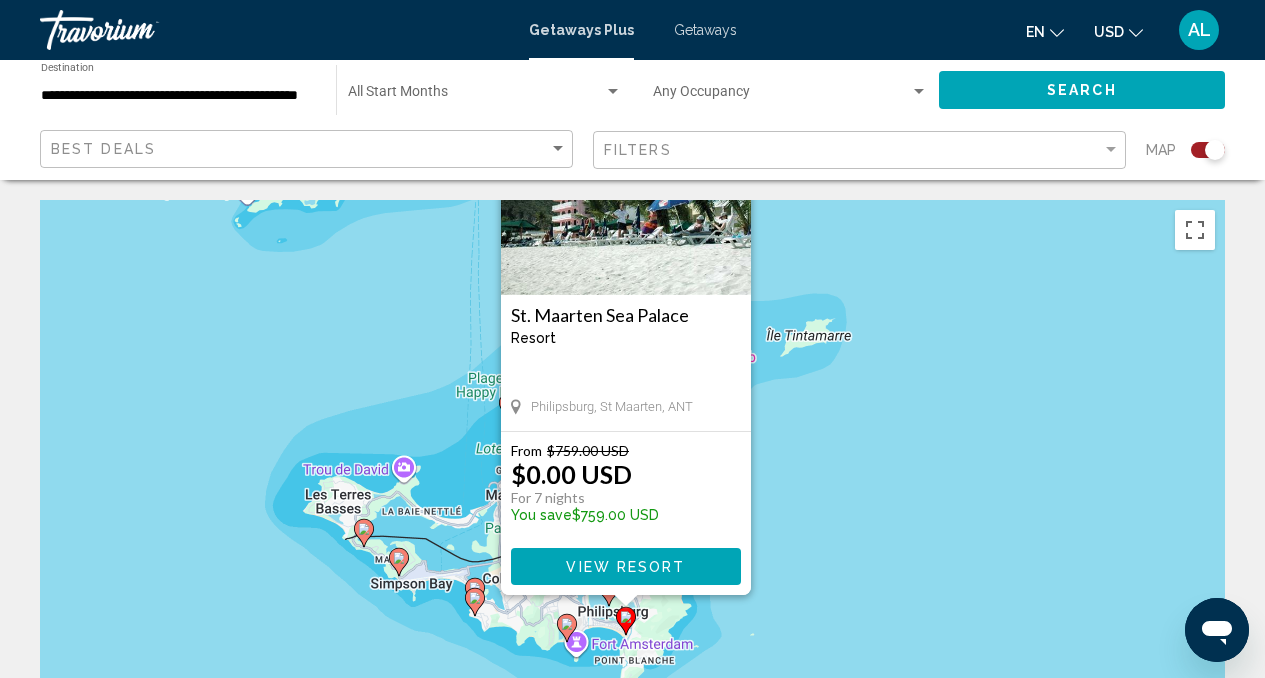 click on "To activate drag with keyboard, press Alt + Enter. Once in keyboard drag state, use the arrow keys to move the marker. To complete the drag, press the Enter key. To cancel, press Escape.  [RESORT_NAME]  Resort  -  This is an adults only resort
[CITY], [STATE], [COUNTRY] From $[PRICE] USD $[PRICE] USD For [NUMBER] nights You save  $[PRICE] USD  View Resort" at bounding box center (632, 500) 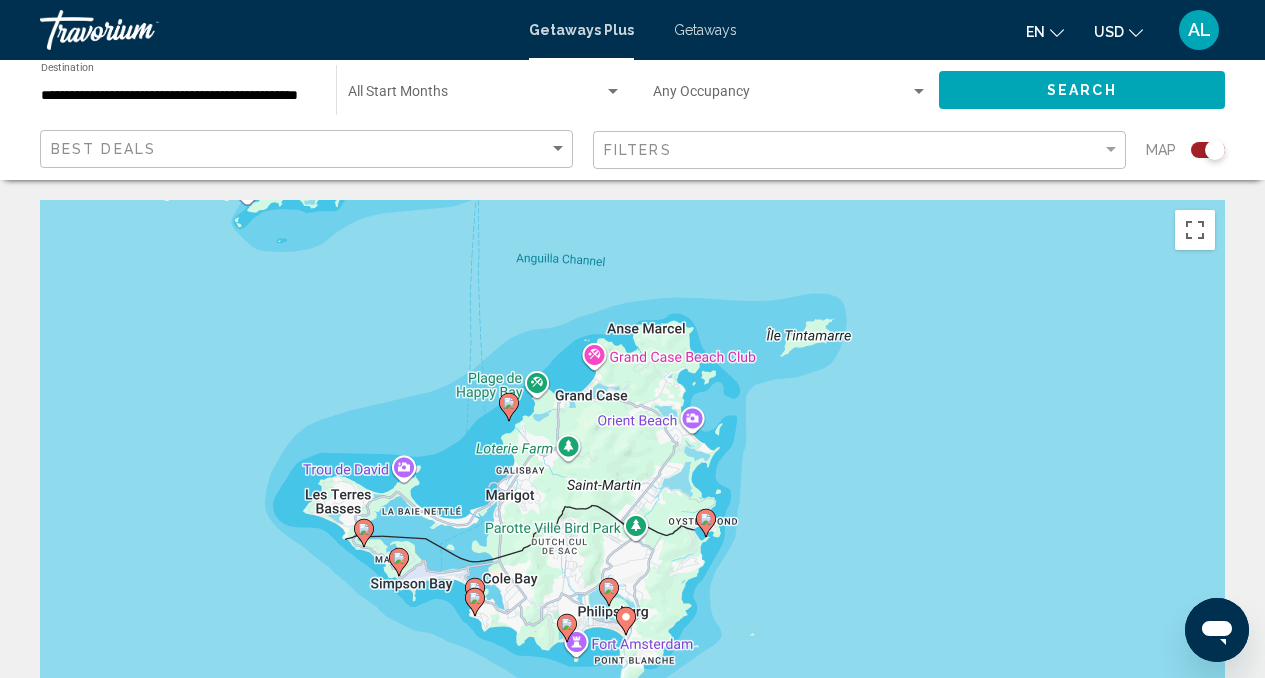 click 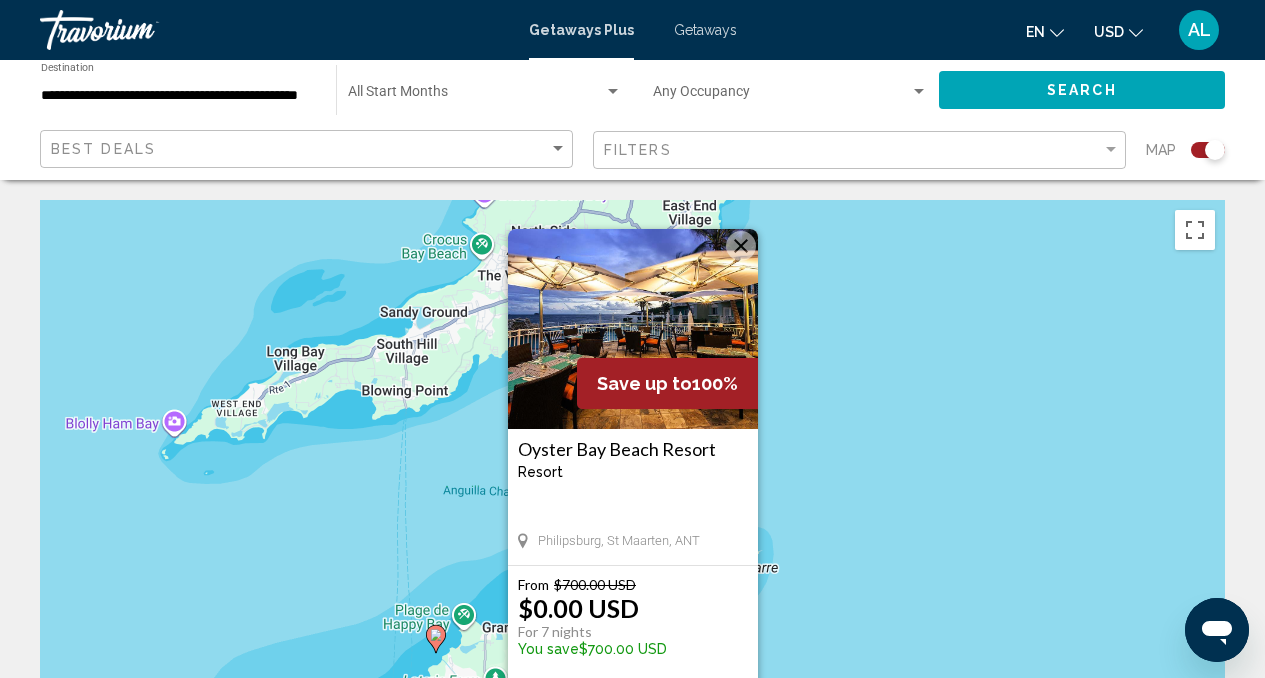 click on "To activate drag with keyboard, press Alt + Enter. Once in keyboard drag state, use the arrow keys to move the marker. To complete the drag, press the Enter key. To cancel, press Escape. Save up to  100%   Oyster Bay Beach Resort  Resort  -  This is an adults only resort
[CITY], [CITY], [COUNTRY_CODE] From $700.00 USD $0.00 USD For 7 nights You save  $700.00 USD  View Resort" at bounding box center (632, 500) 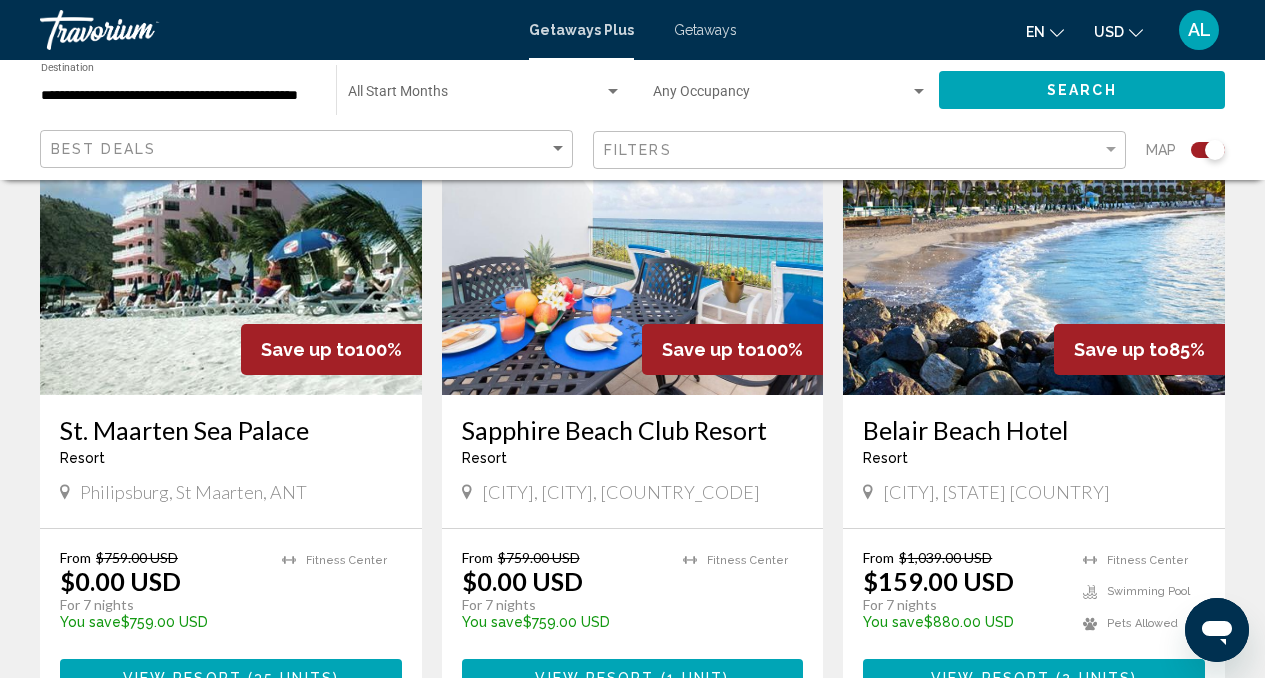 scroll, scrollTop: 1525, scrollLeft: 0, axis: vertical 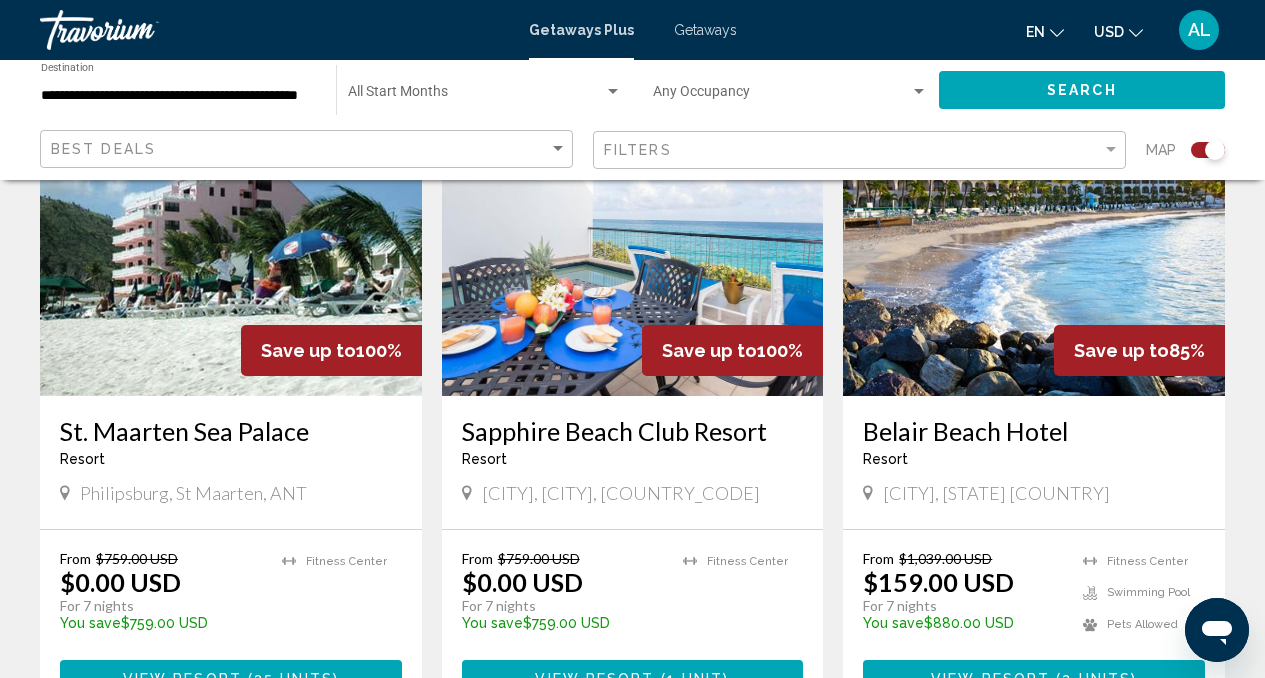 click at bounding box center [231, 236] 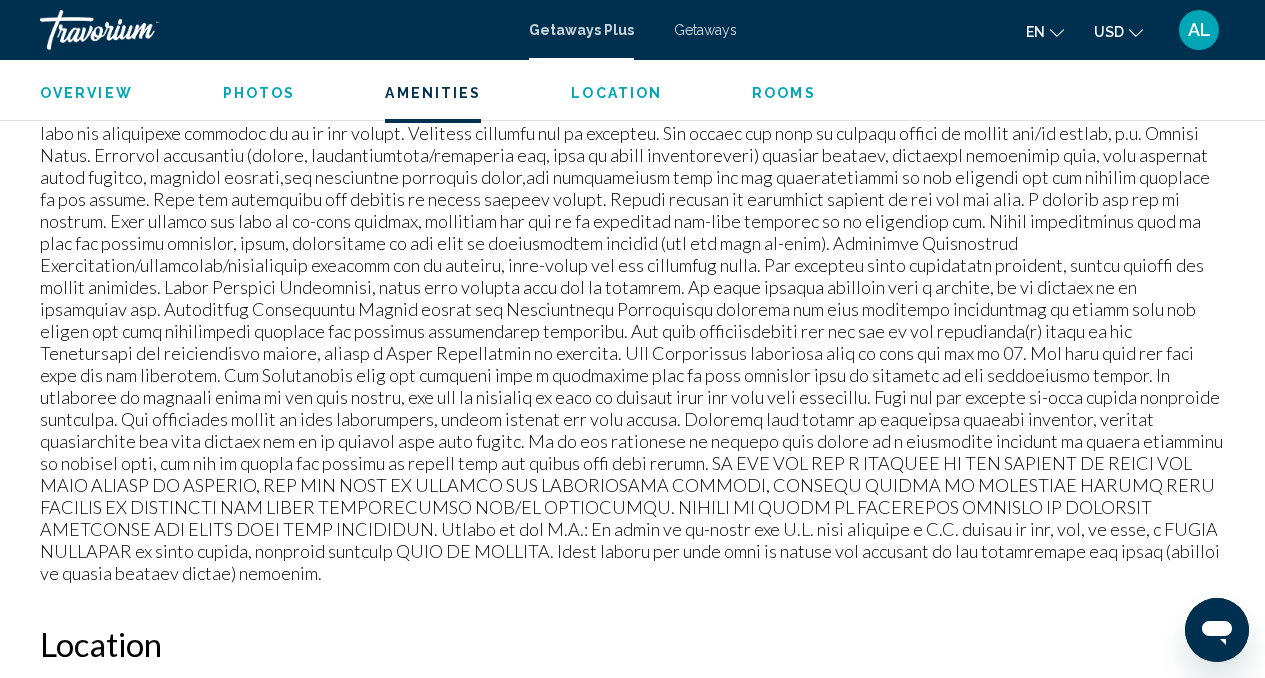 scroll, scrollTop: 2042, scrollLeft: 0, axis: vertical 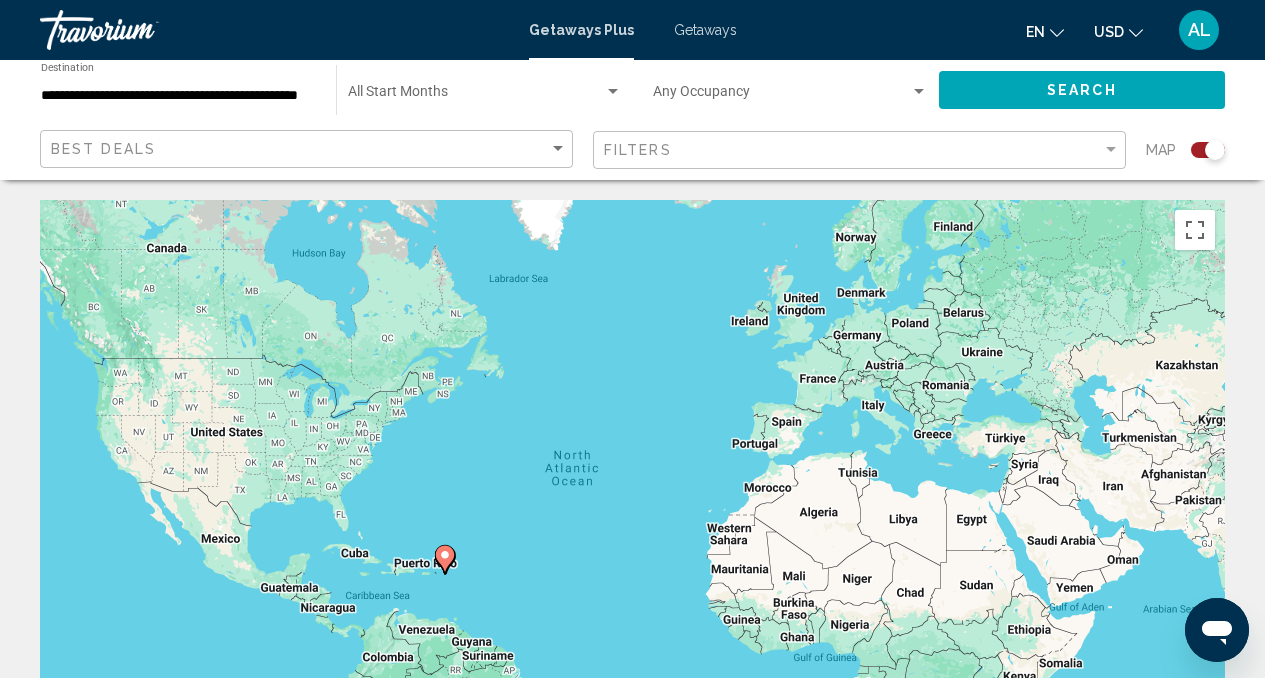 click 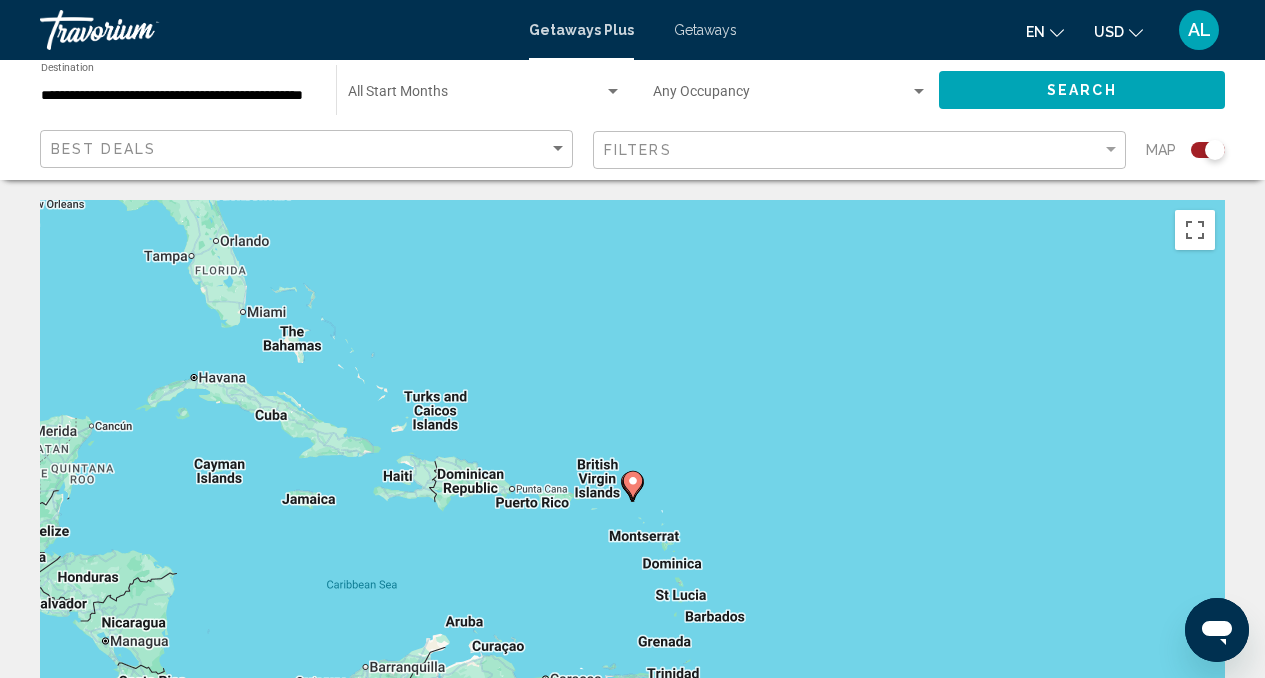 click 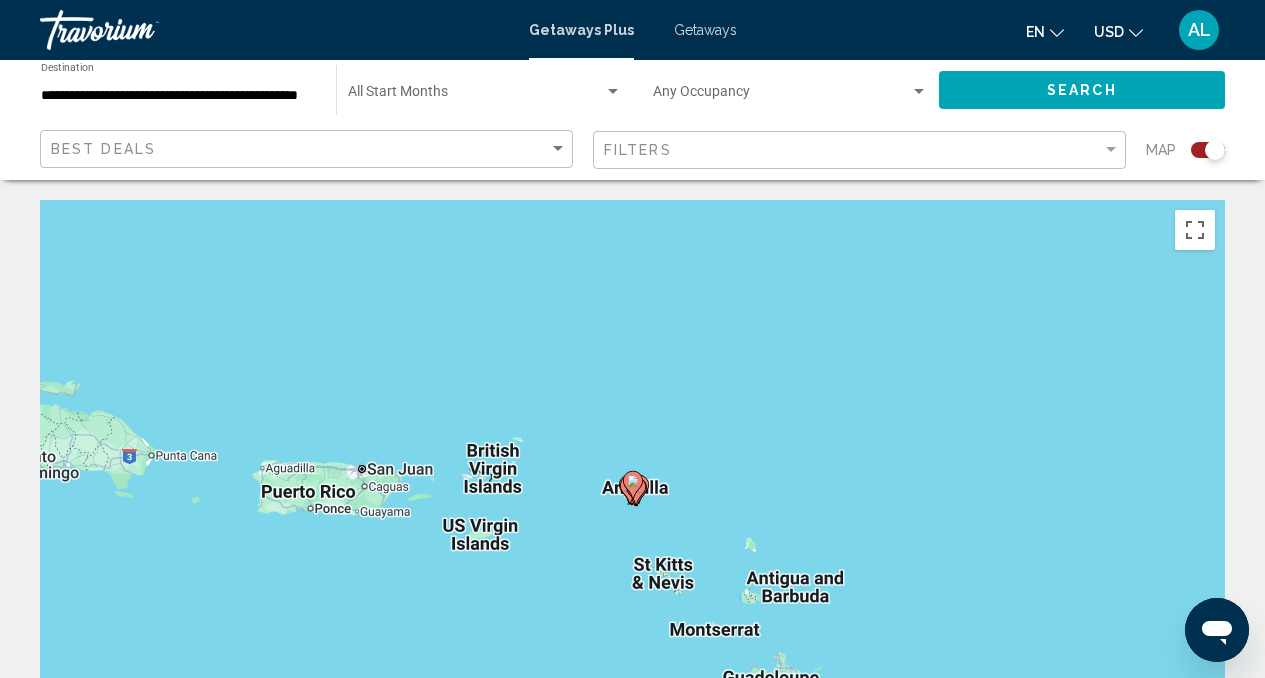 click at bounding box center [633, 485] 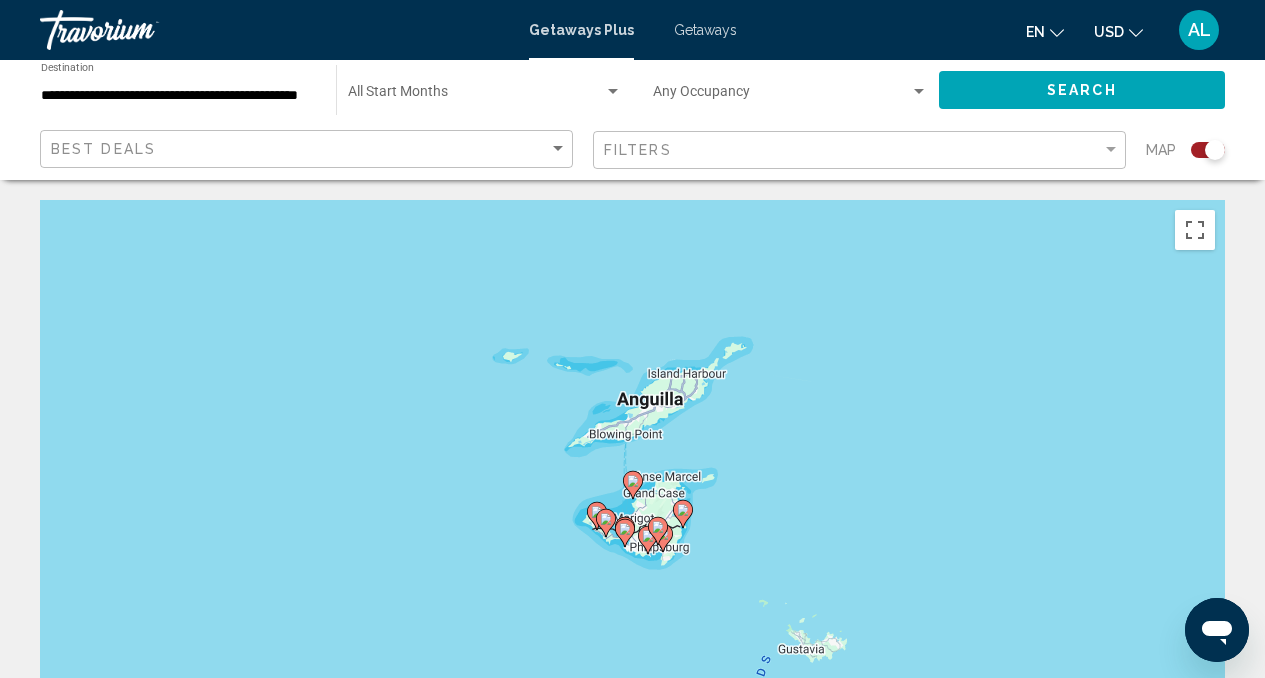click 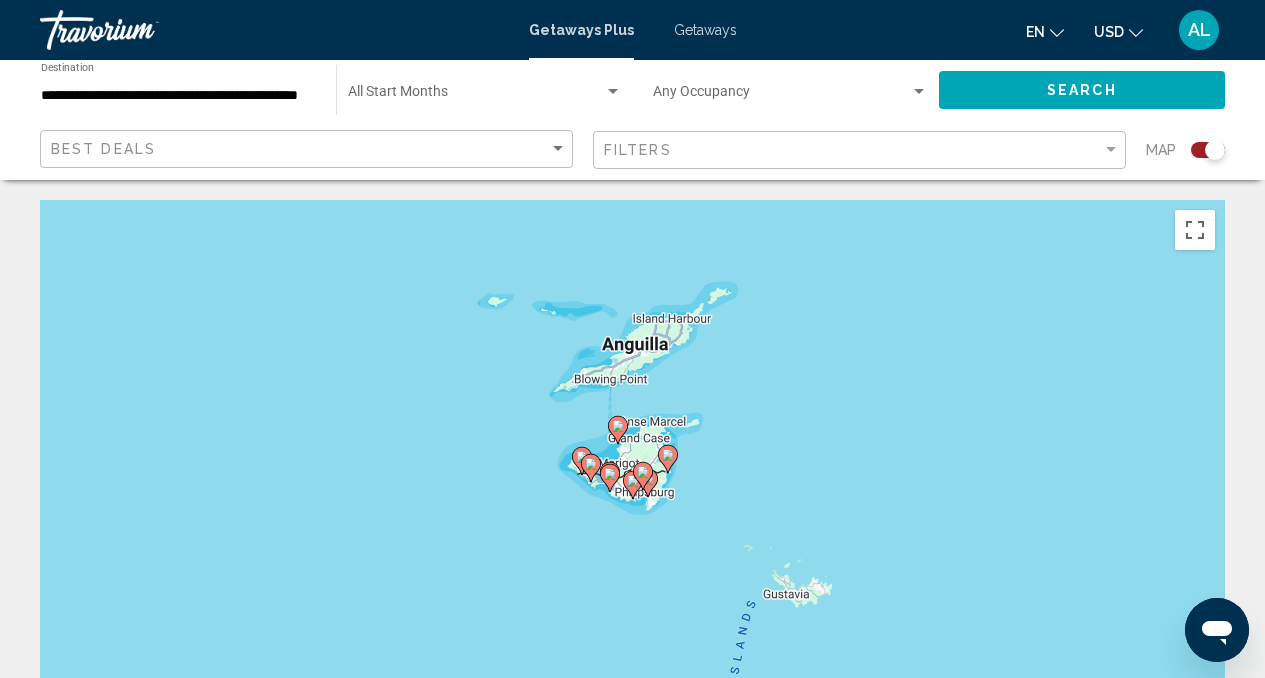 click 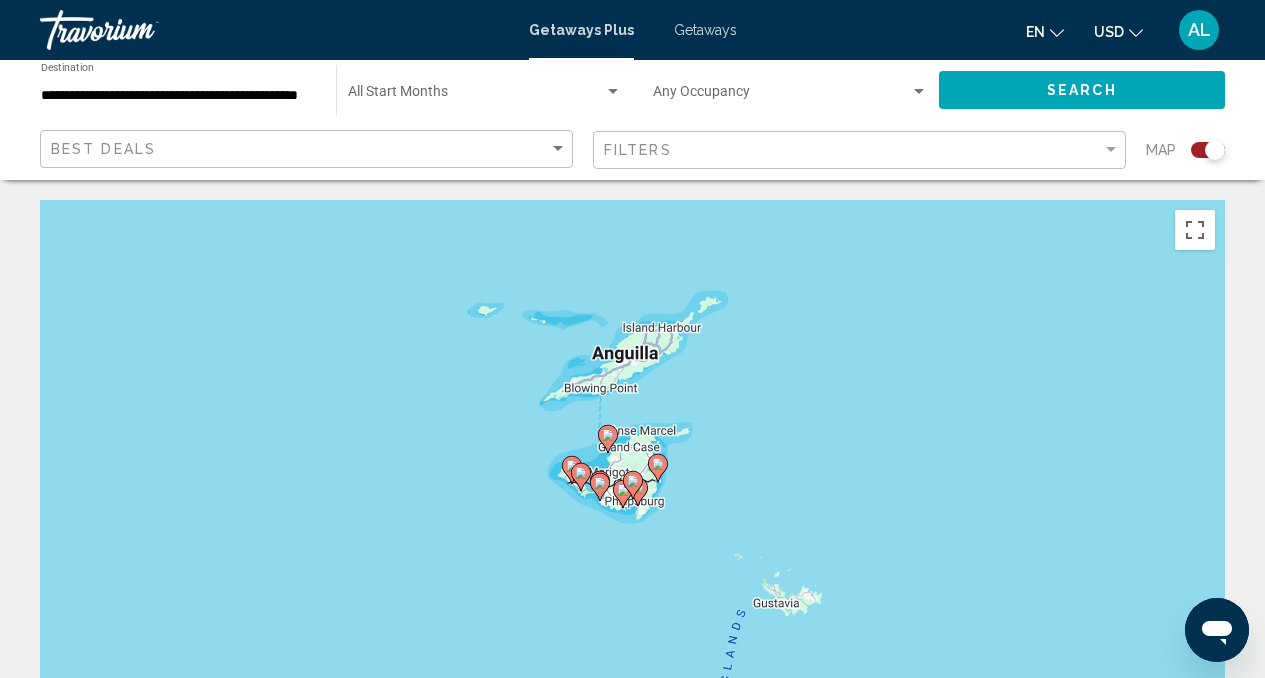 click 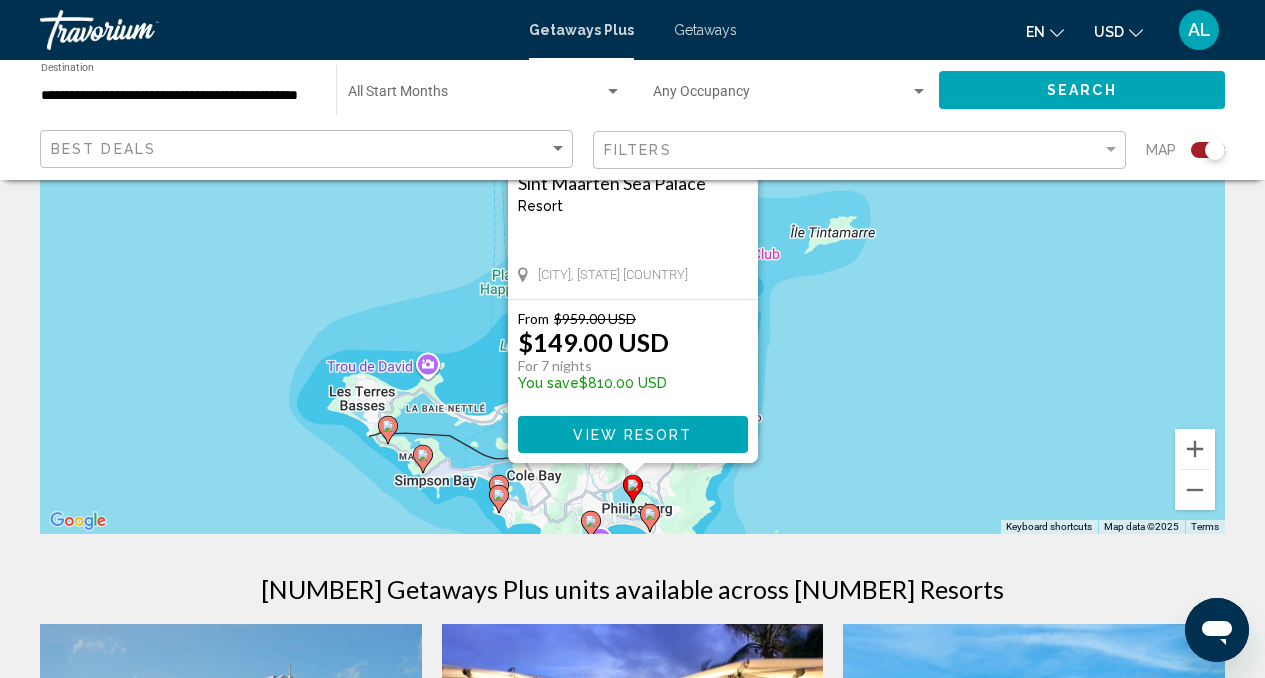 scroll, scrollTop: 269, scrollLeft: 0, axis: vertical 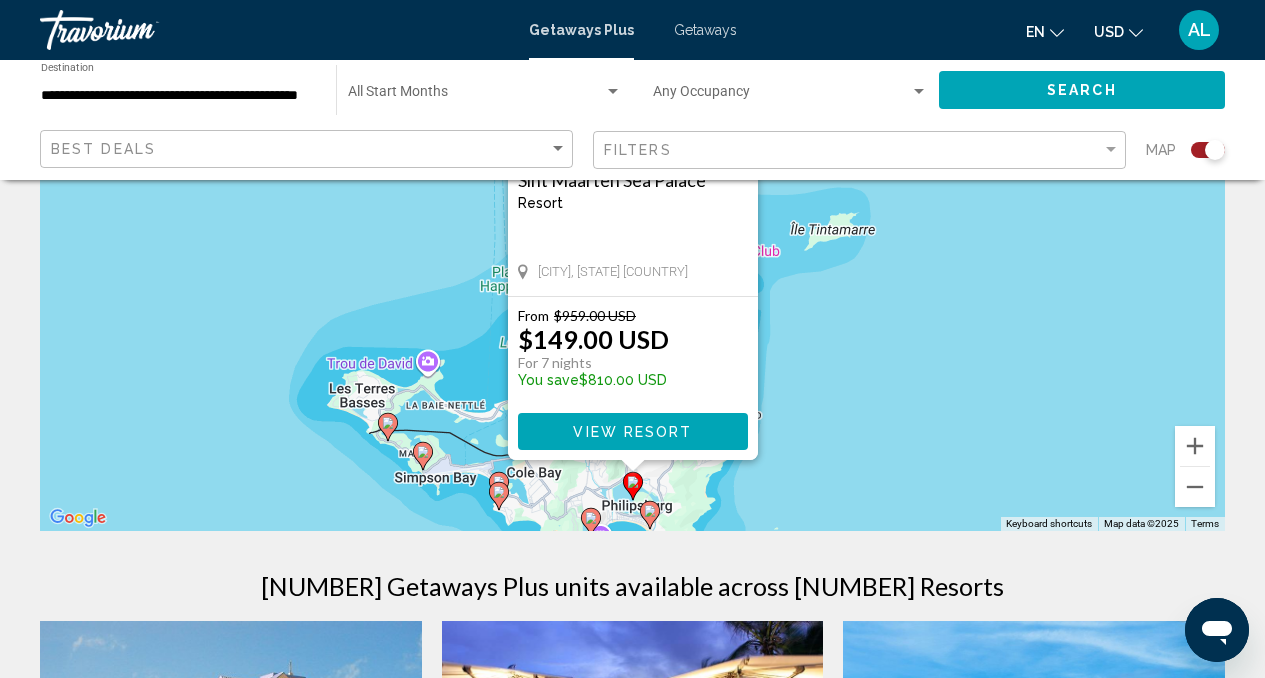 click 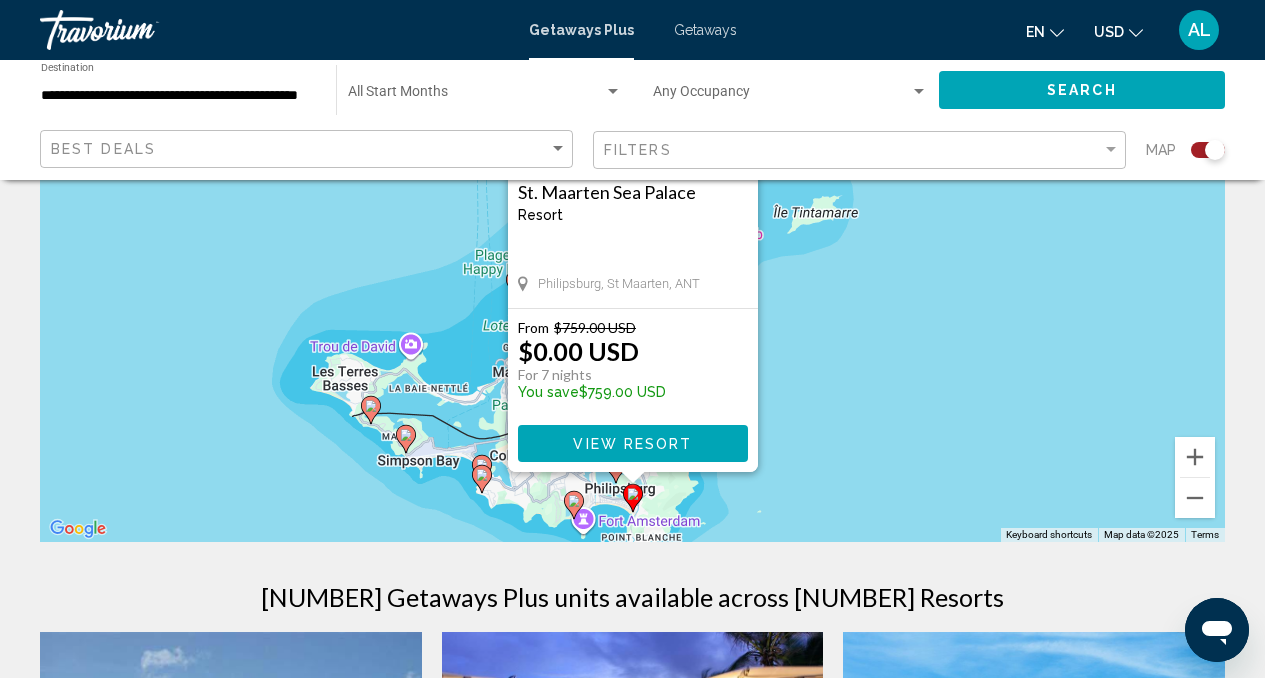 scroll, scrollTop: 270, scrollLeft: 0, axis: vertical 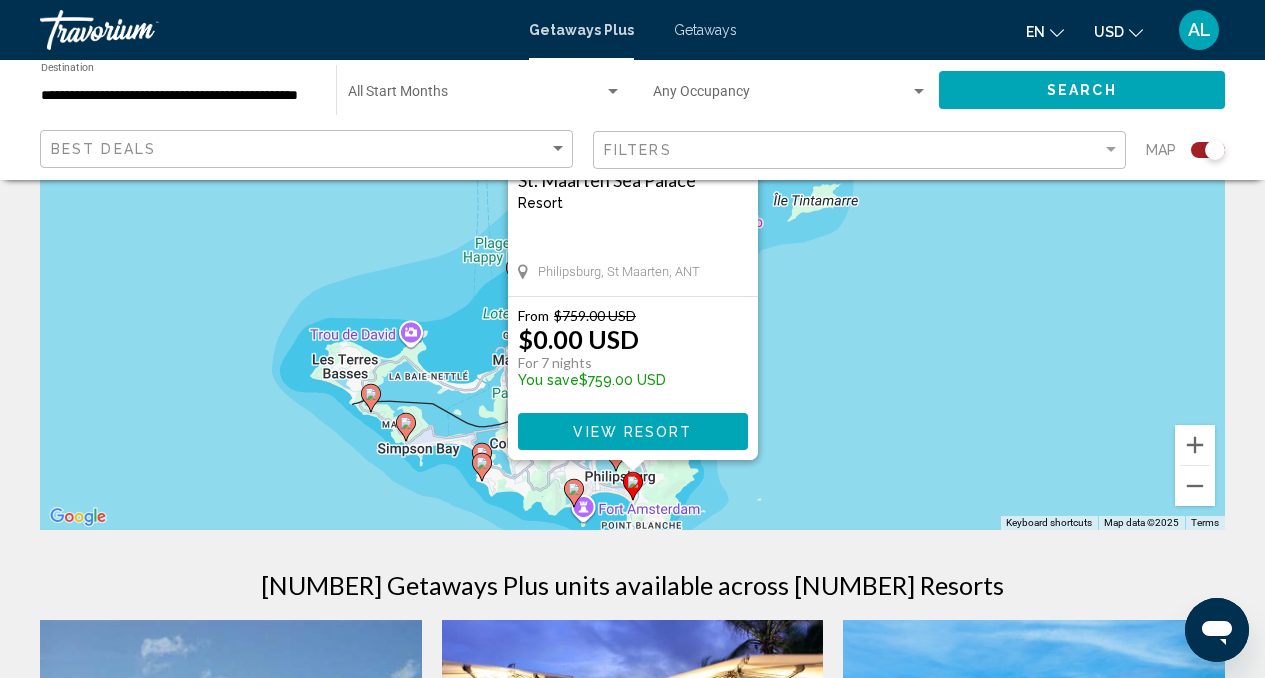 click on "To activate drag with keyboard, press Alt + Enter. Once in keyboard drag state, use the arrow keys to move the marker. To complete the drag, press the Enter key. To cancel, press Escape.  [RESORT_NAME]  Resort  -  This is an adults only resort
[CITY], [STATE], [COUNTRY] From $[PRICE] USD $[PRICE] USD For [NUMBER] nights You save  $[PRICE] USD  View Resort" at bounding box center [632, 230] 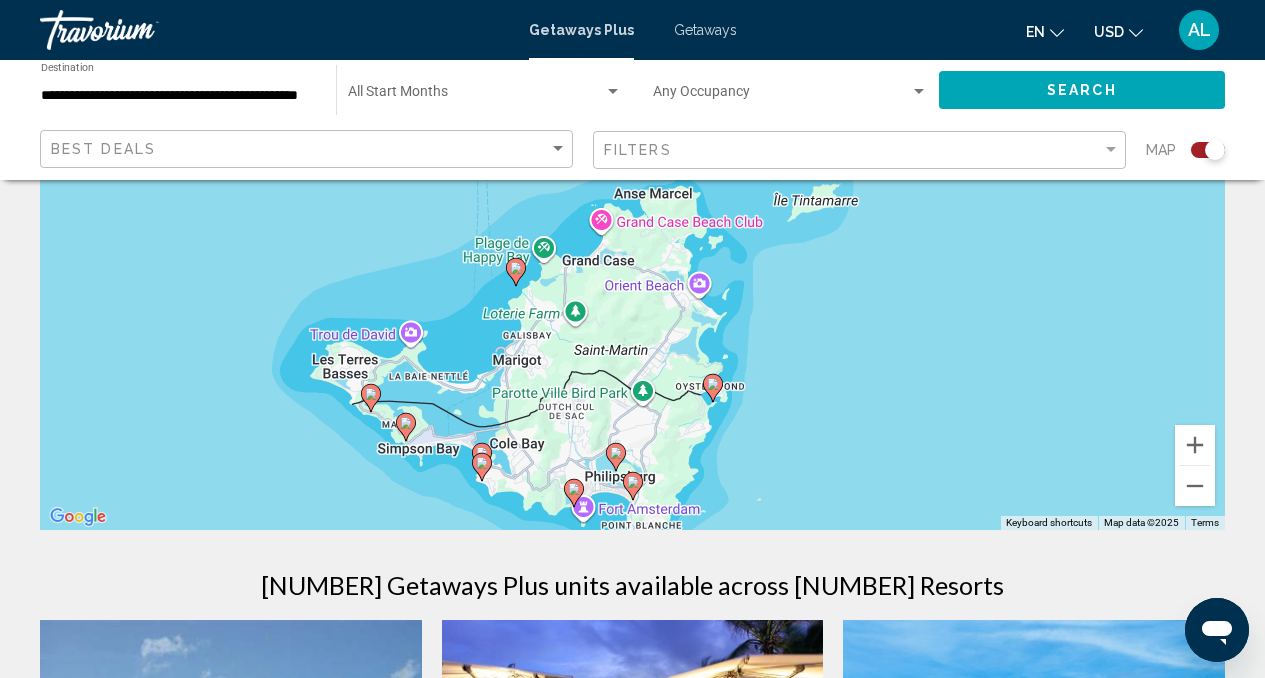 click at bounding box center (482, 467) 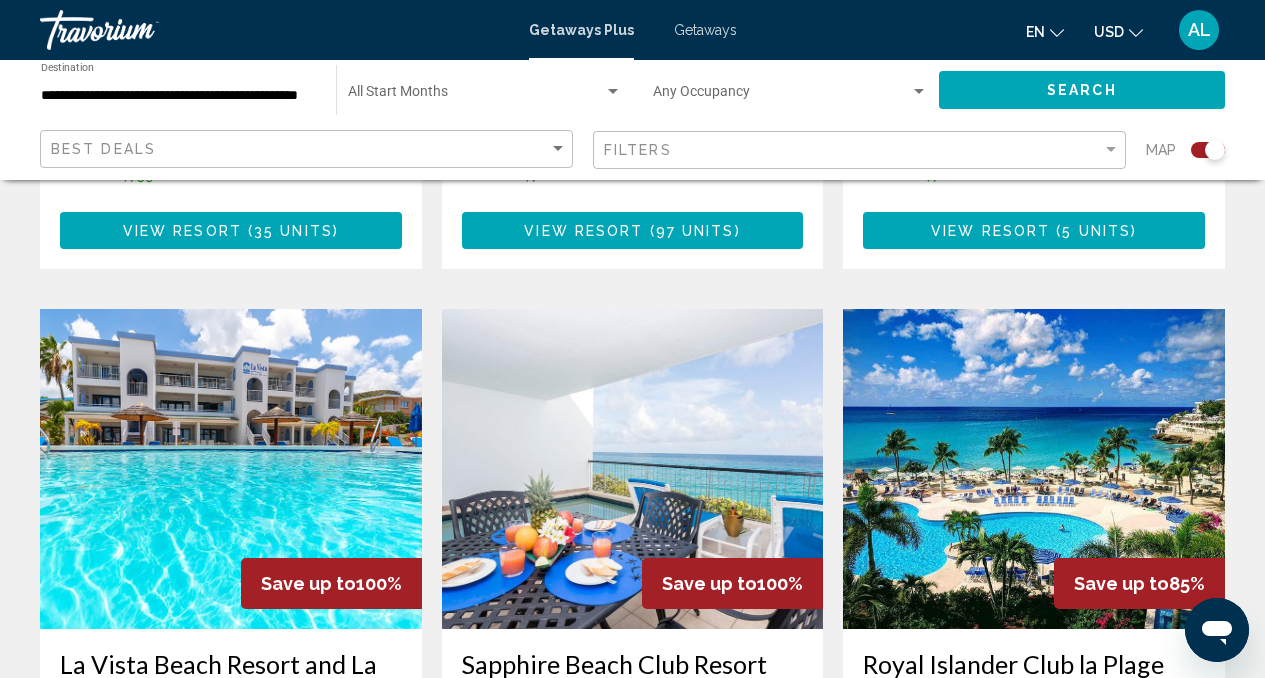 scroll, scrollTop: 1282, scrollLeft: 0, axis: vertical 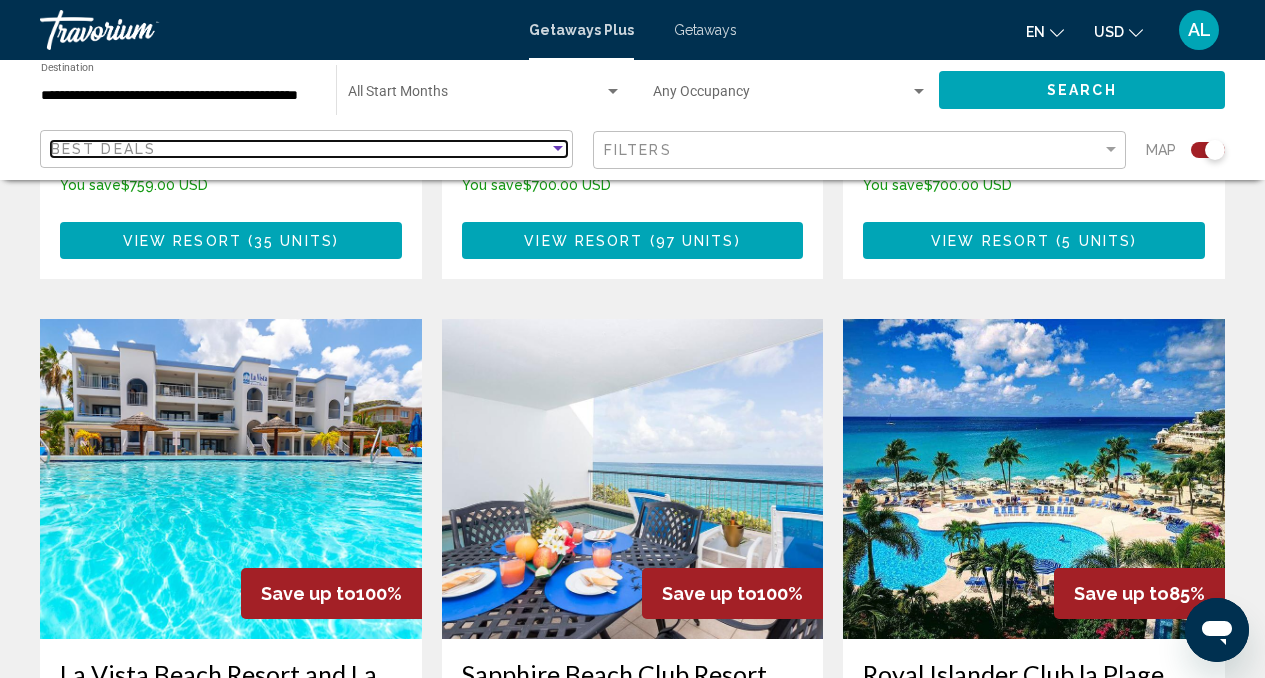 click at bounding box center (558, 149) 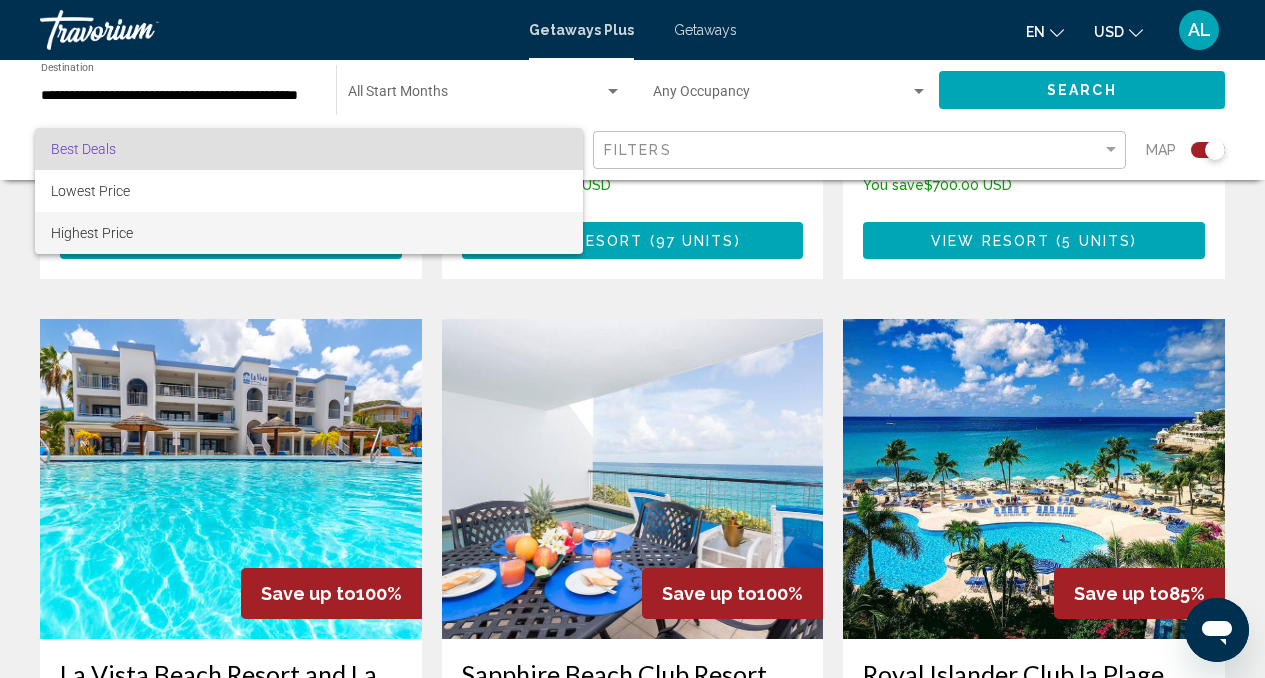 click on "Highest Price" at bounding box center (309, 233) 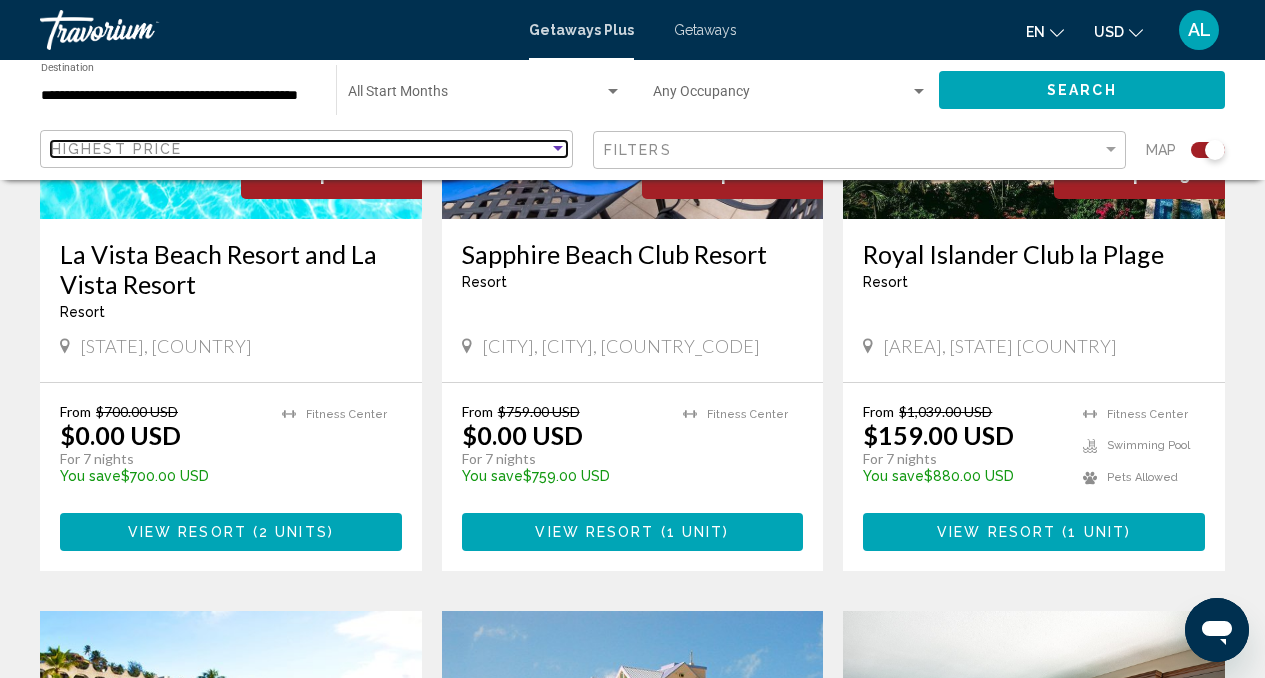 scroll, scrollTop: 1700, scrollLeft: 0, axis: vertical 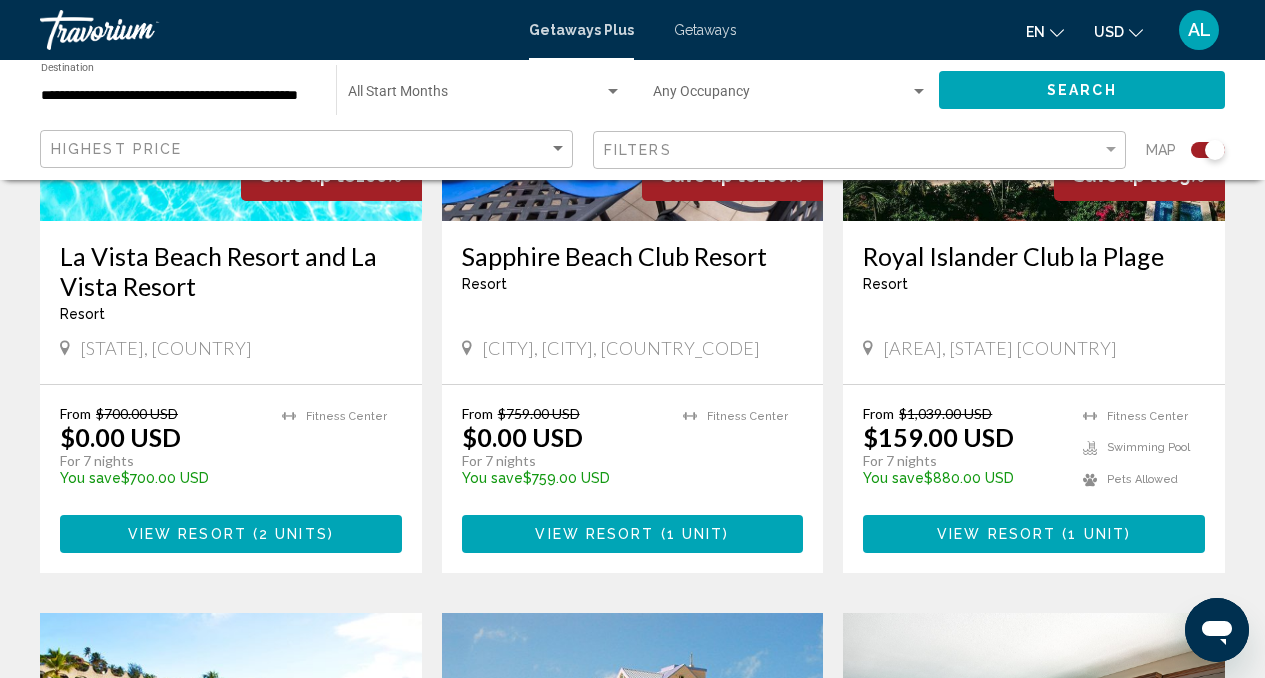 click on "Royal Islander Club la Plage" at bounding box center (1034, 256) 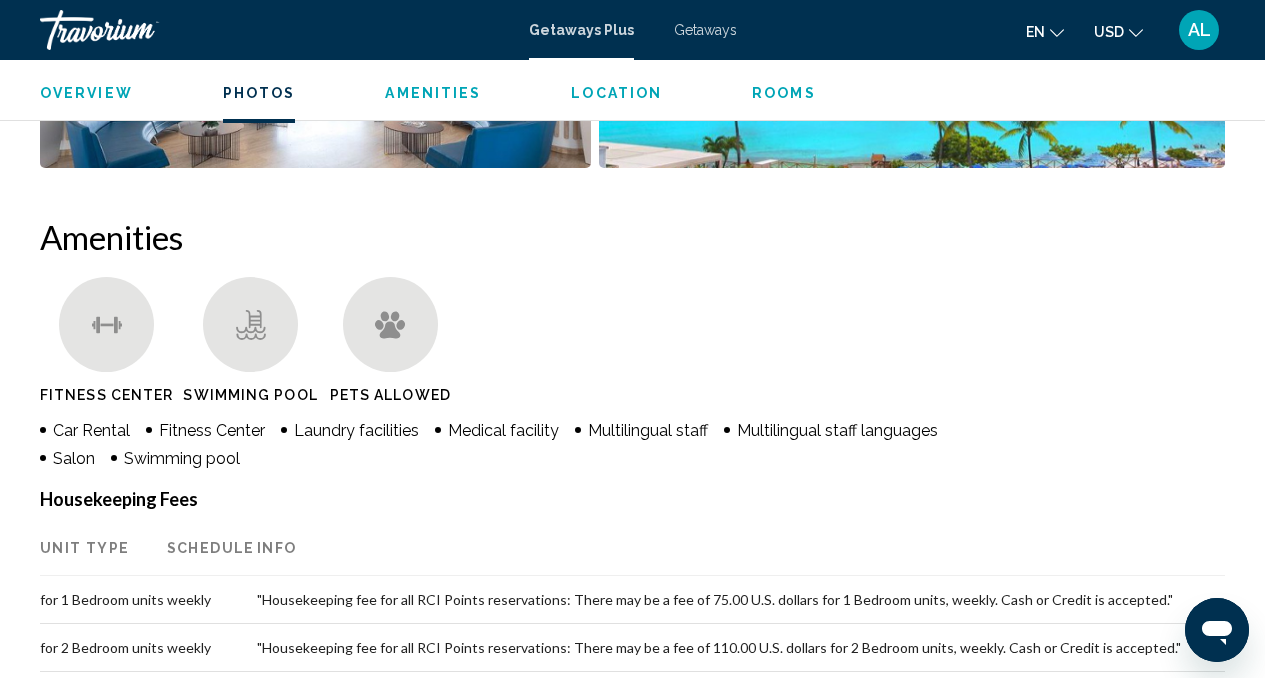 scroll, scrollTop: 1780, scrollLeft: 0, axis: vertical 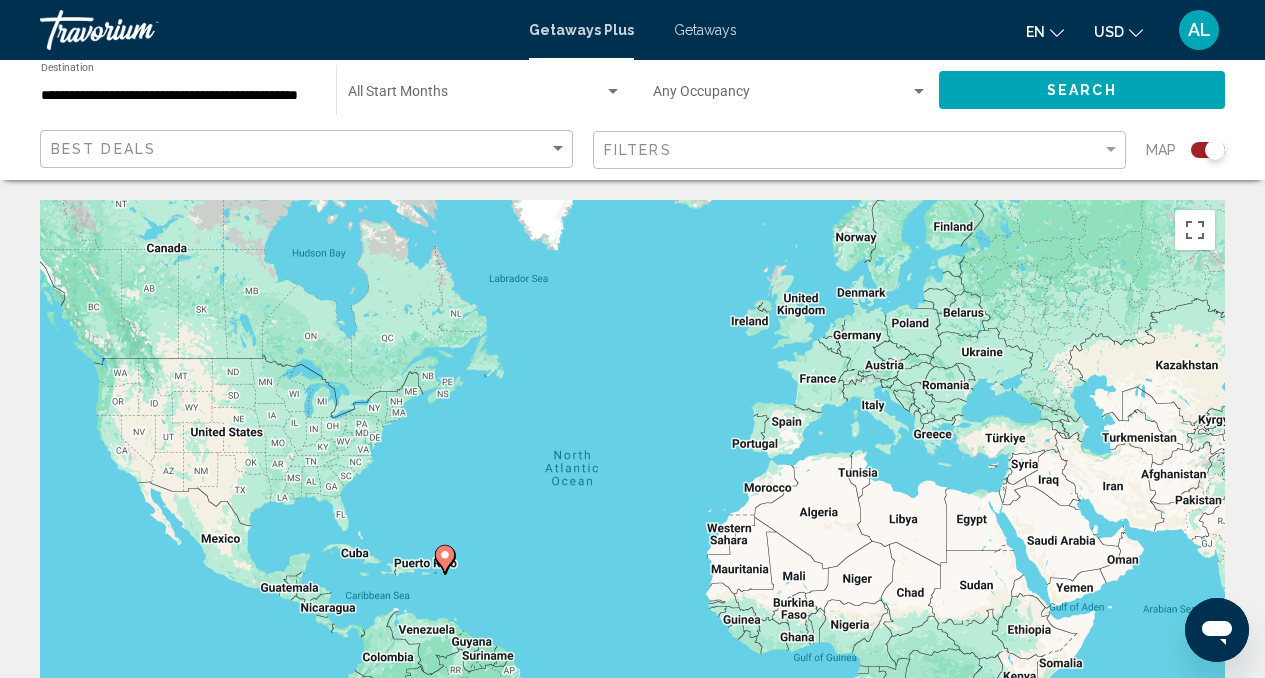 click 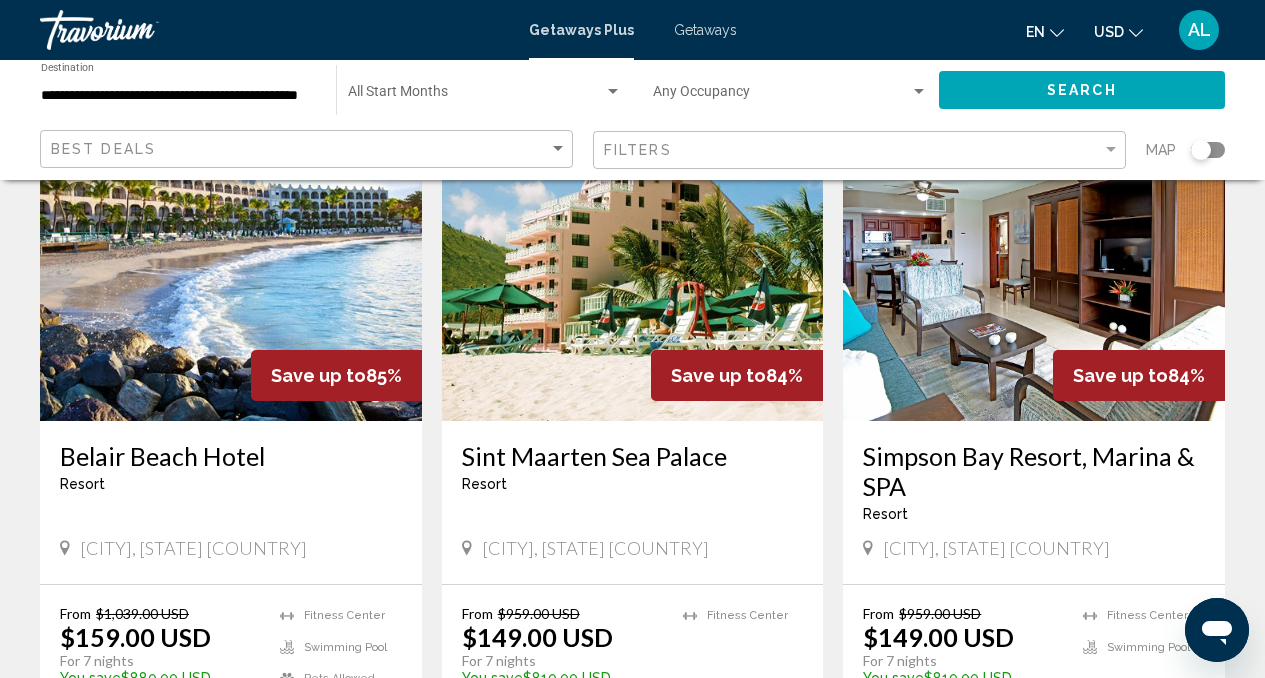 scroll, scrollTop: 1560, scrollLeft: 0, axis: vertical 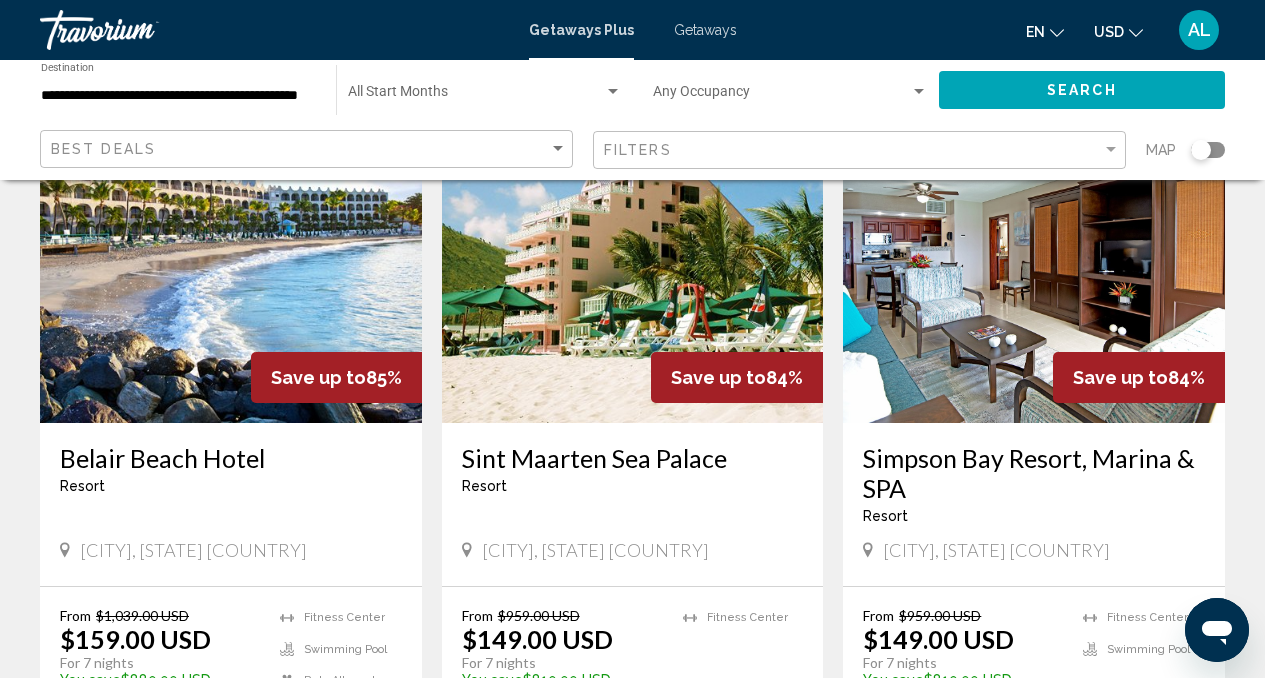 click on "Sint Maarten Sea Palace" at bounding box center [633, 458] 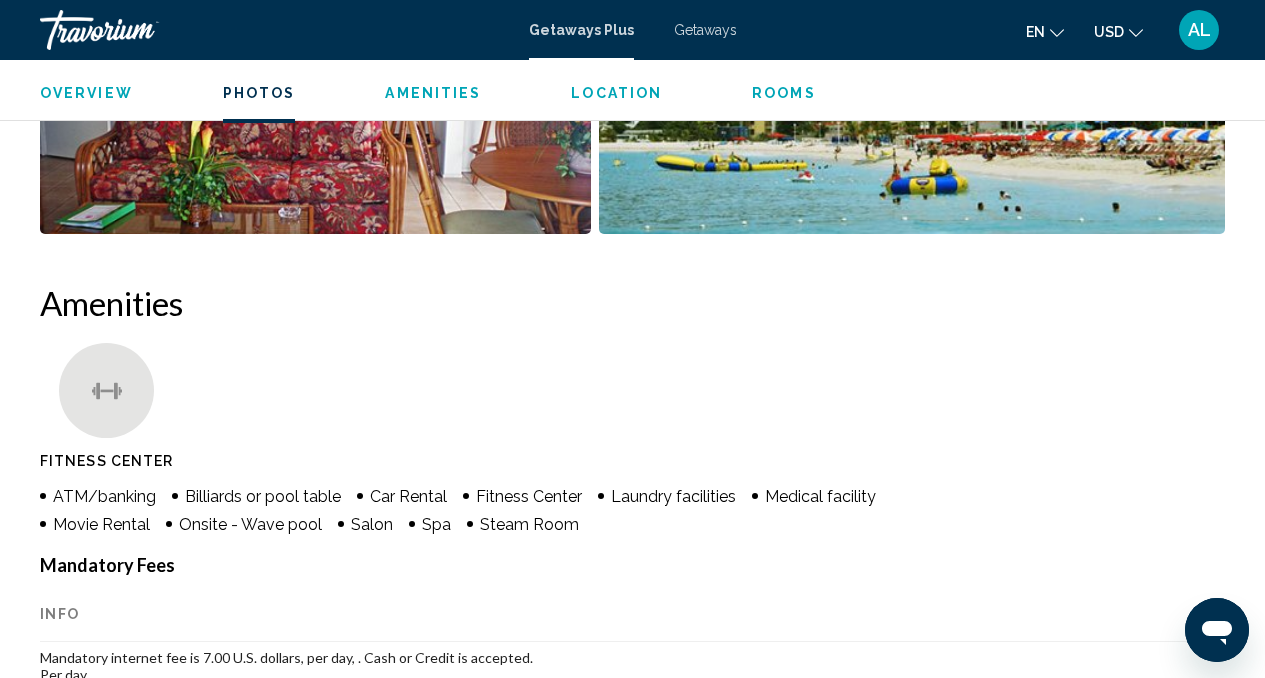 scroll, scrollTop: 1704, scrollLeft: 0, axis: vertical 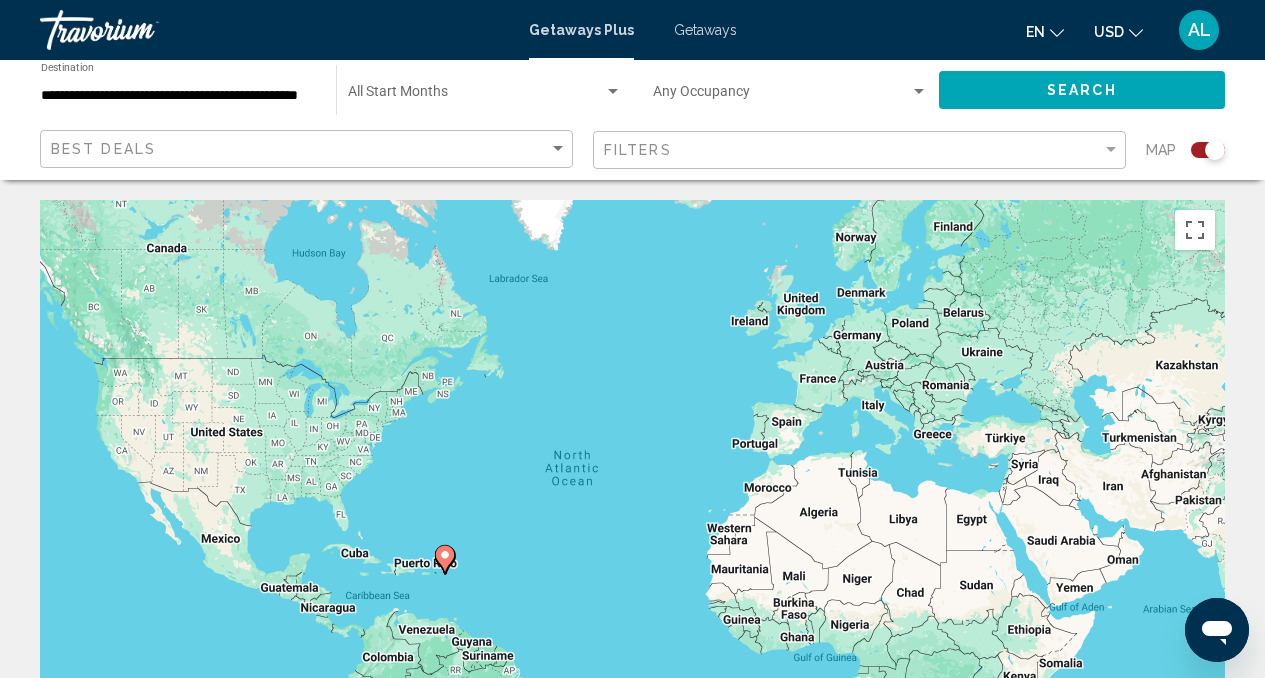click 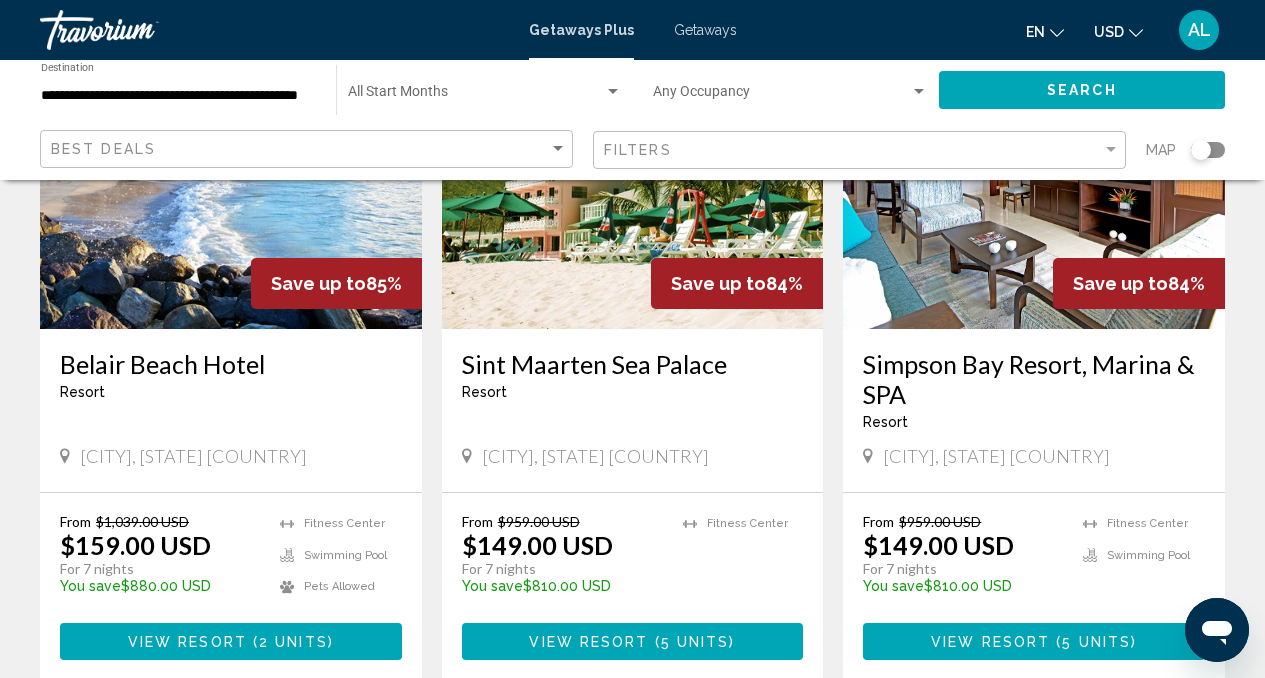 scroll, scrollTop: 1663, scrollLeft: 0, axis: vertical 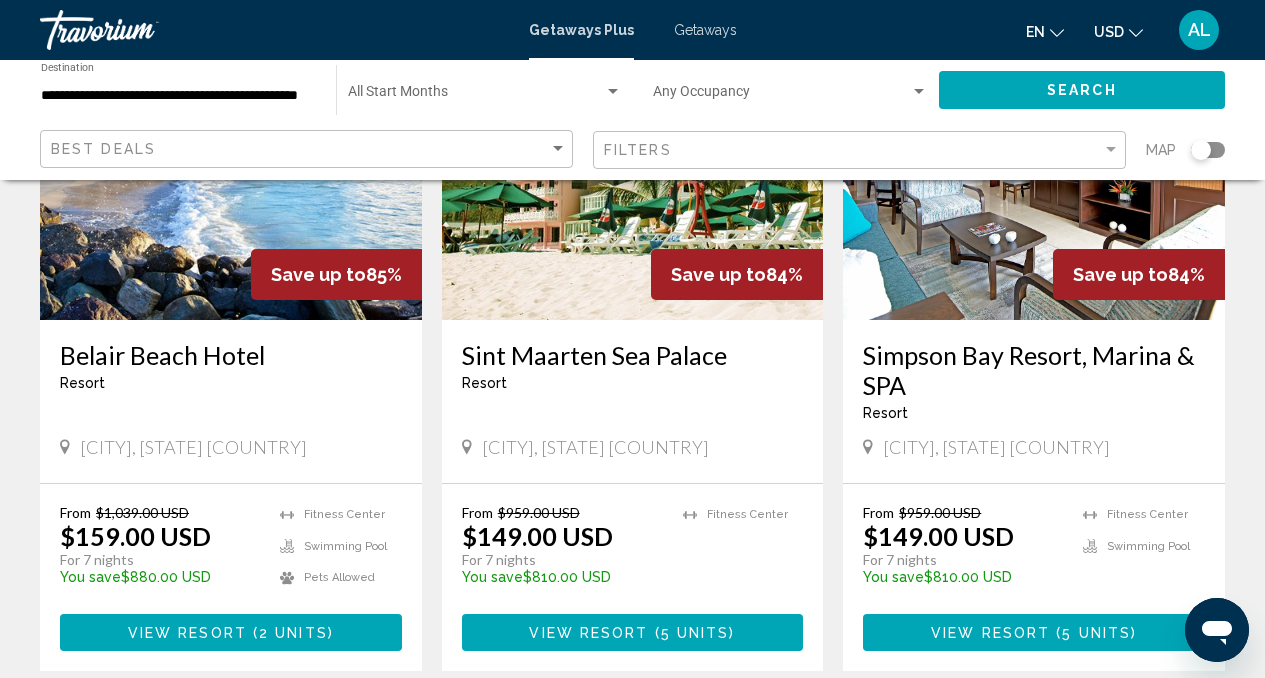 click on "Belair Beach Hotel" at bounding box center (231, 355) 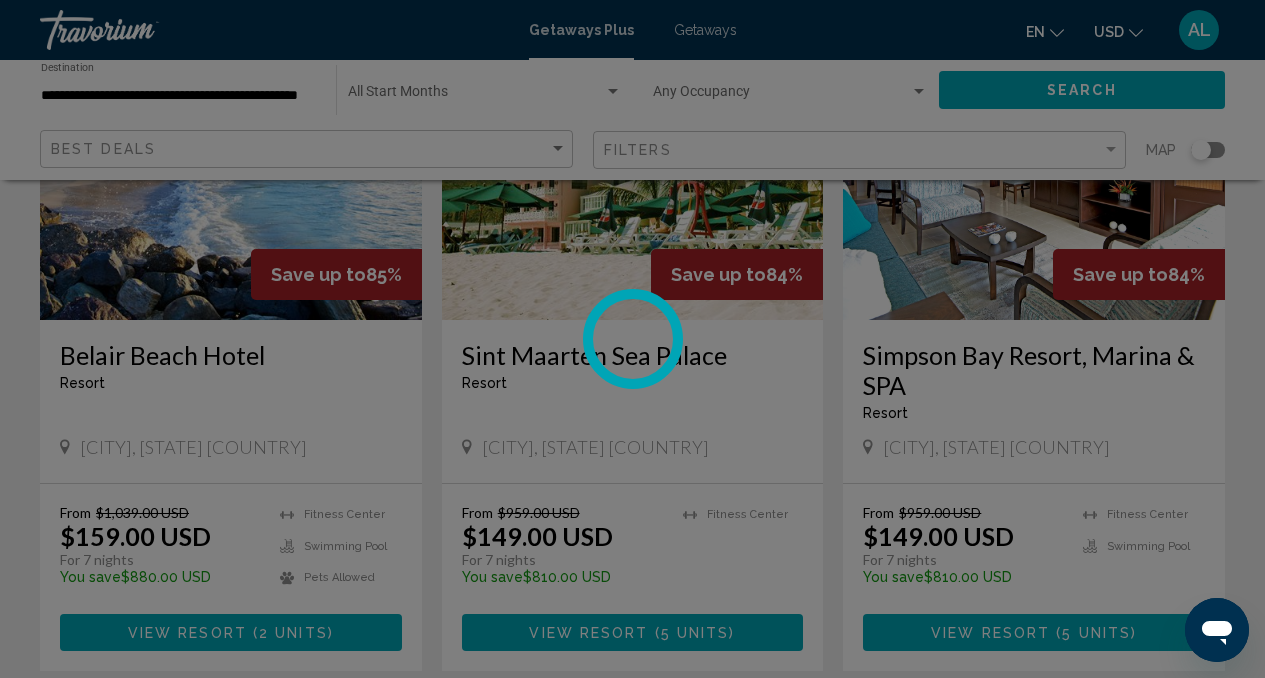 scroll, scrollTop: 196, scrollLeft: 0, axis: vertical 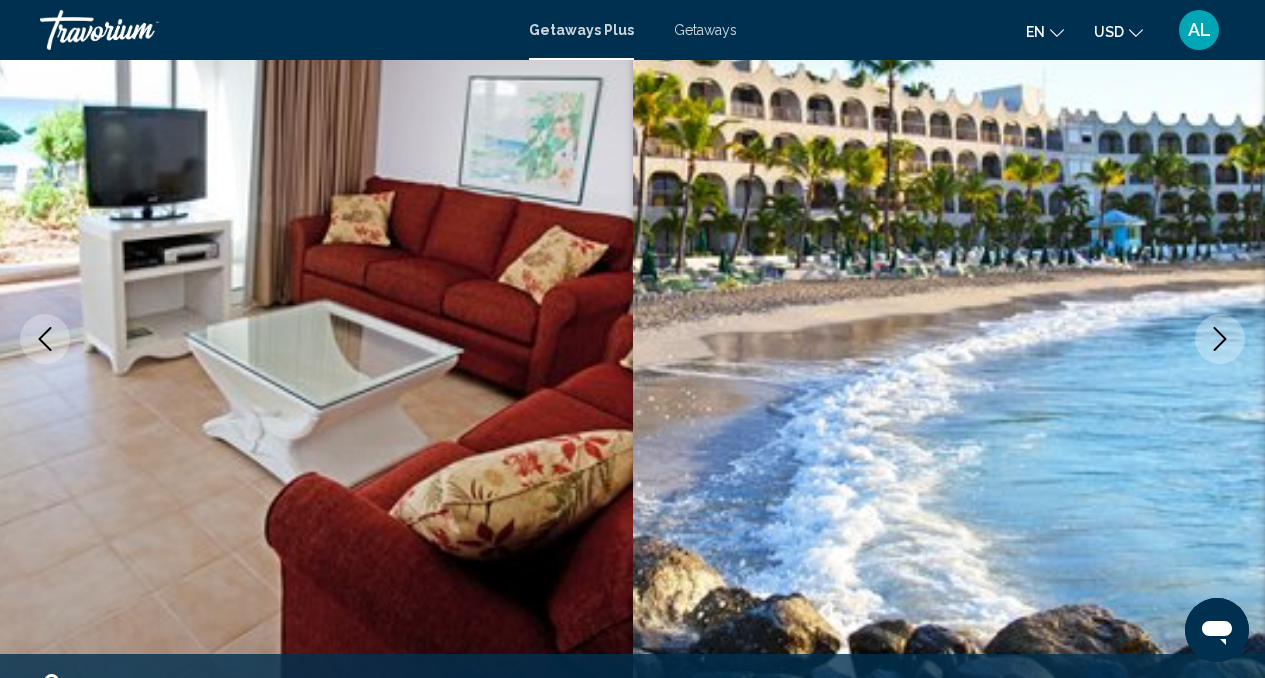 click 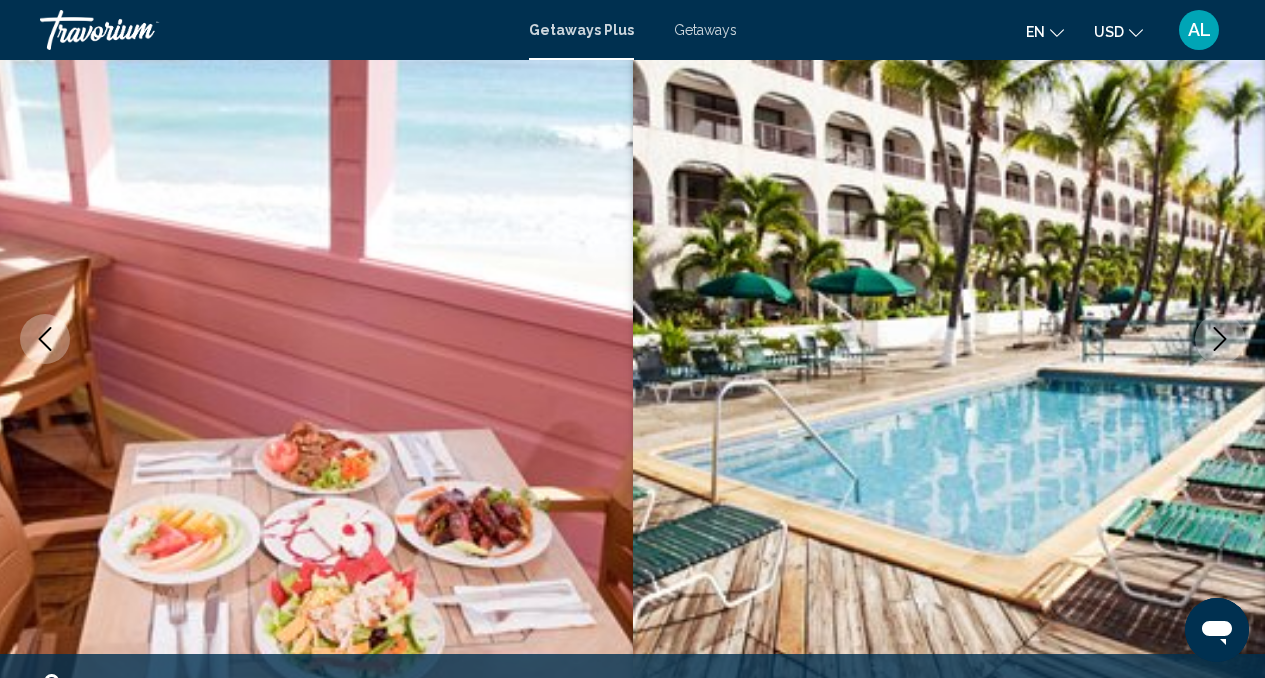 click 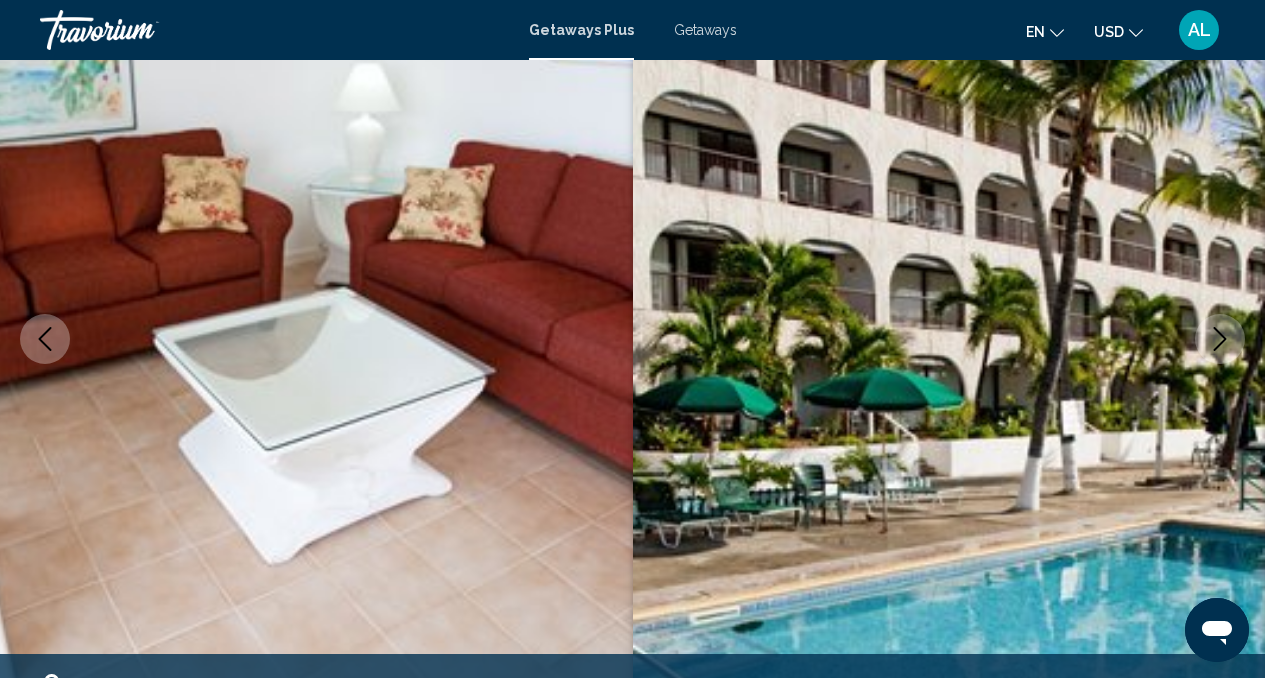 click 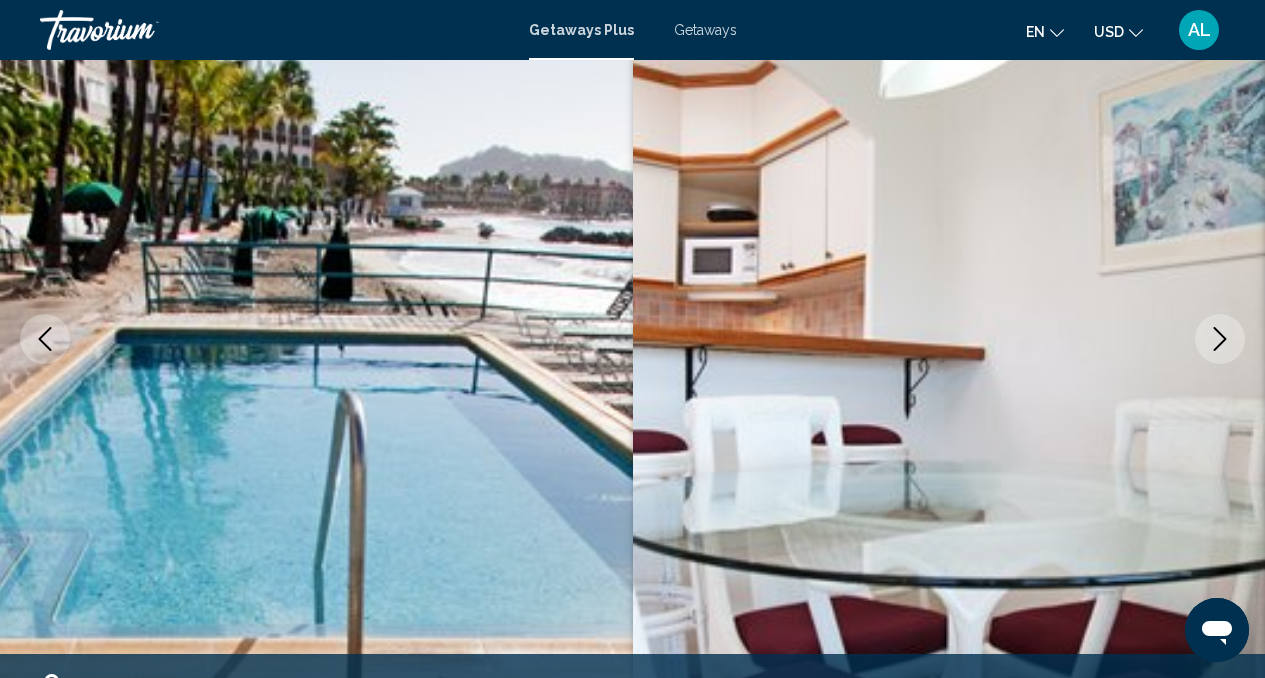 click 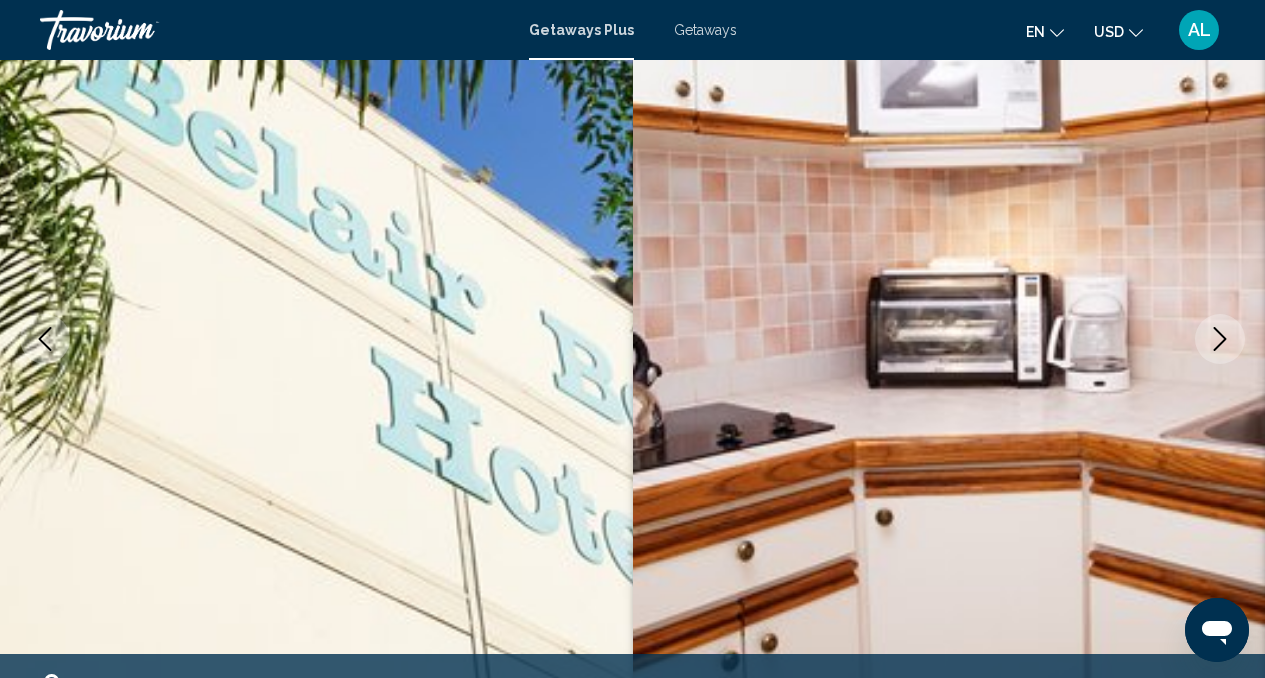 click 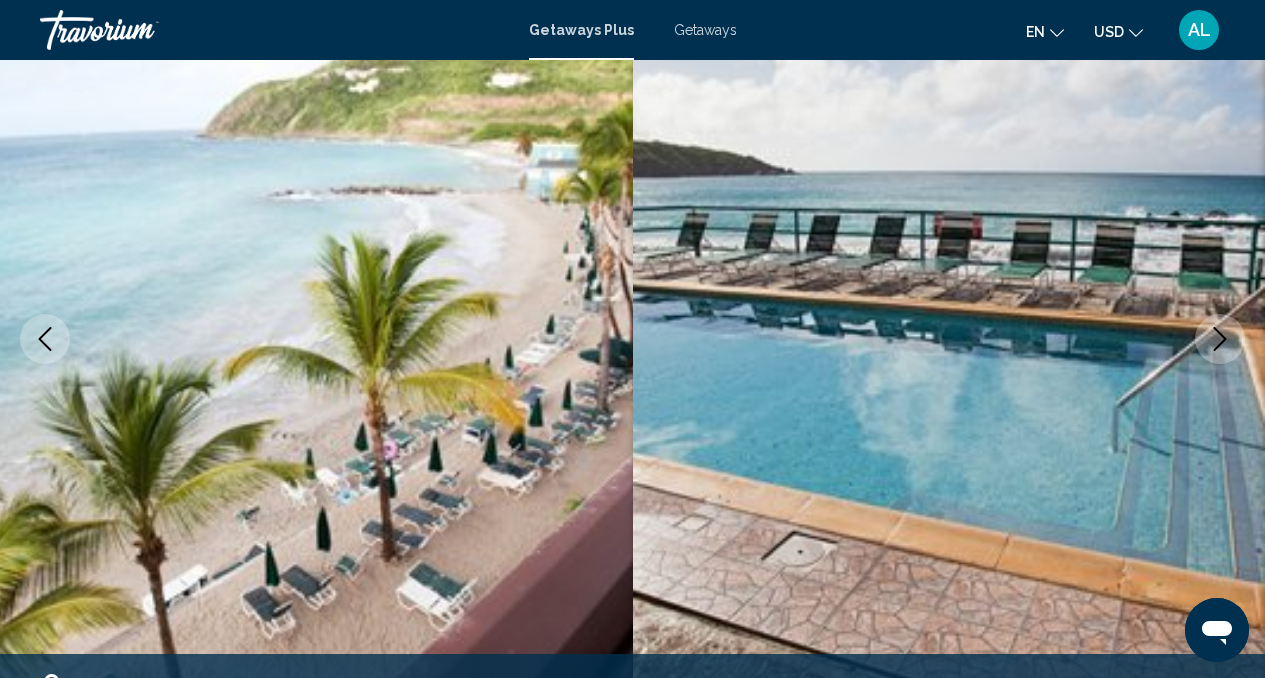 click 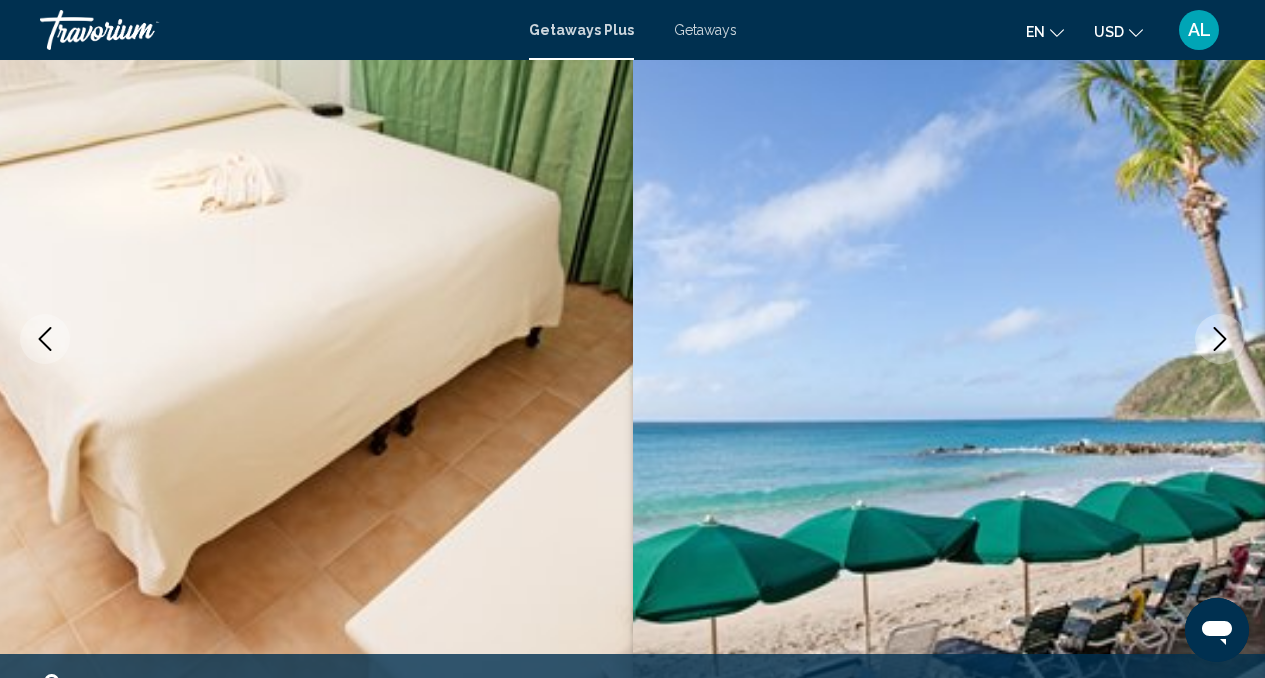 click 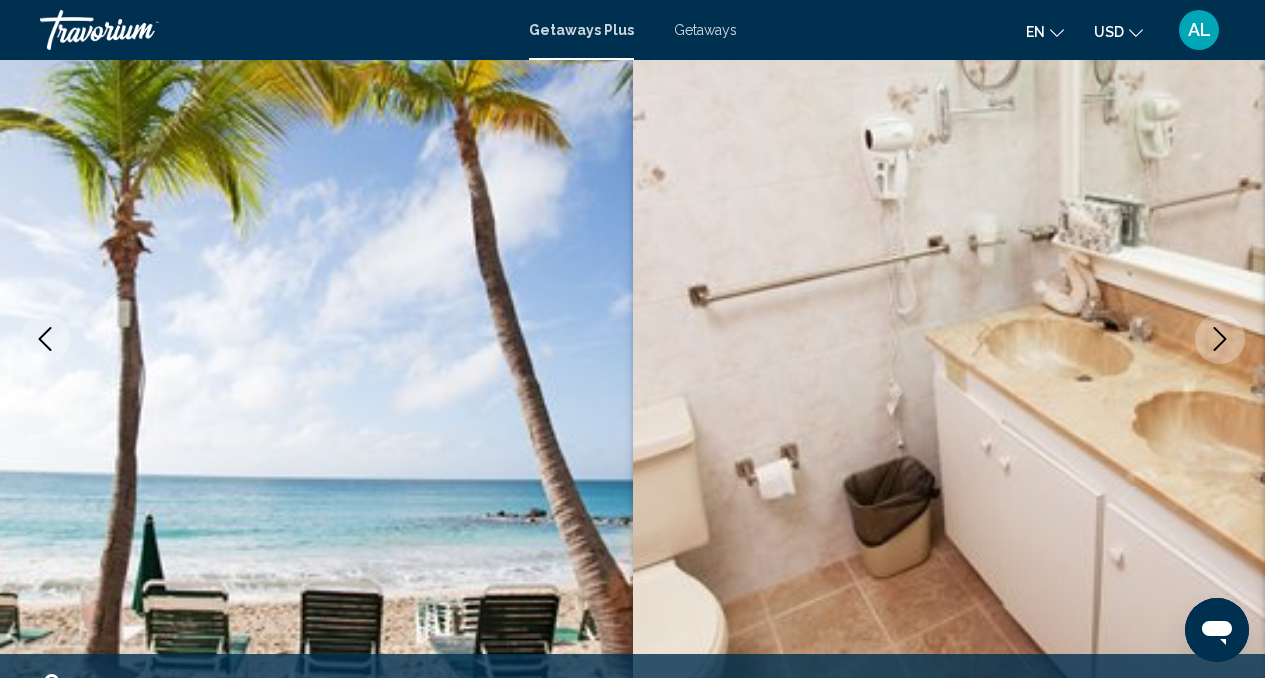 click 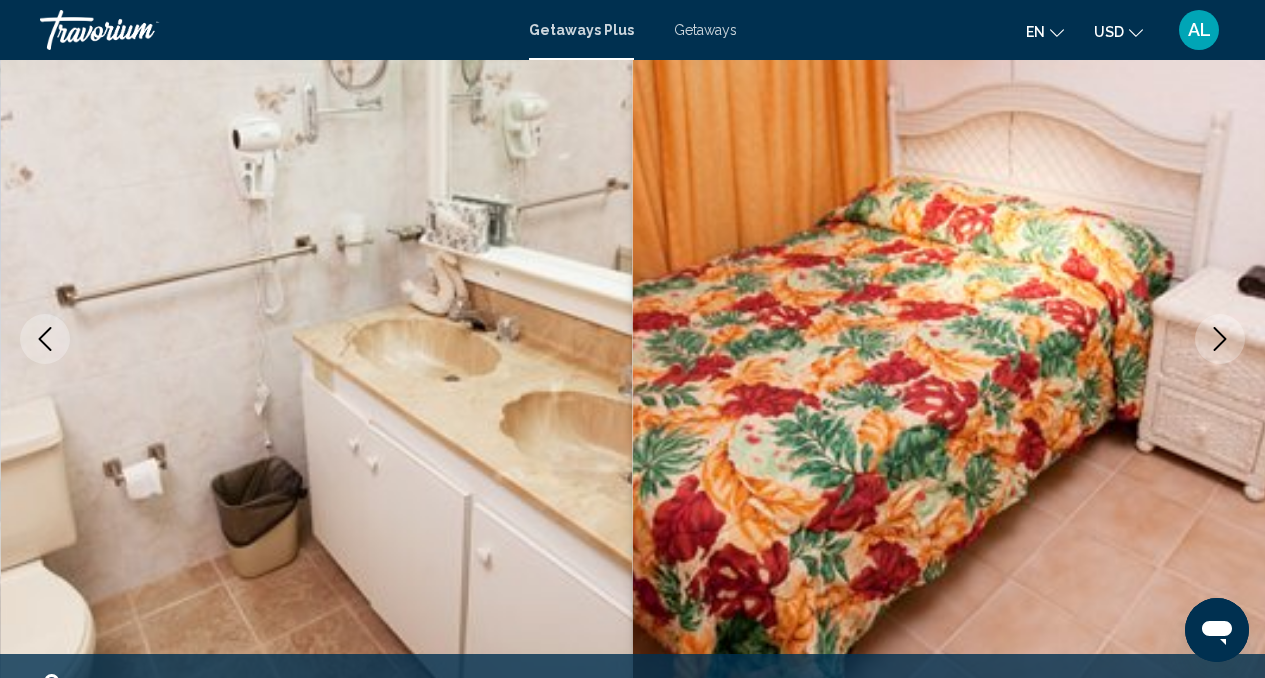 click 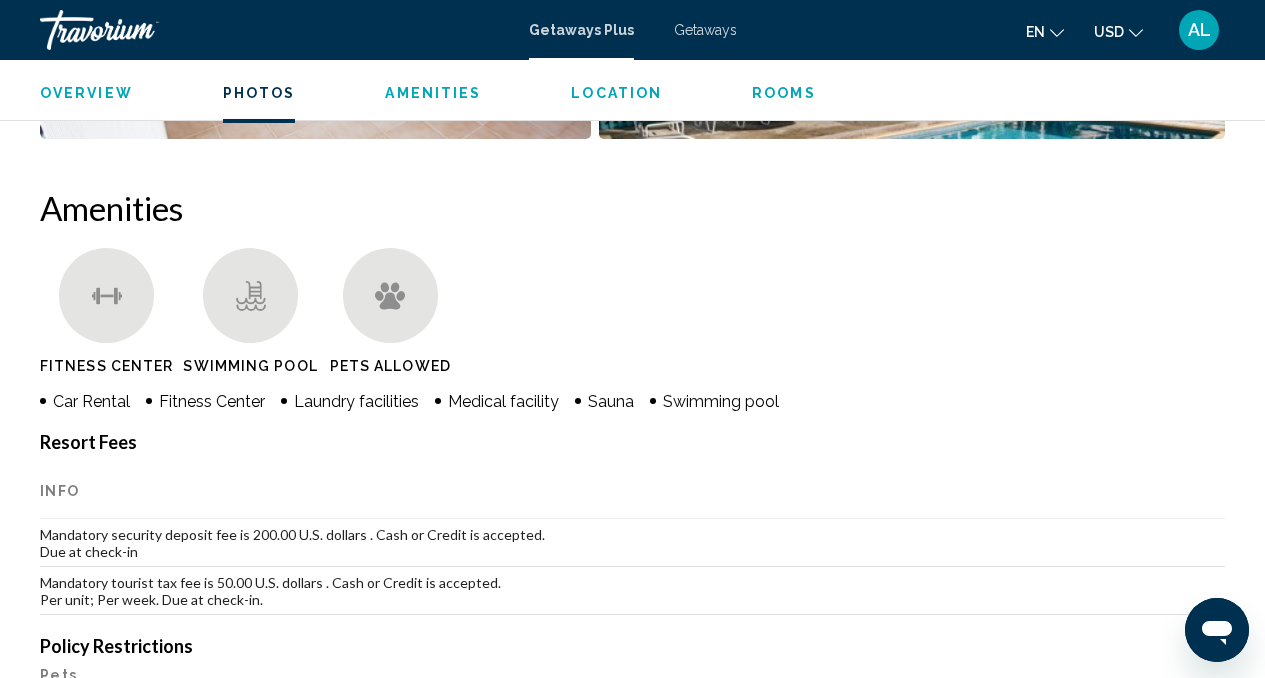 scroll, scrollTop: 1825, scrollLeft: 0, axis: vertical 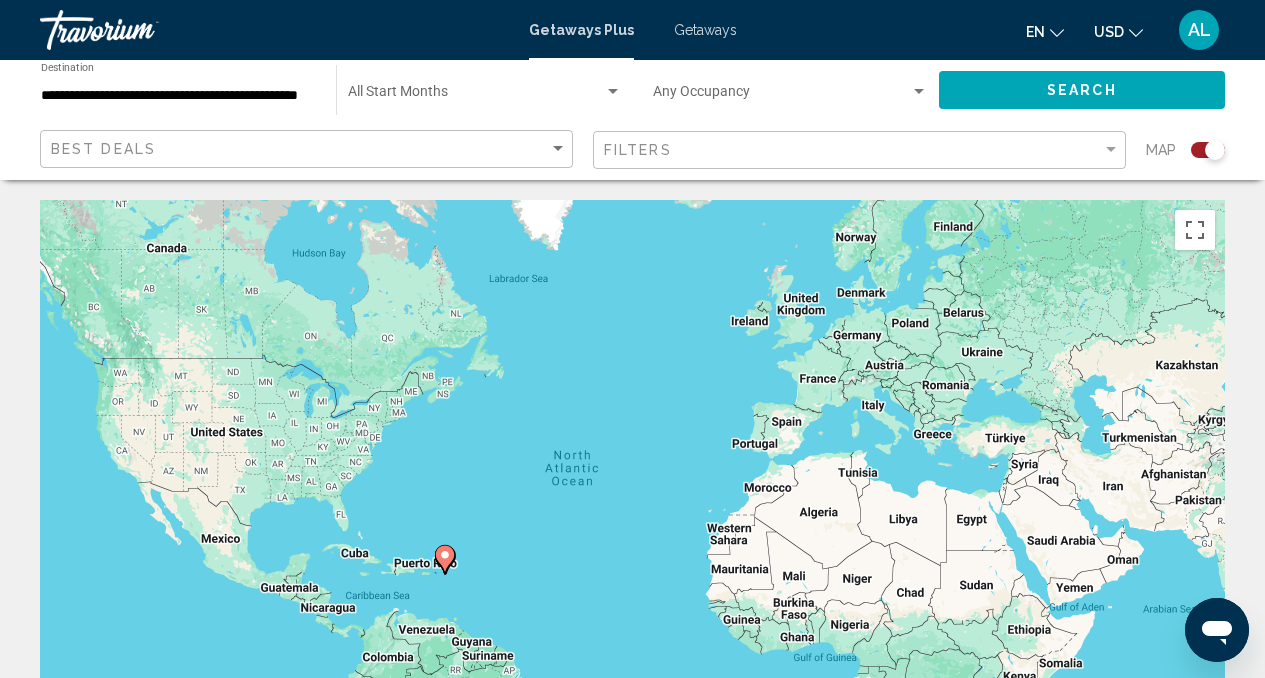 click 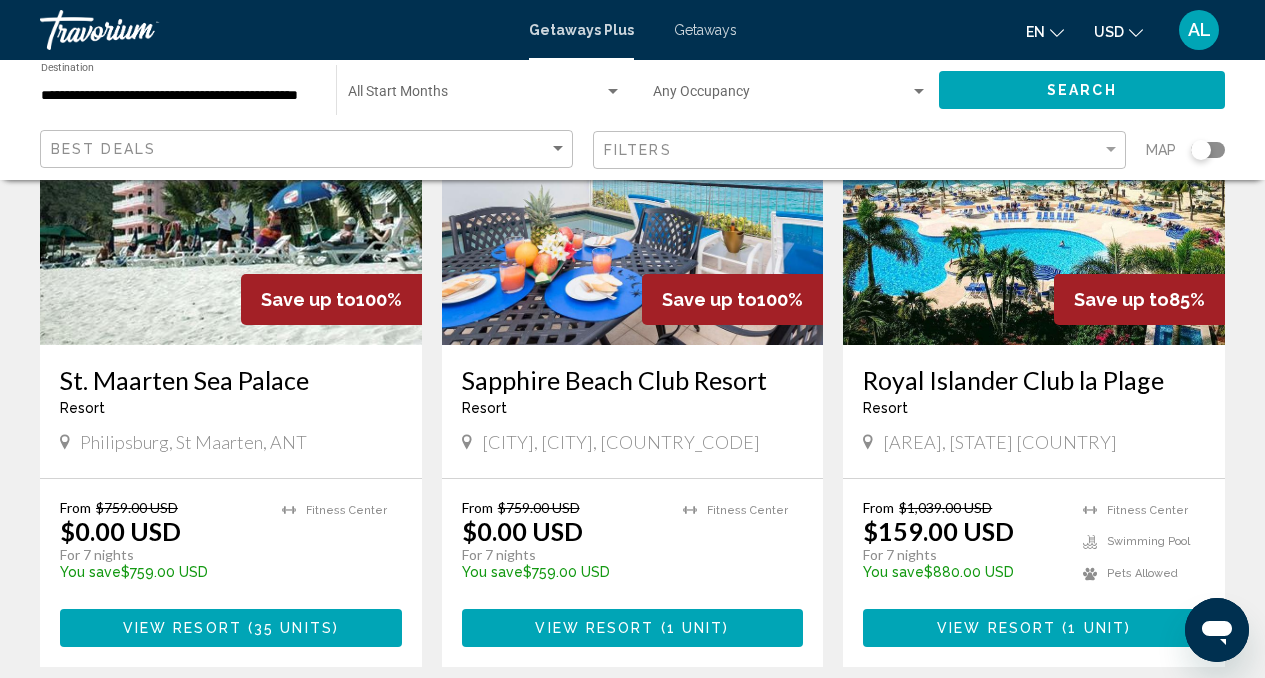 scroll, scrollTop: 955, scrollLeft: 0, axis: vertical 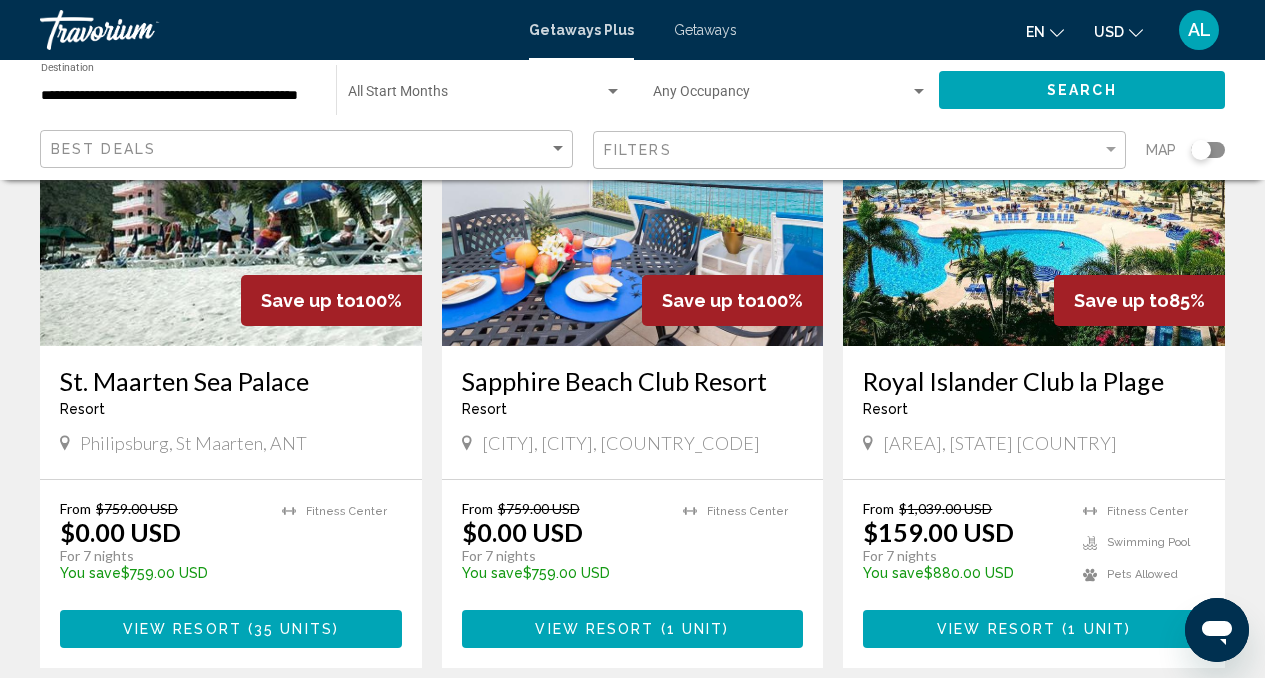 click at bounding box center (633, 186) 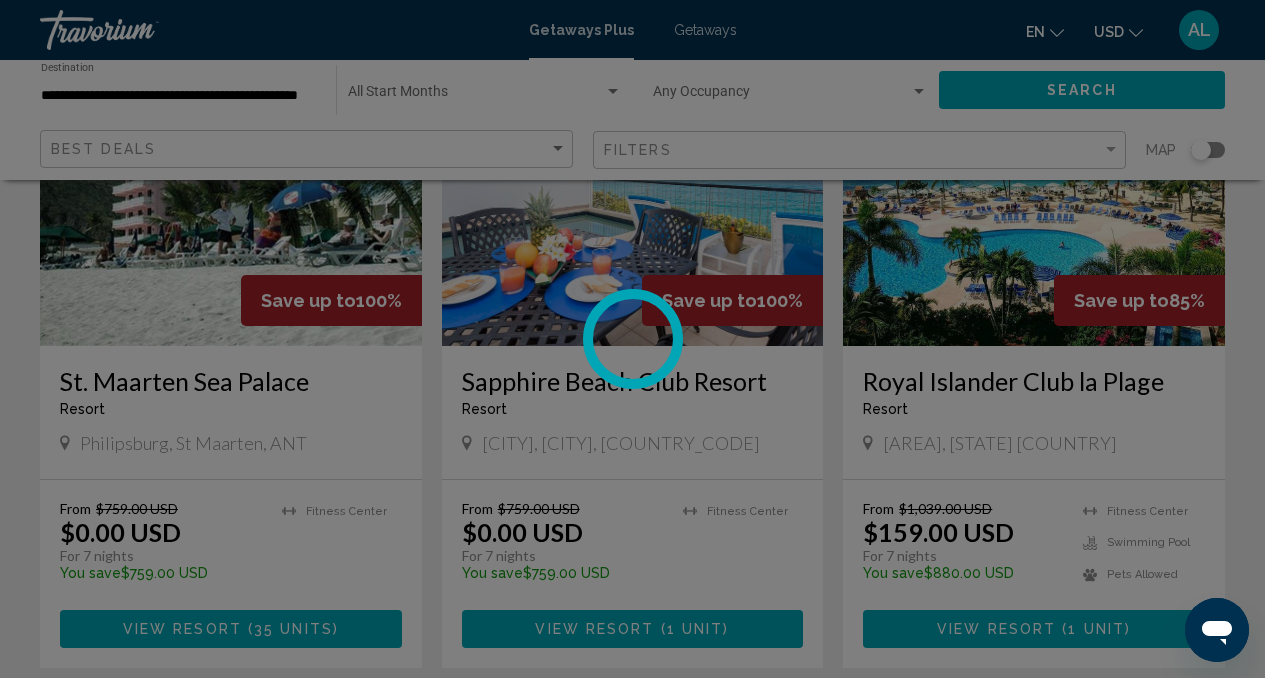 scroll, scrollTop: 196, scrollLeft: 0, axis: vertical 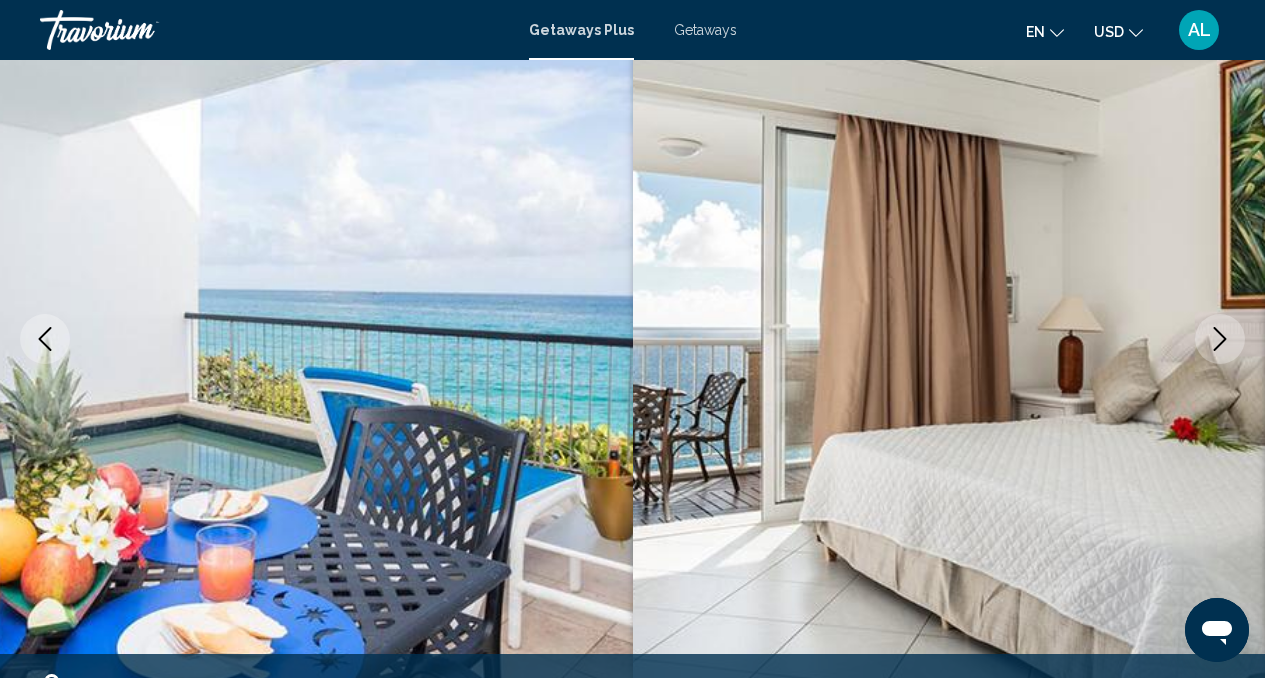 click 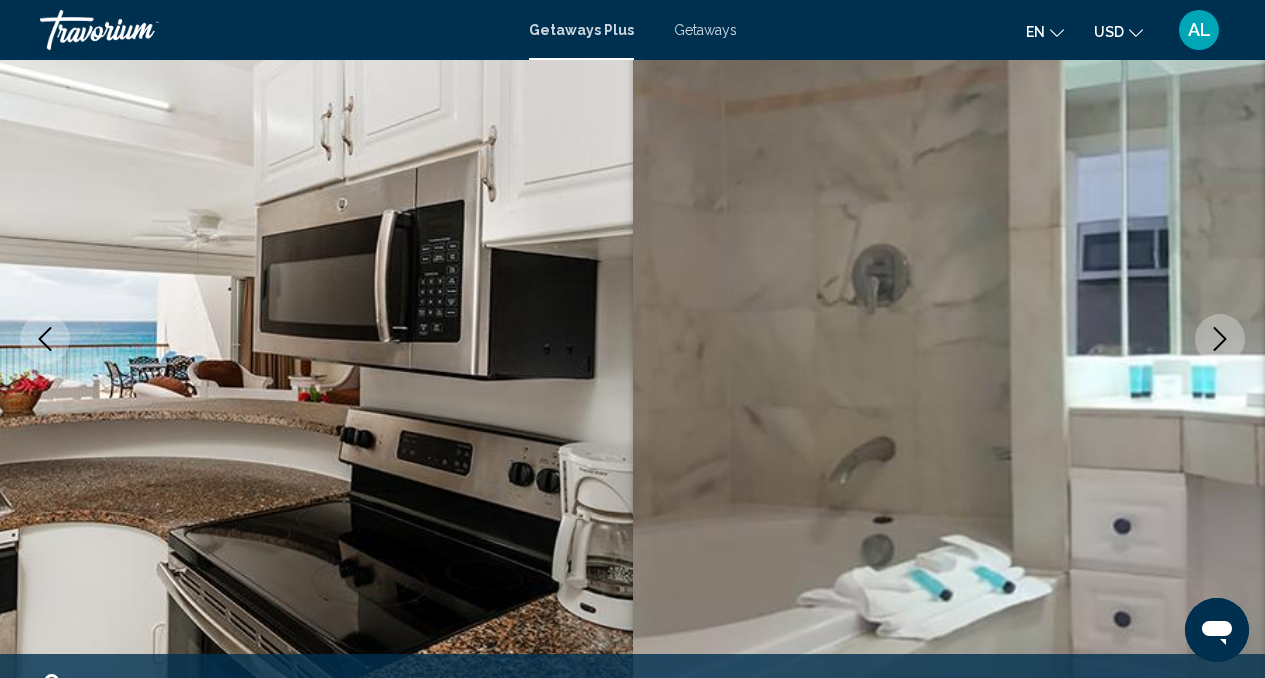 click 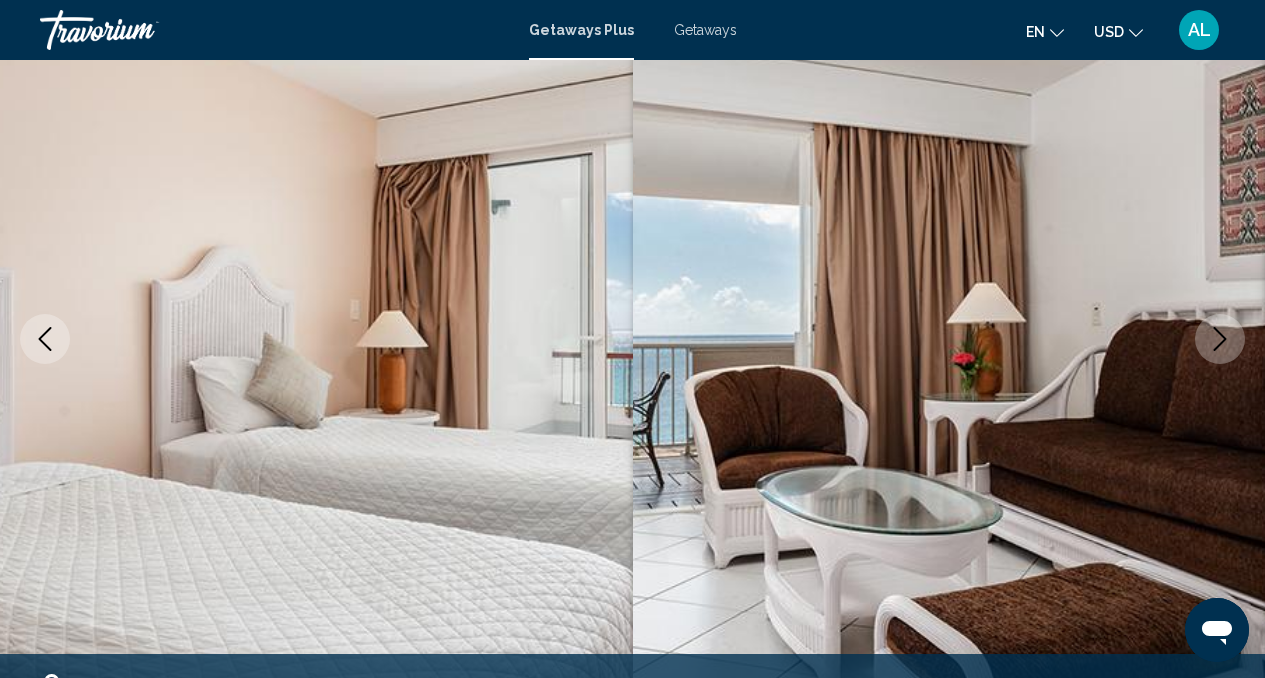 click 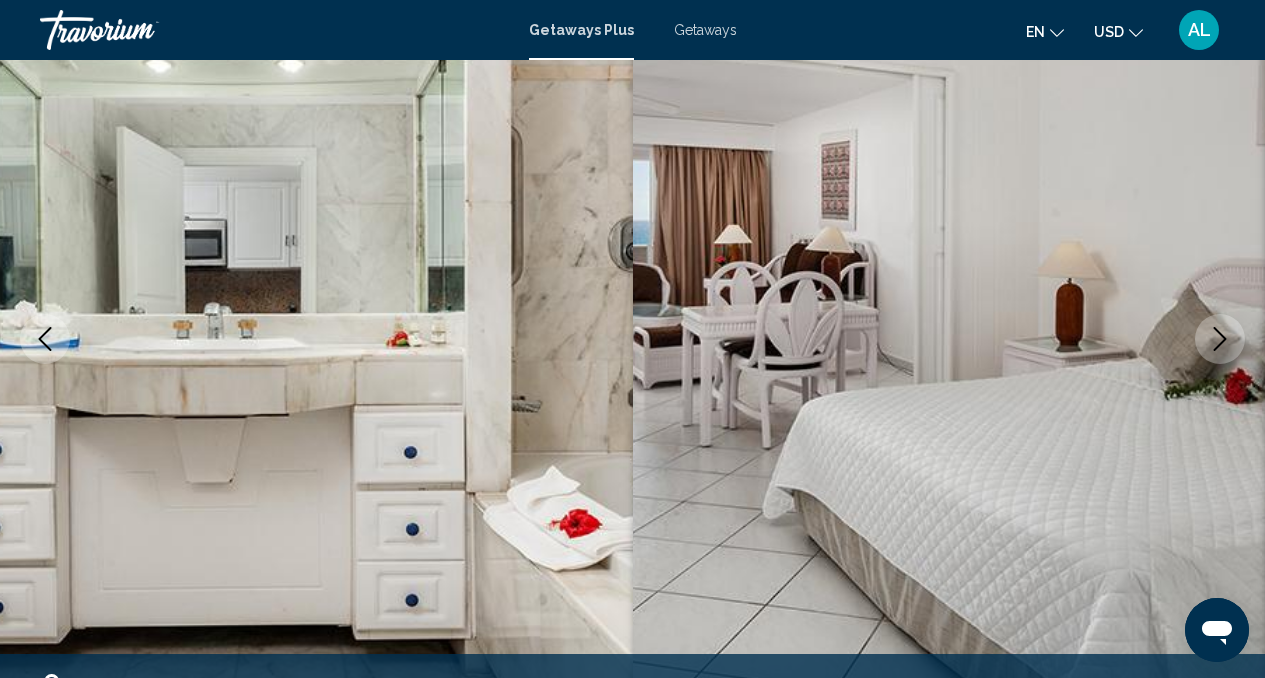 click 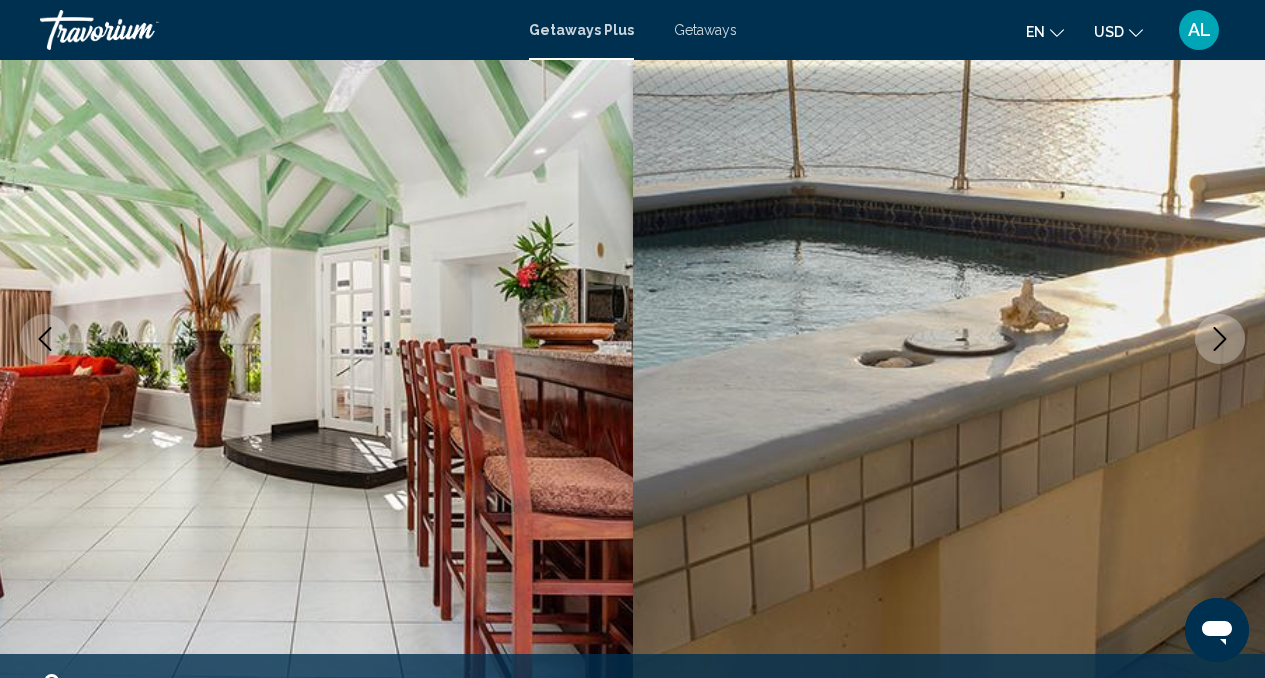 click 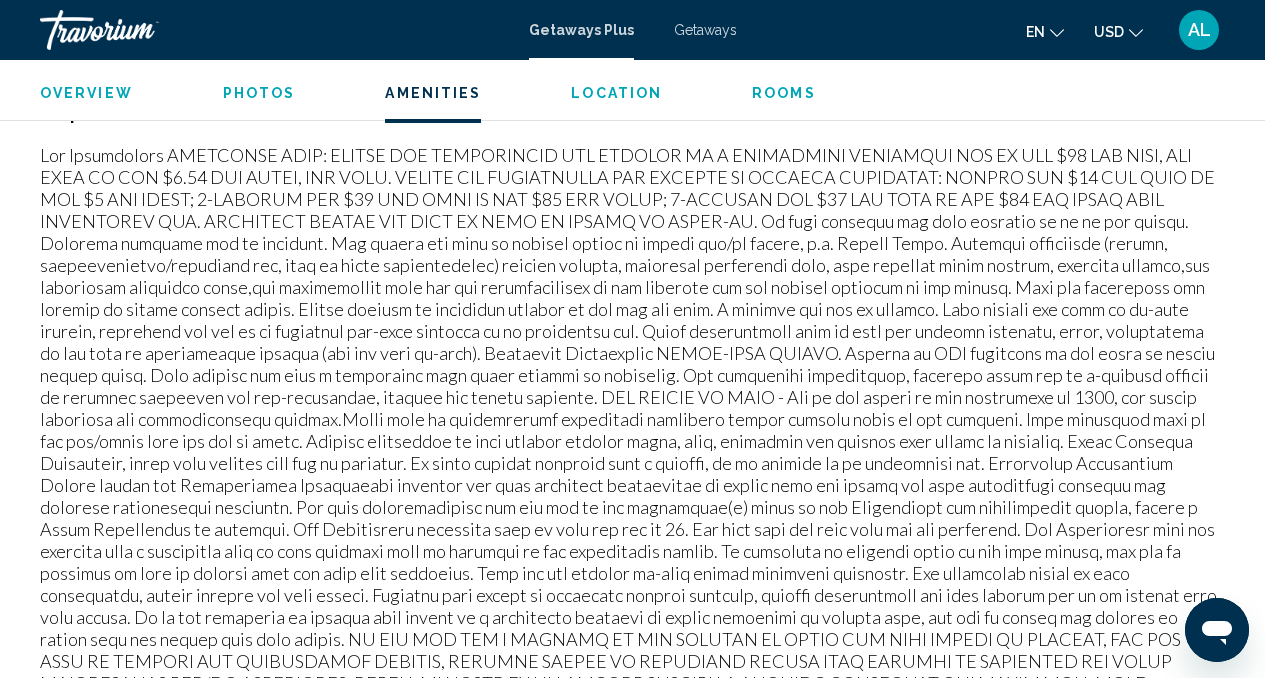 scroll, scrollTop: 2233, scrollLeft: 0, axis: vertical 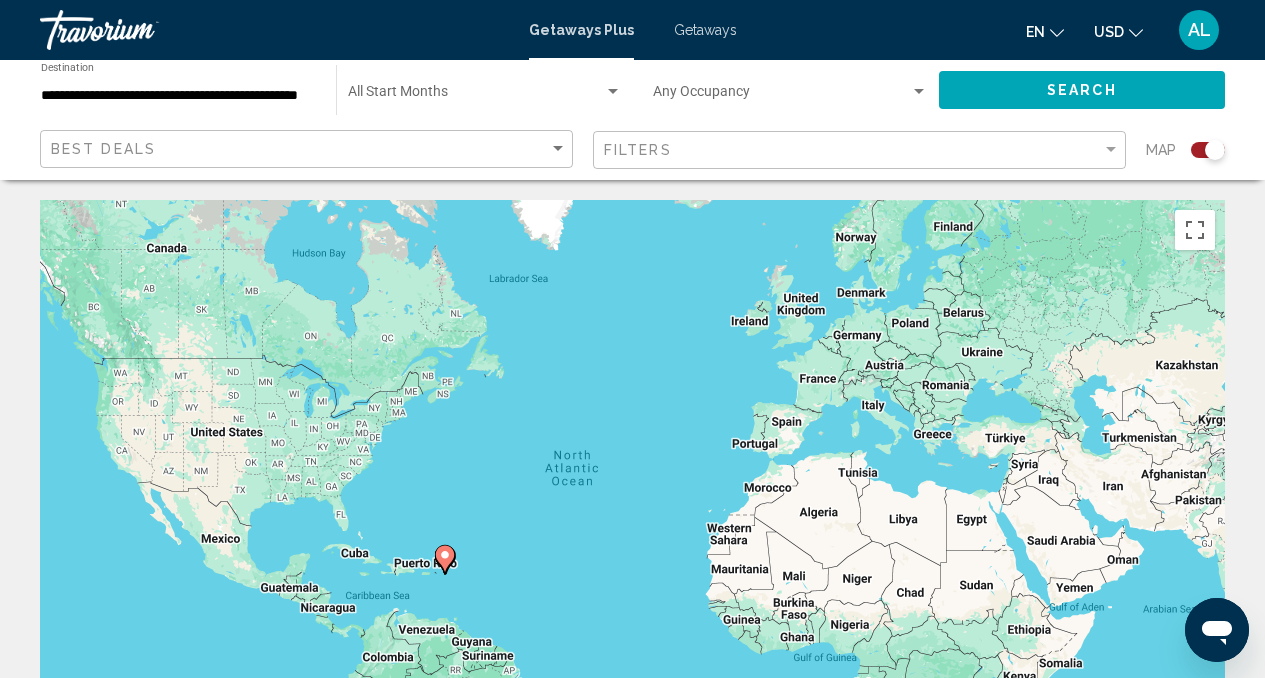 click 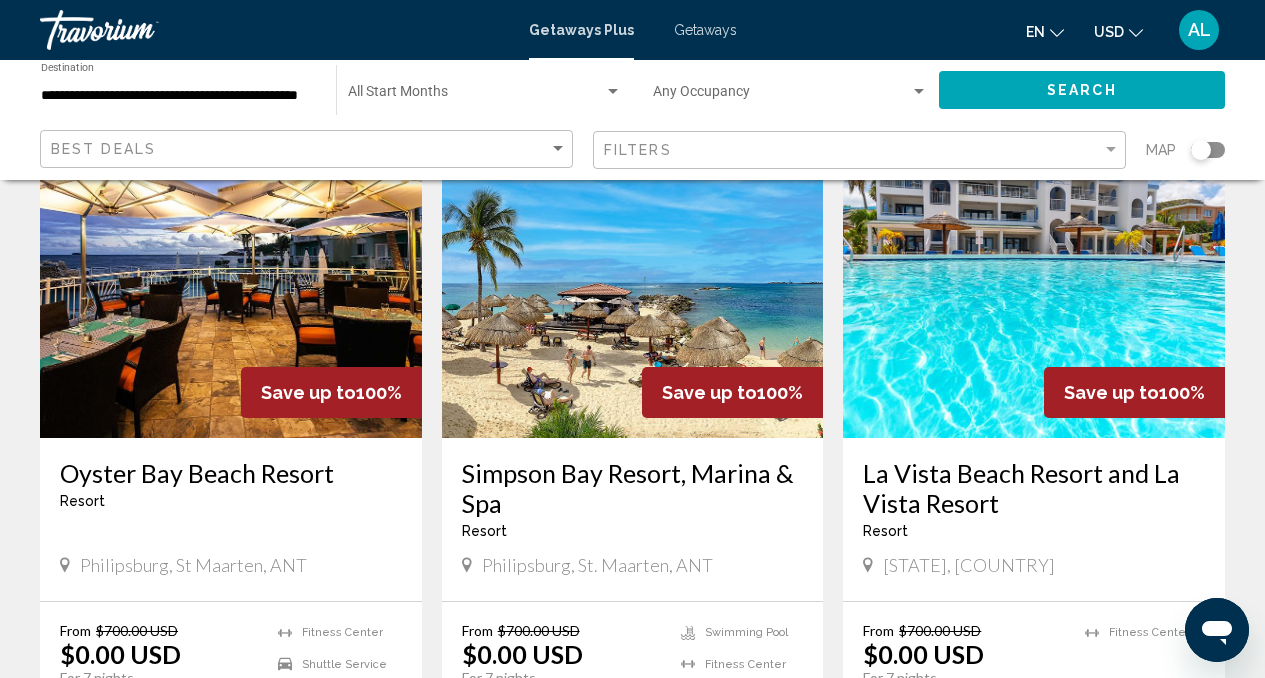 scroll, scrollTop: 161, scrollLeft: 0, axis: vertical 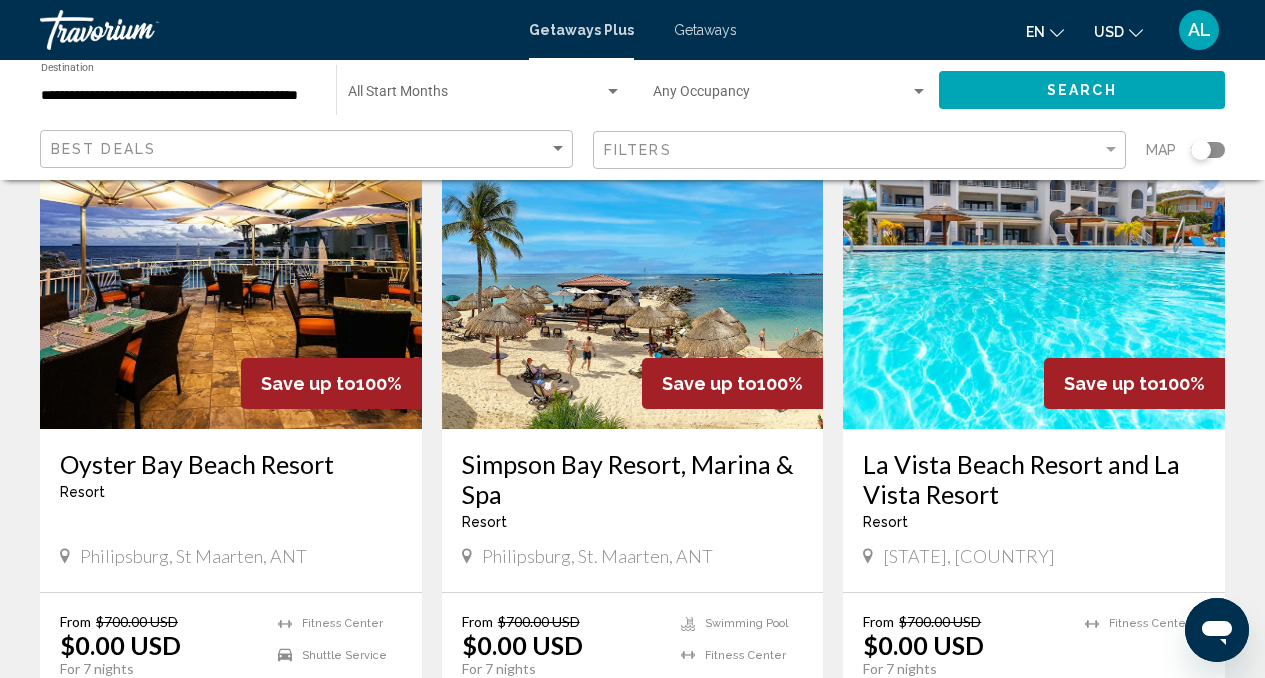 click at bounding box center [1034, 269] 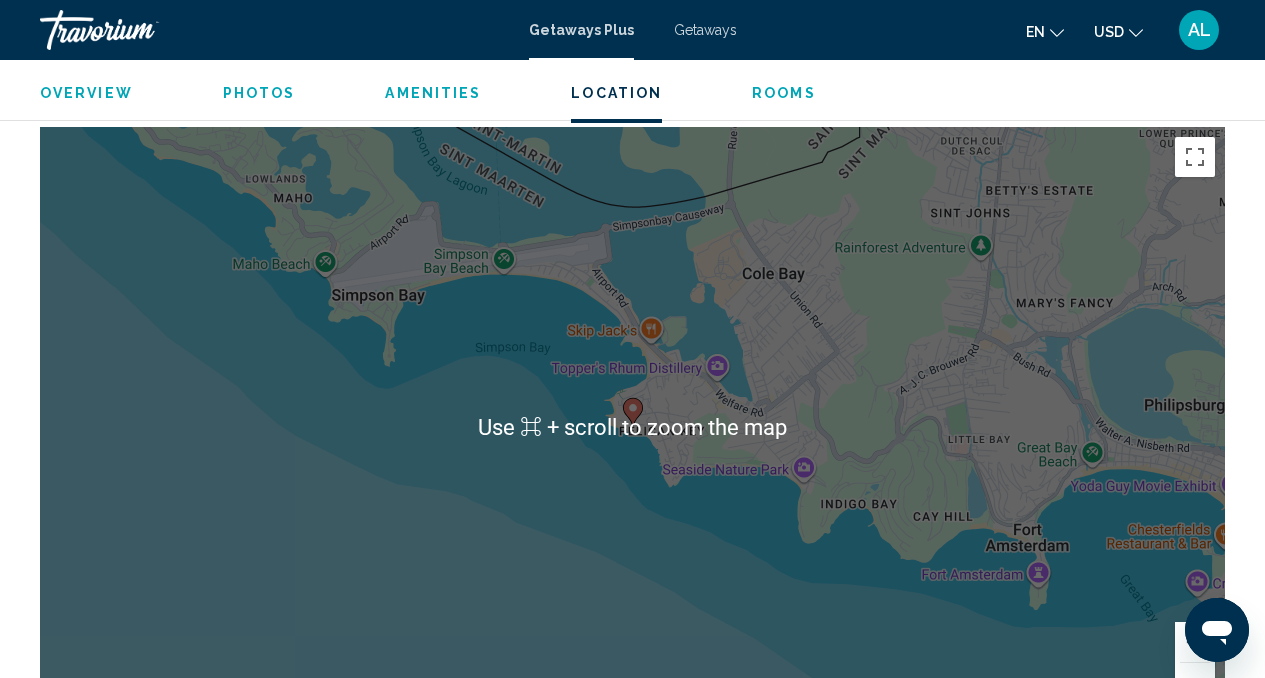 scroll, scrollTop: 2927, scrollLeft: 0, axis: vertical 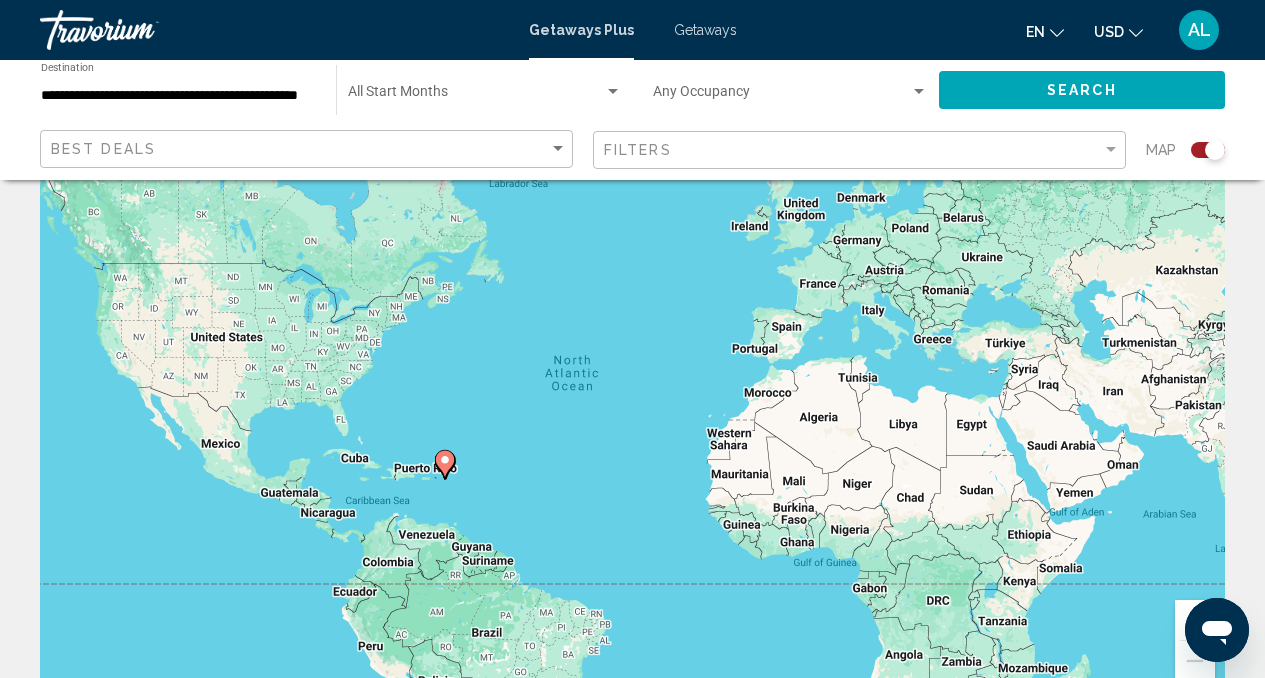 click 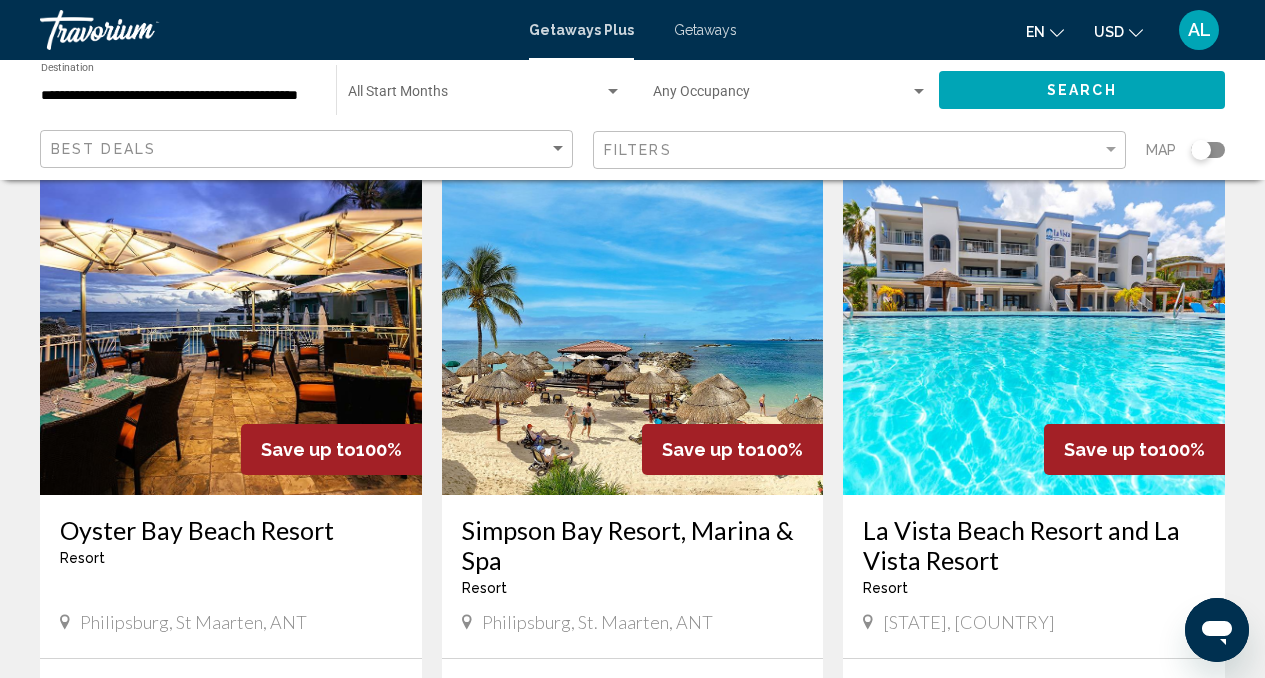 click at bounding box center [231, 335] 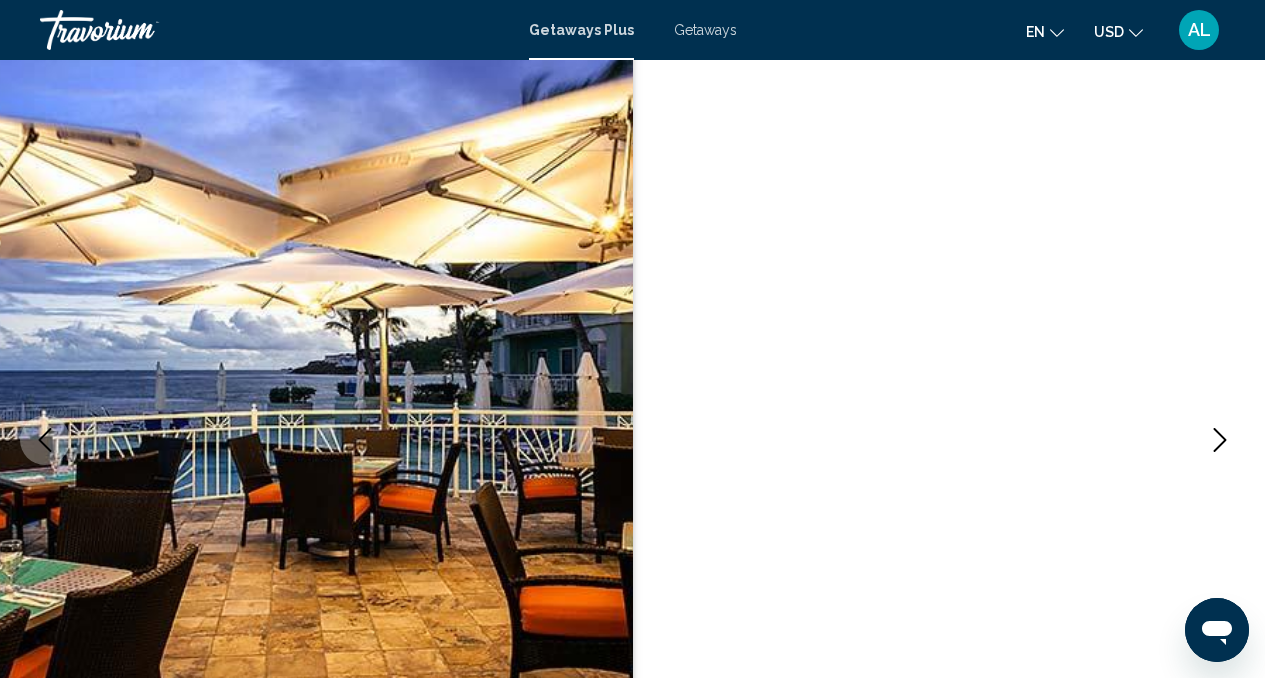scroll, scrollTop: 196, scrollLeft: 0, axis: vertical 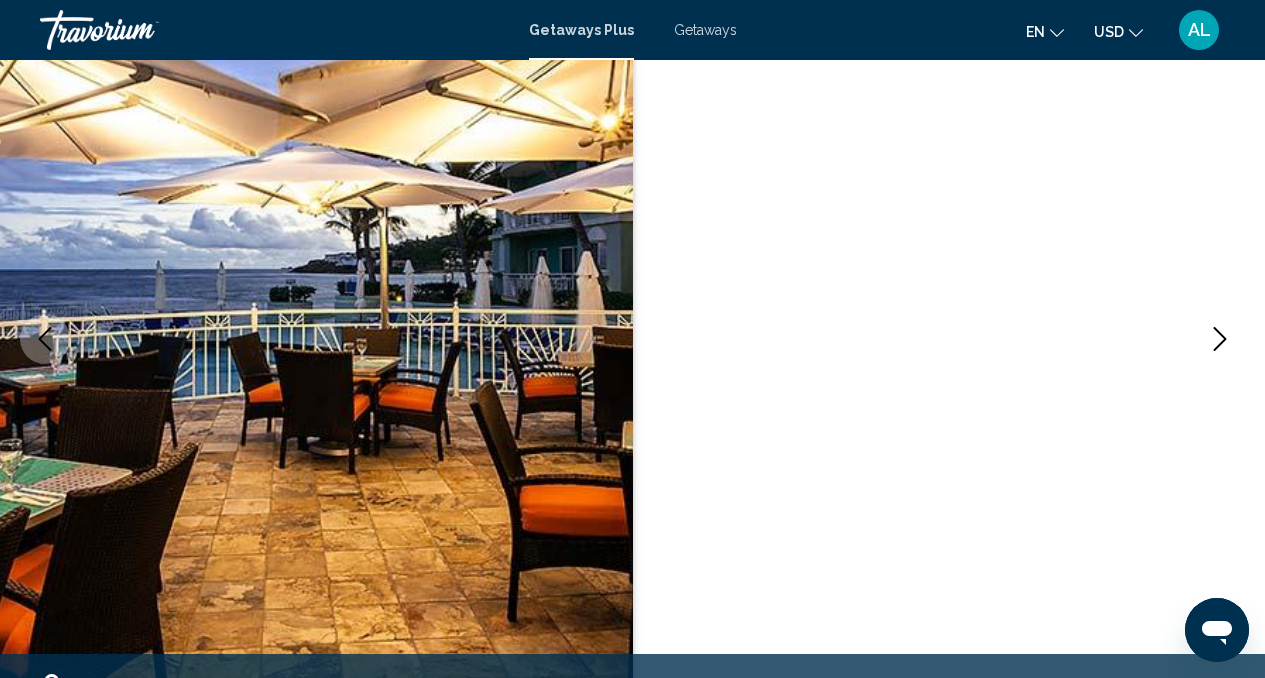 click 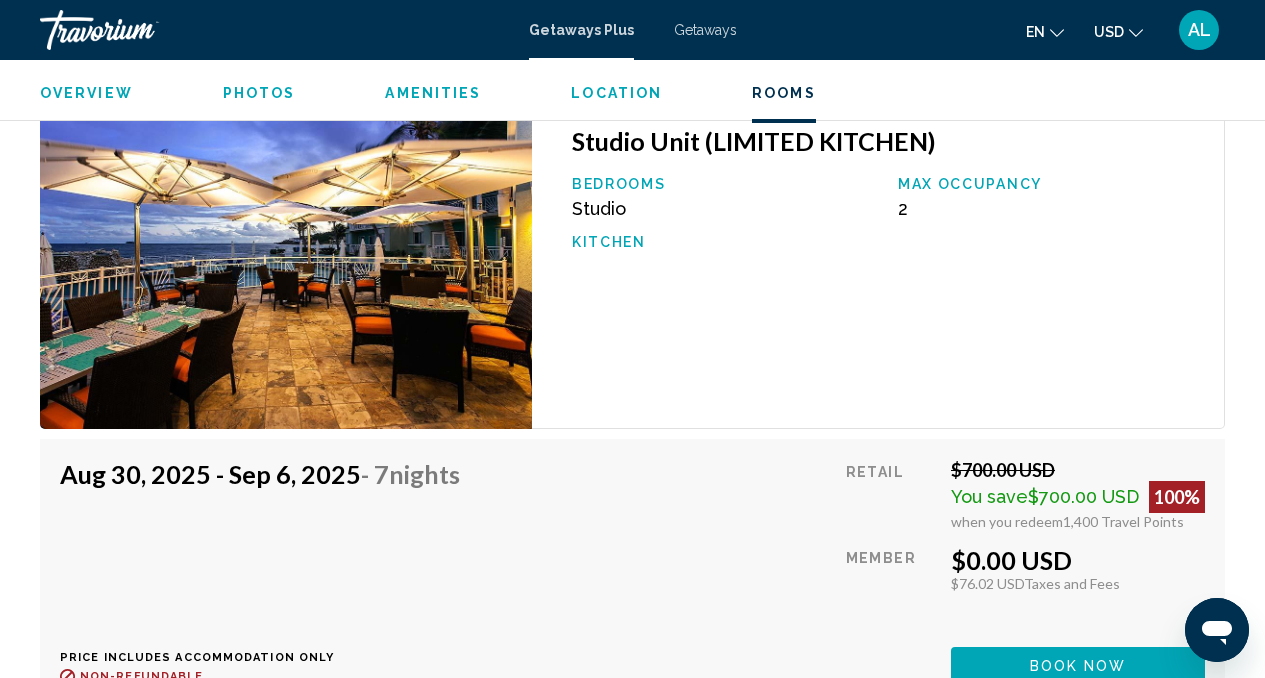 scroll, scrollTop: 3731, scrollLeft: 0, axis: vertical 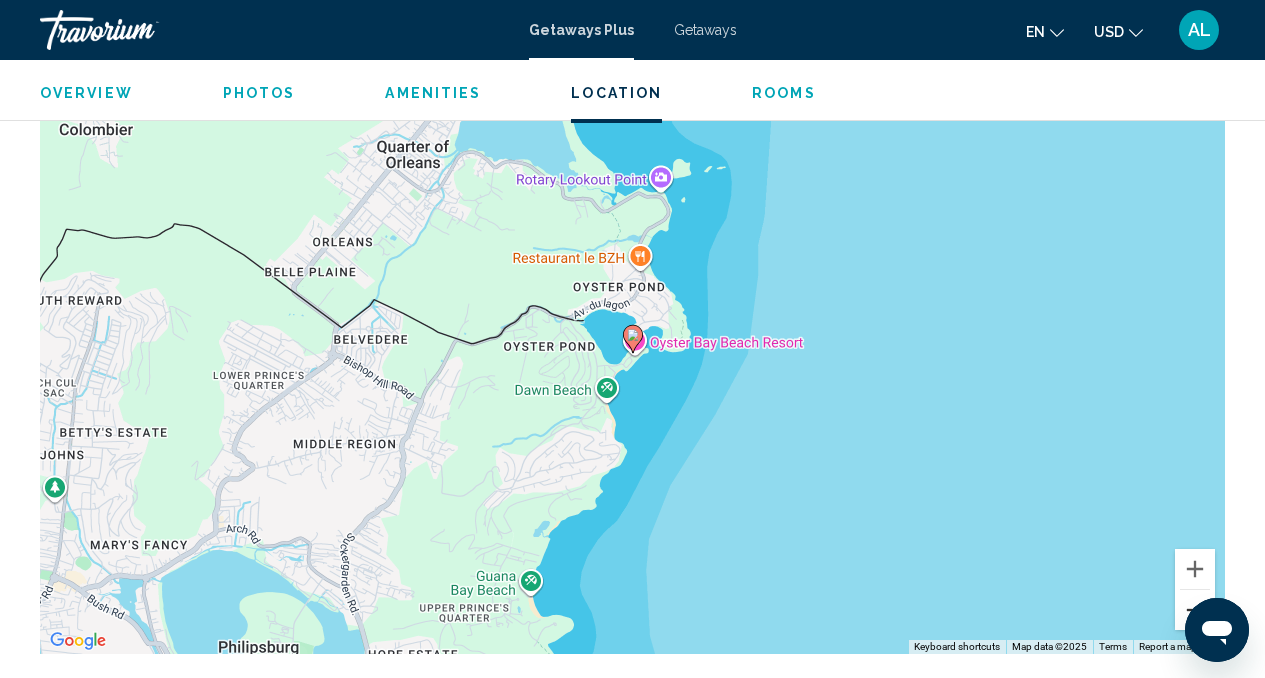 click at bounding box center (1195, 610) 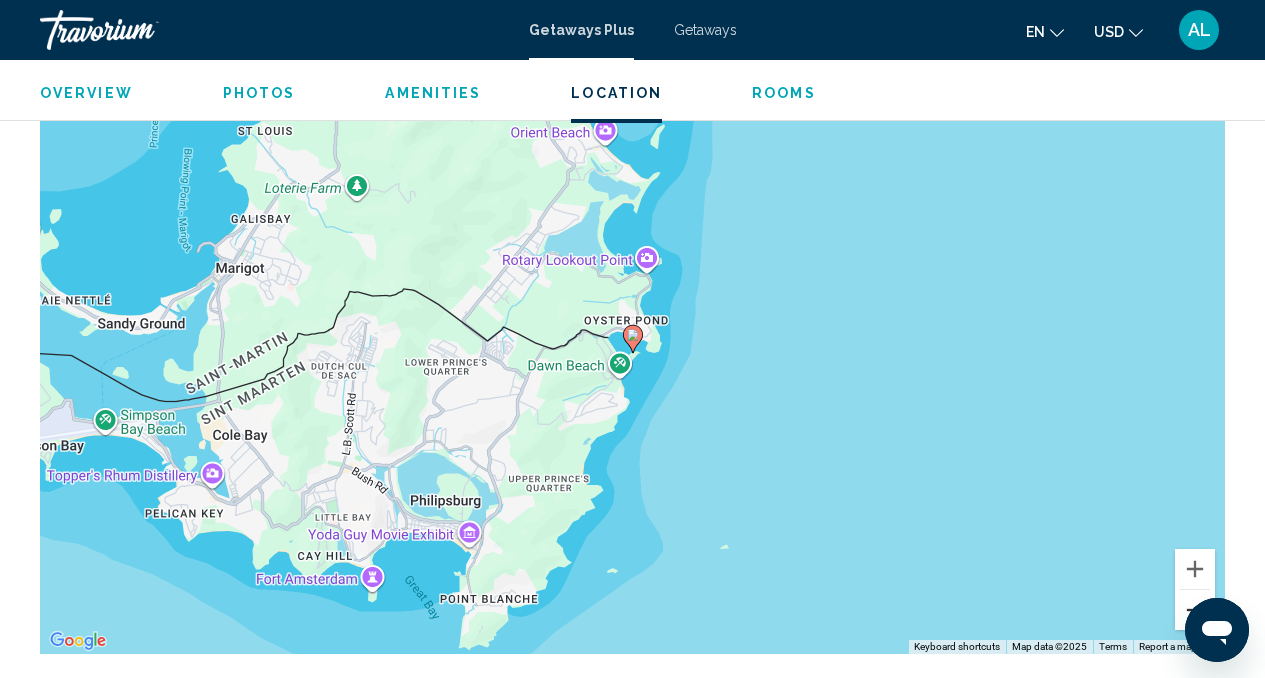 click at bounding box center [1195, 610] 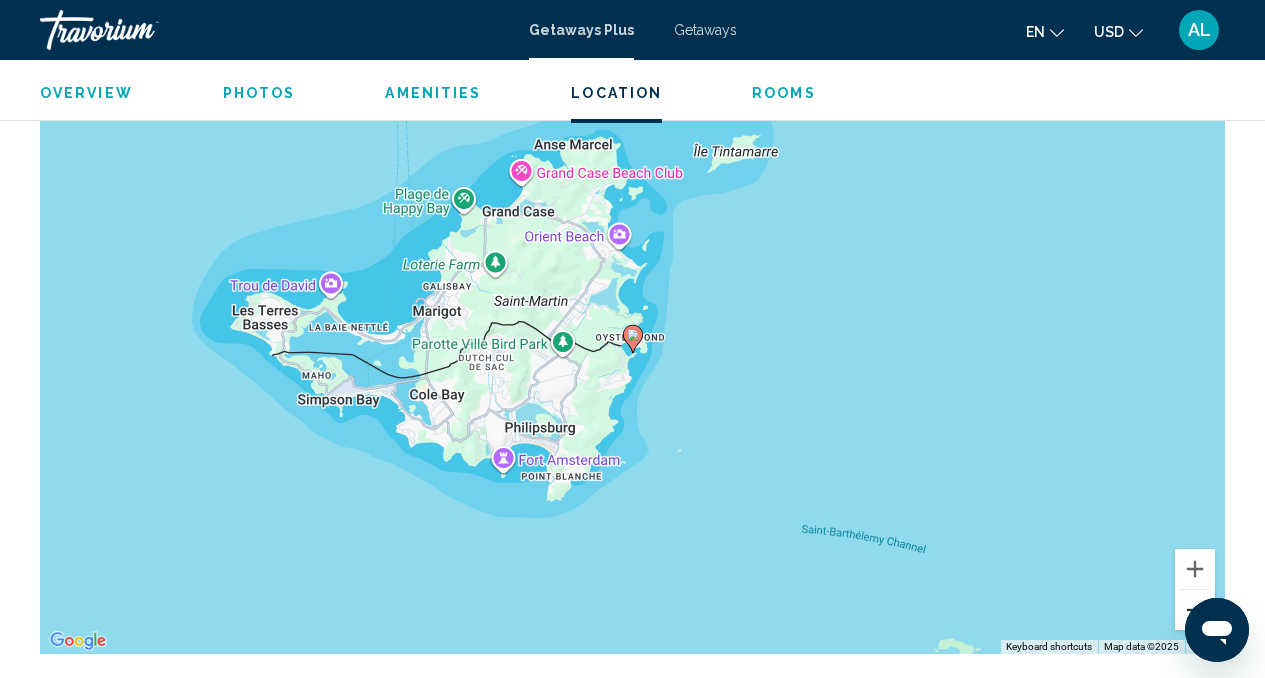 click at bounding box center [1195, 610] 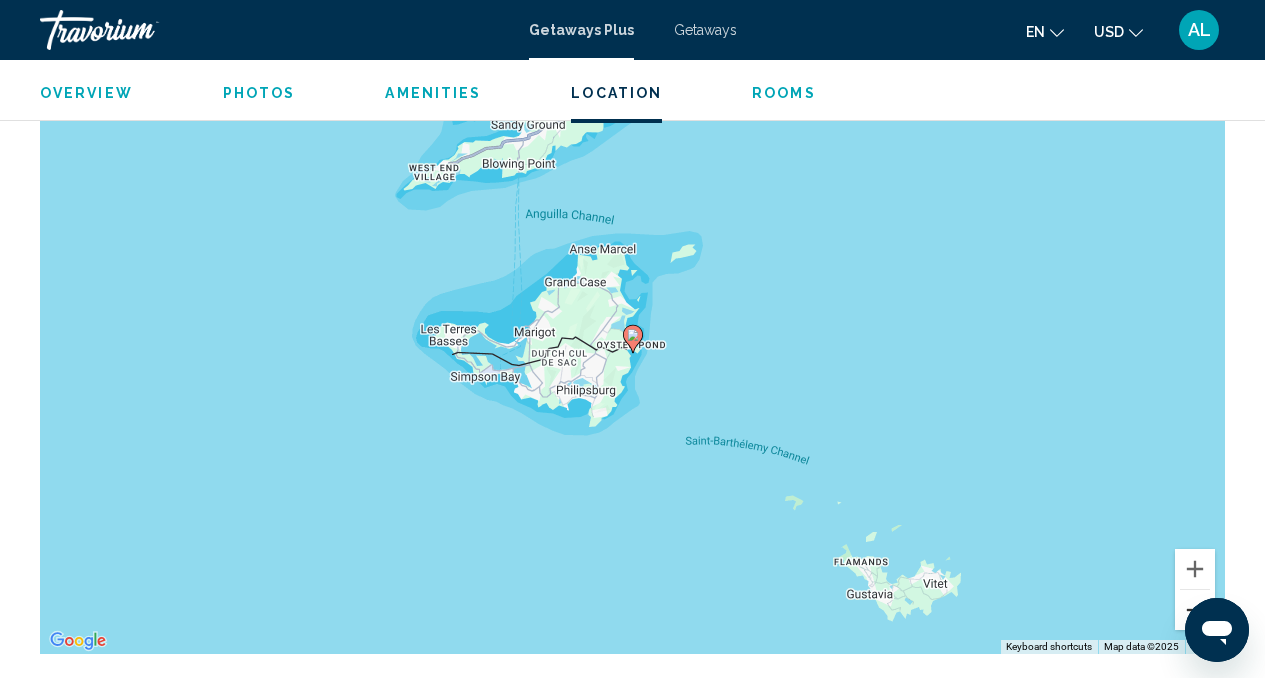 click at bounding box center [1195, 610] 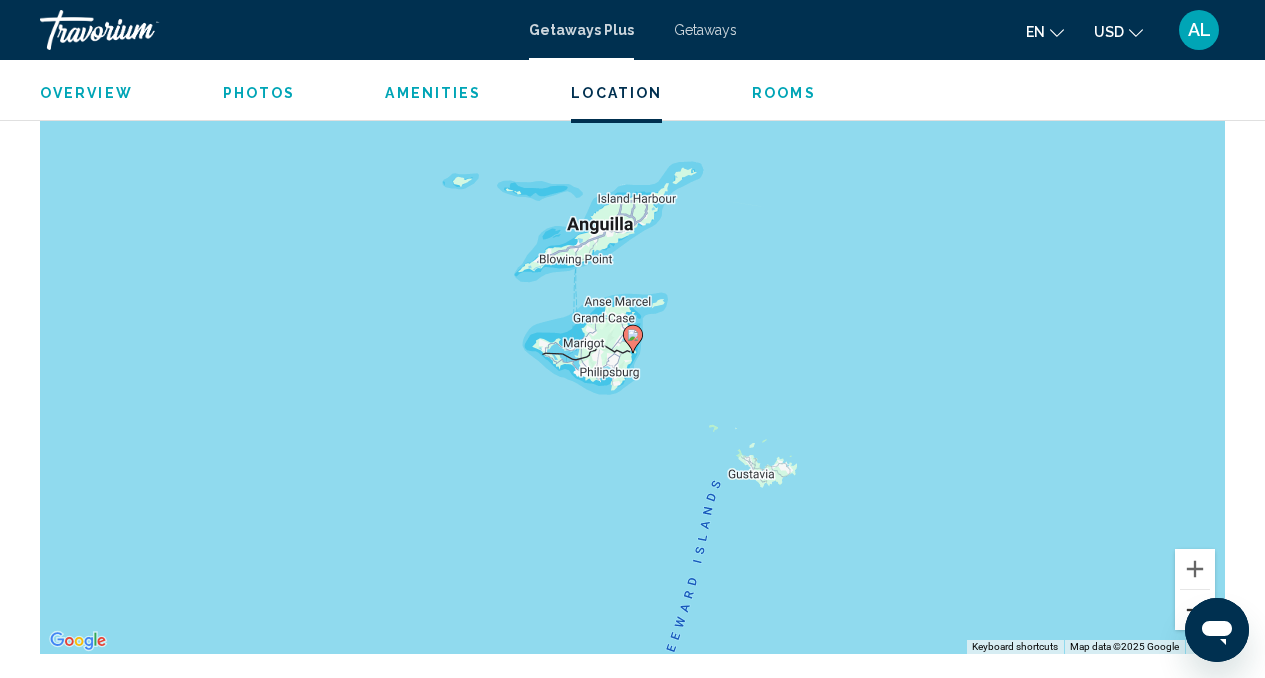 click at bounding box center (1195, 610) 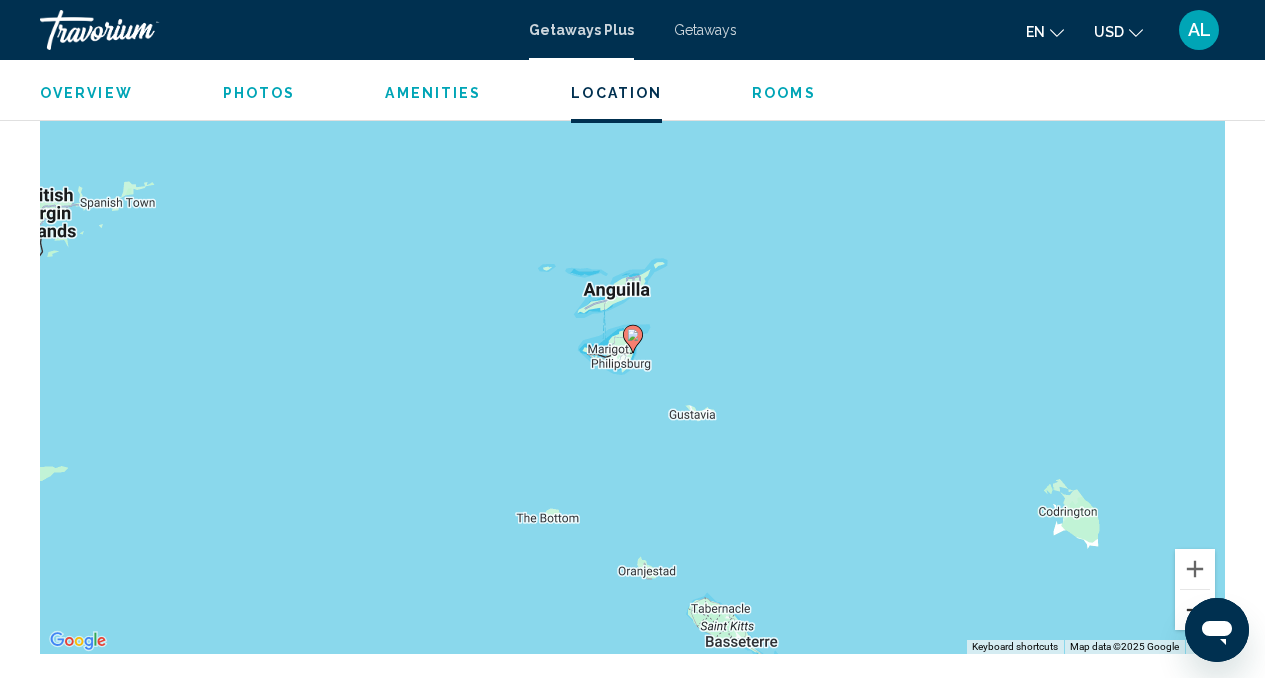 click at bounding box center (1195, 610) 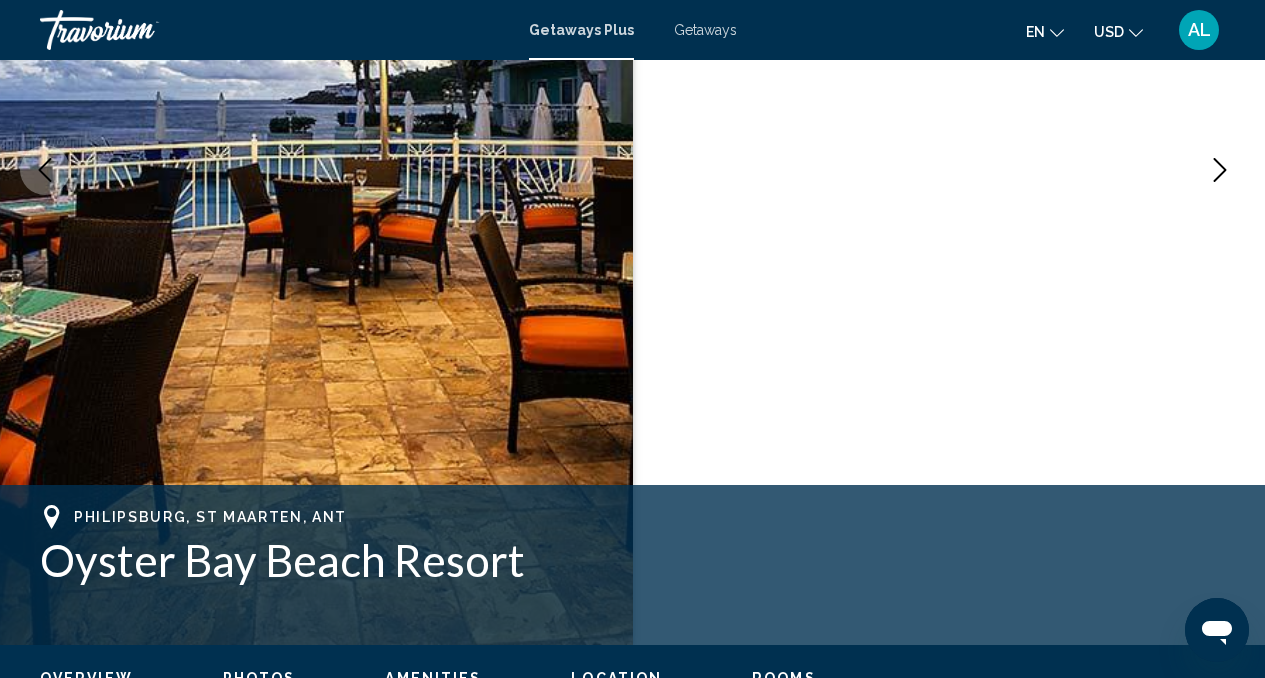 scroll, scrollTop: 0, scrollLeft: 0, axis: both 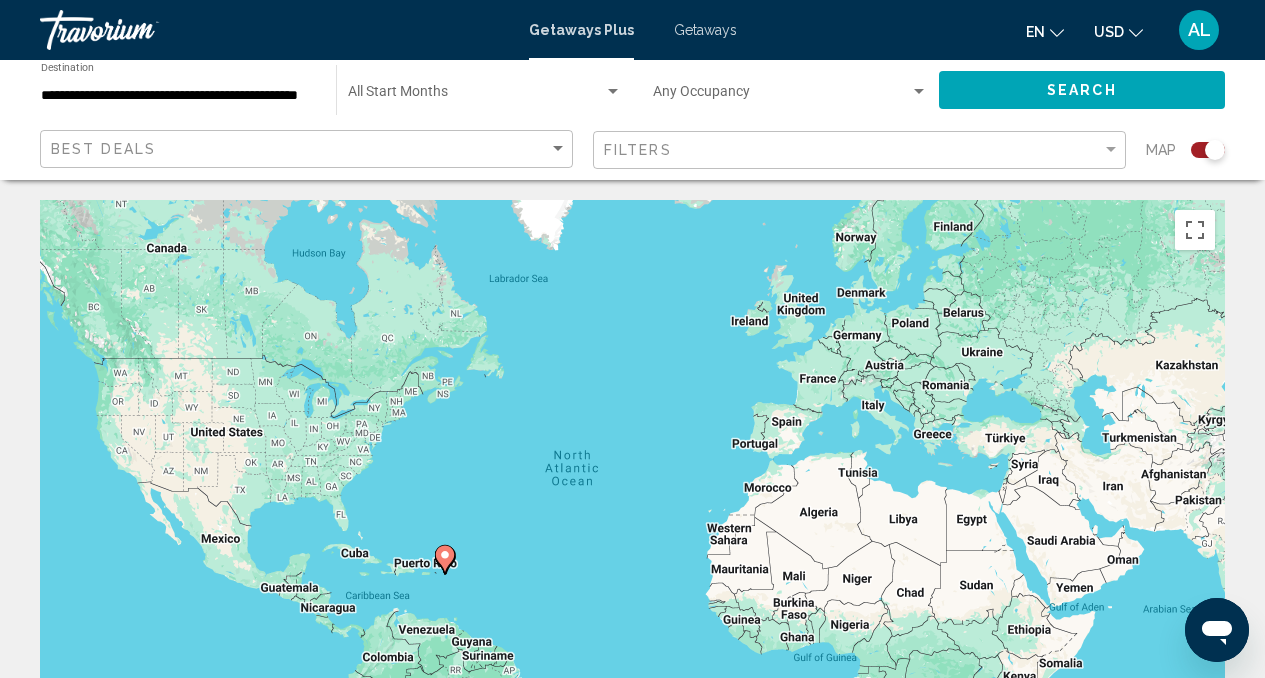 click 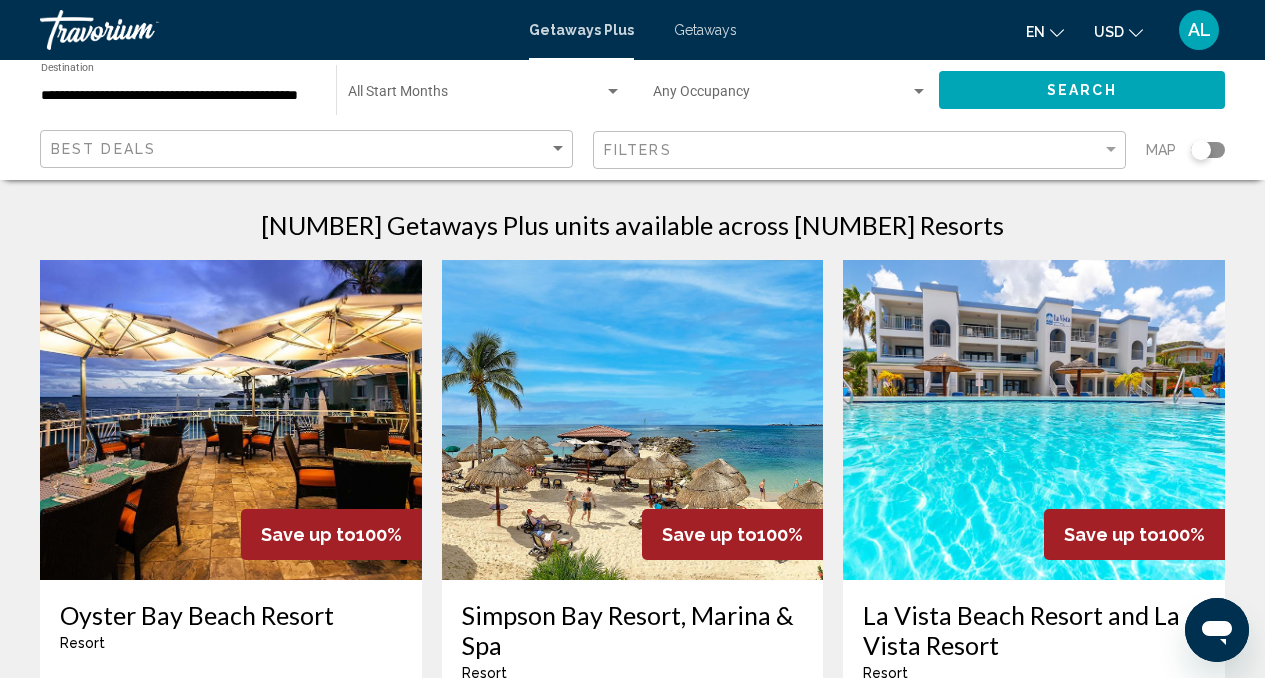 scroll, scrollTop: 0, scrollLeft: 0, axis: both 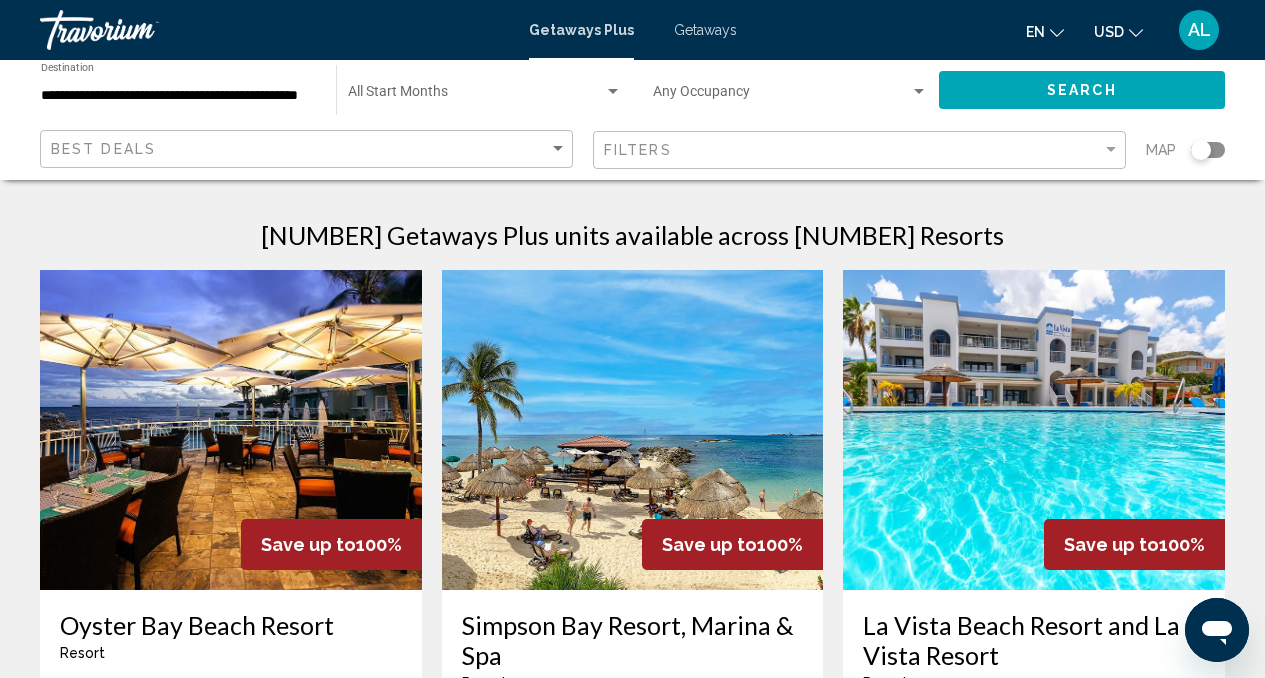 click on "**********" 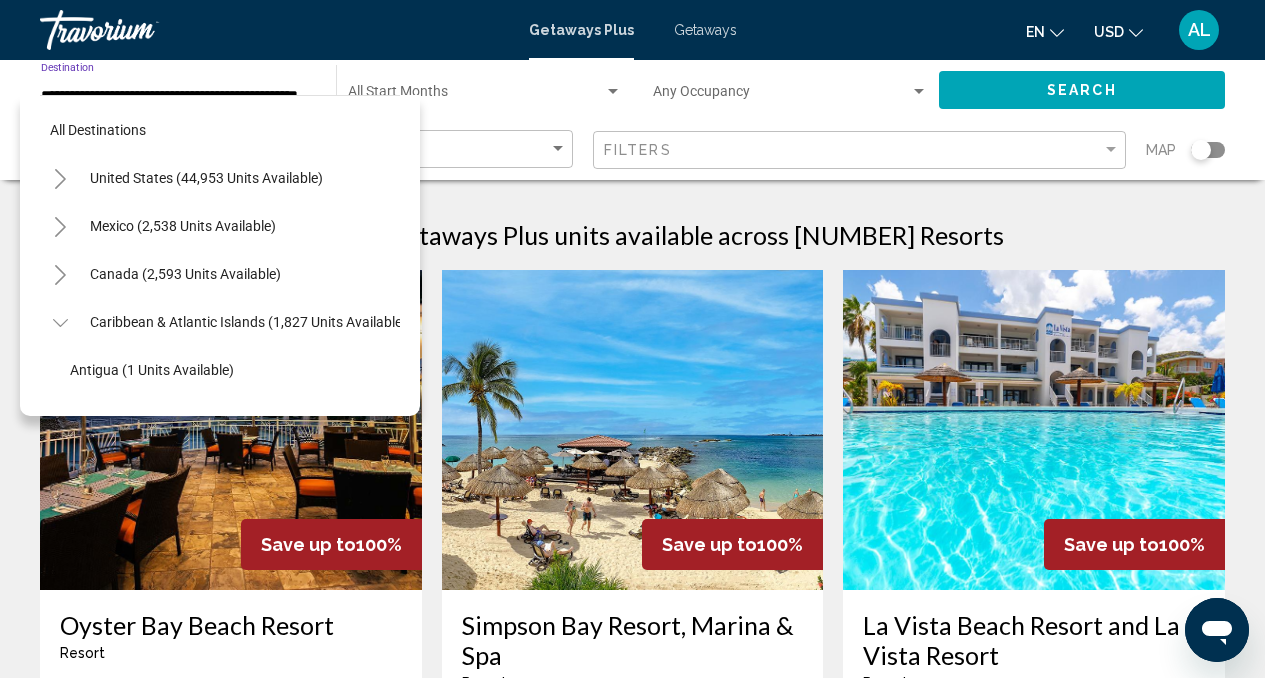 scroll, scrollTop: 0, scrollLeft: 39, axis: horizontal 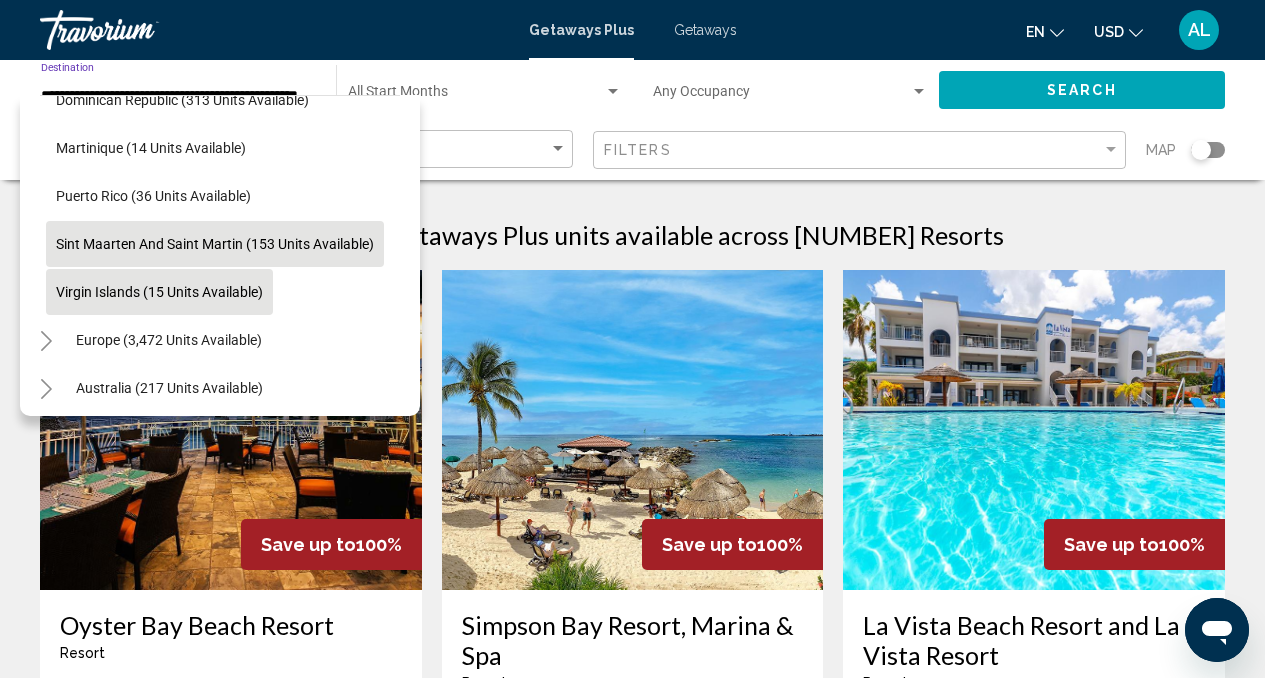click on "Virgin Islands (15 units available)" 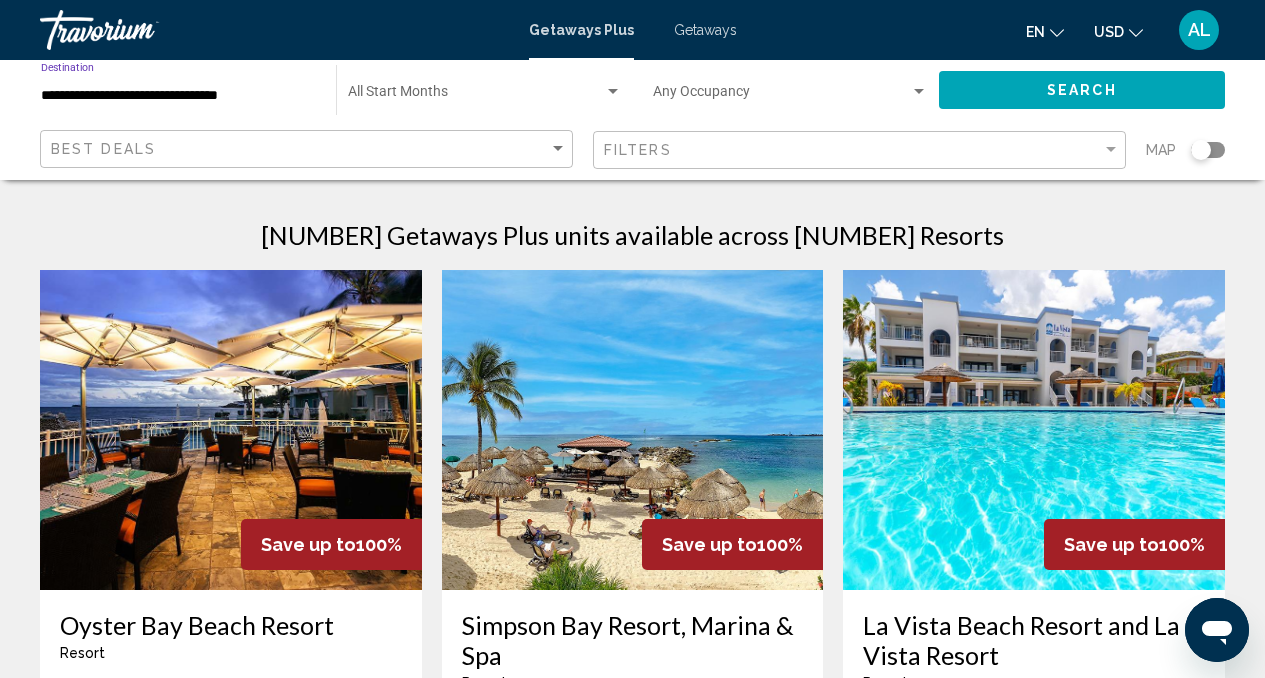 scroll, scrollTop: 0, scrollLeft: 0, axis: both 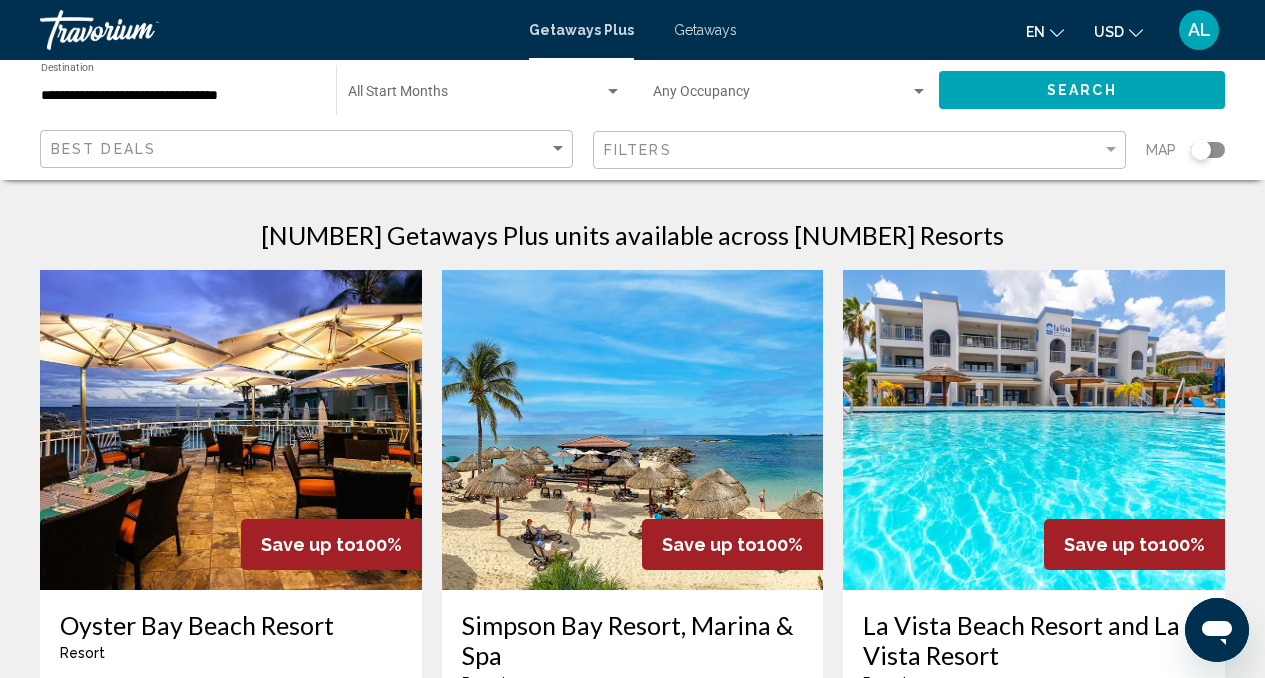 click on "Search" 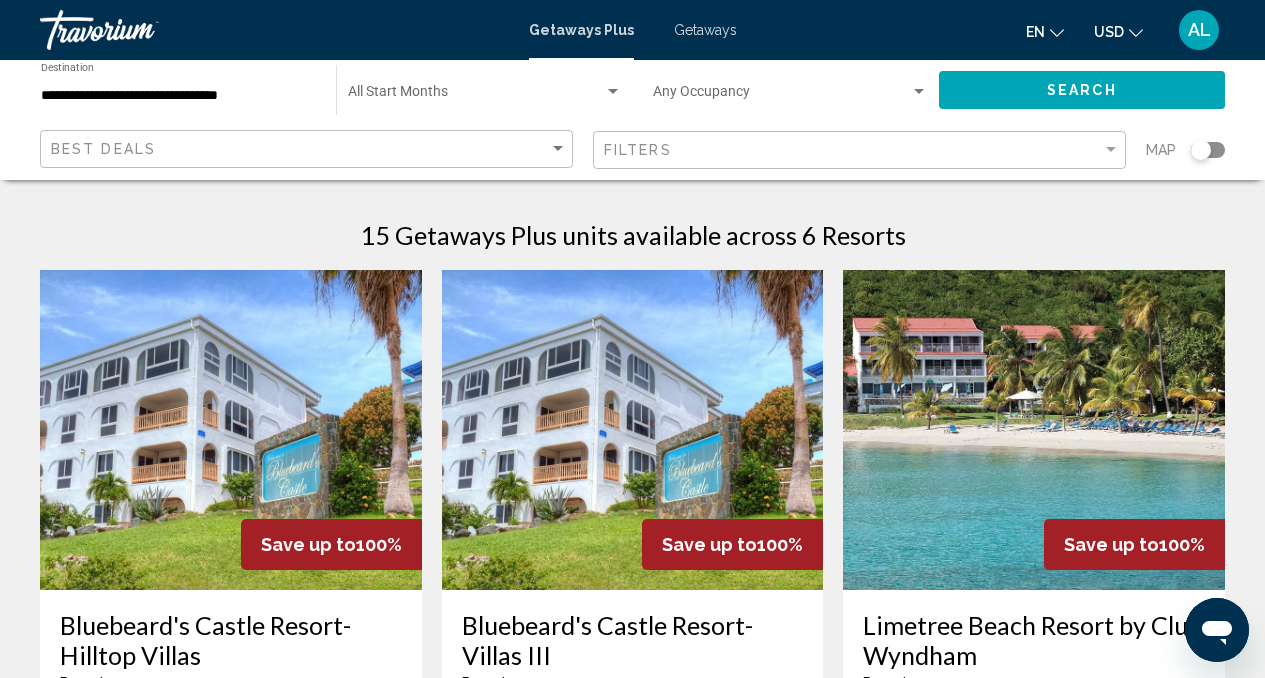 click 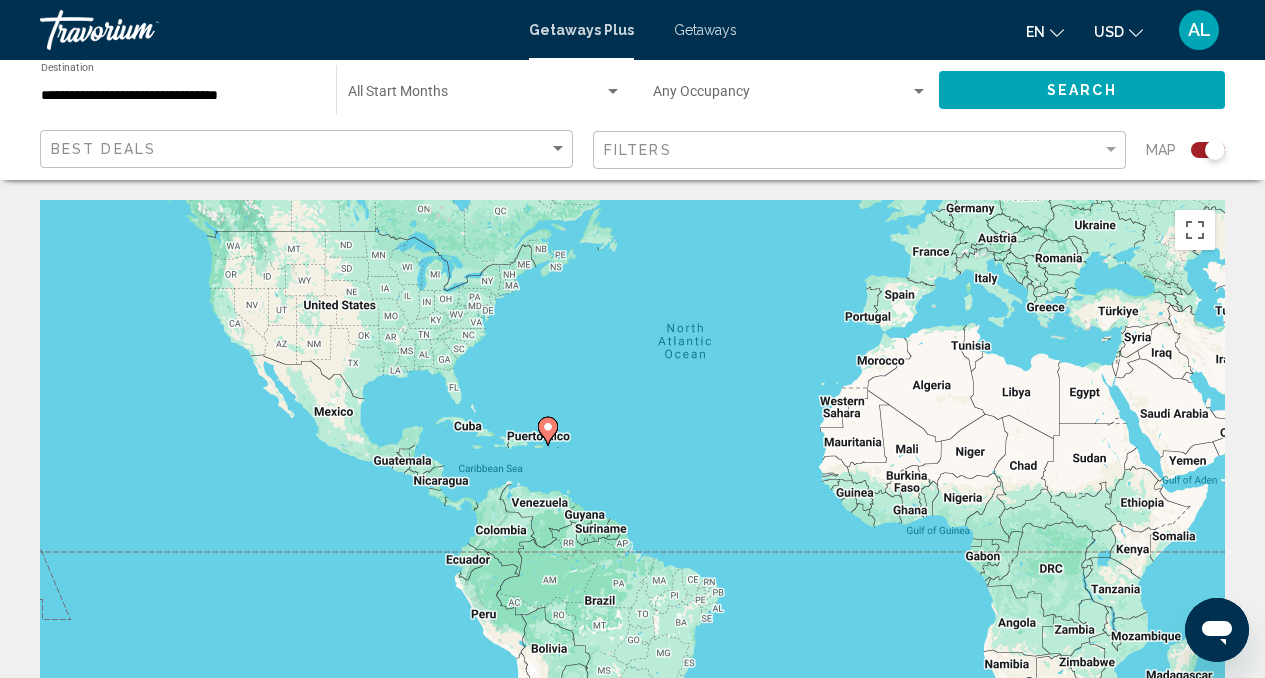 drag, startPoint x: 1051, startPoint y: 483, endPoint x: 1161, endPoint y: 351, distance: 171.8255 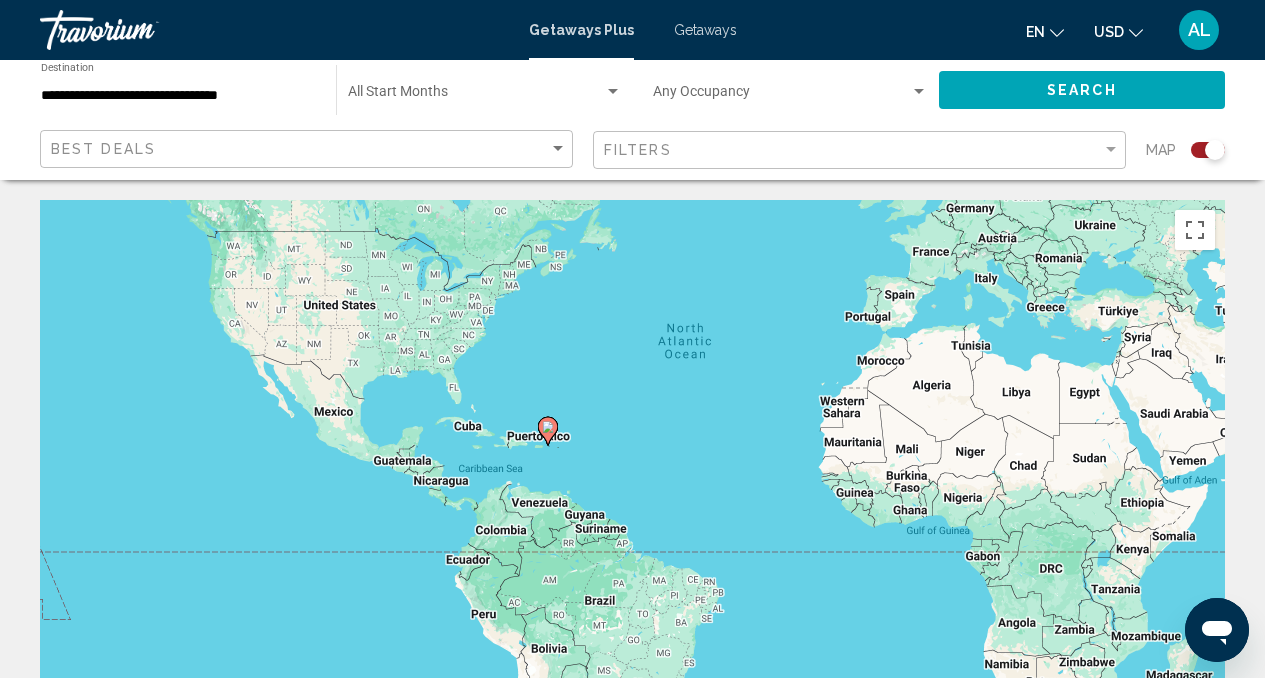 click on "To activate drag with keyboard, press Alt + Enter. Once in keyboard drag state, use the arrow keys to move the marker. To complete the drag, press the Enter key. To cancel, press Escape." at bounding box center (632, 500) 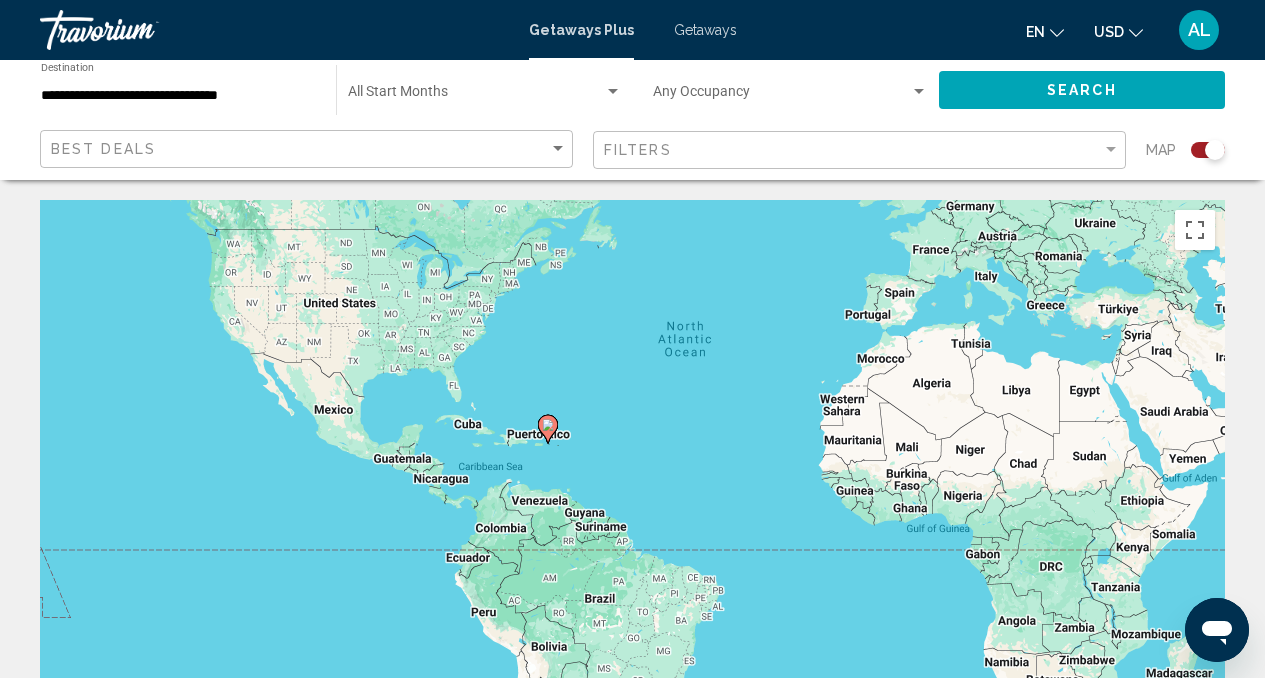 drag, startPoint x: 1247, startPoint y: 431, endPoint x: 1226, endPoint y: 277, distance: 155.42522 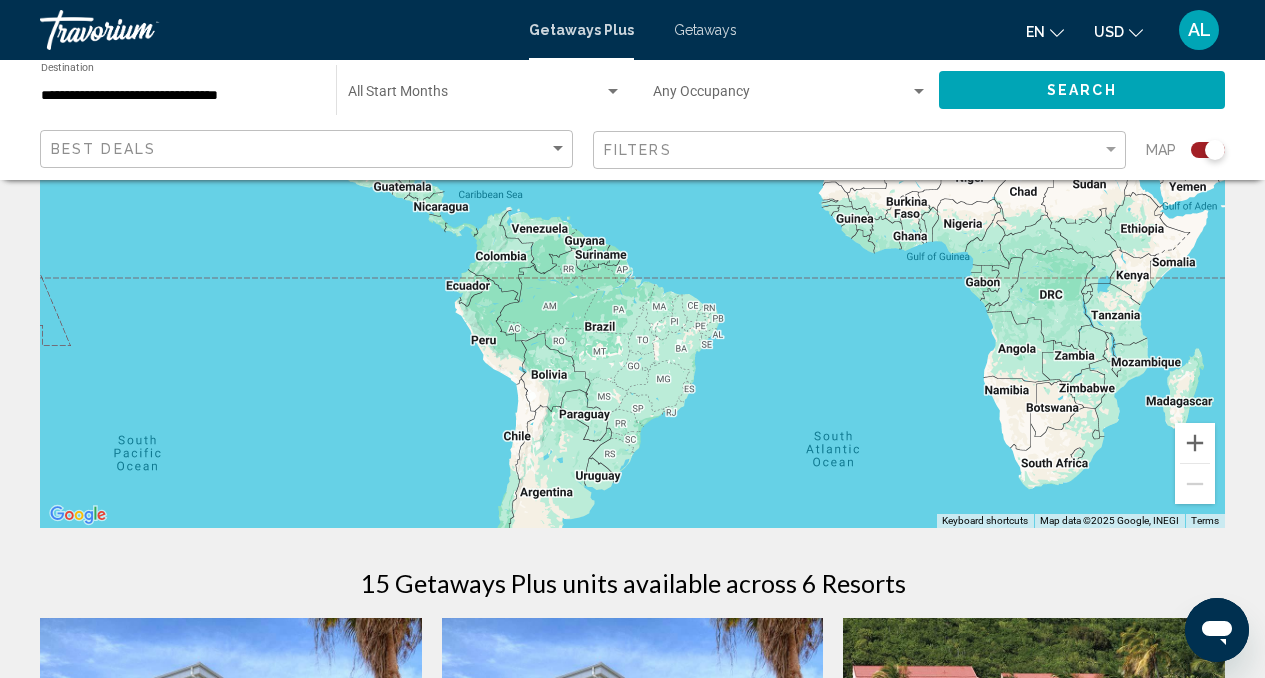 scroll, scrollTop: 299, scrollLeft: 0, axis: vertical 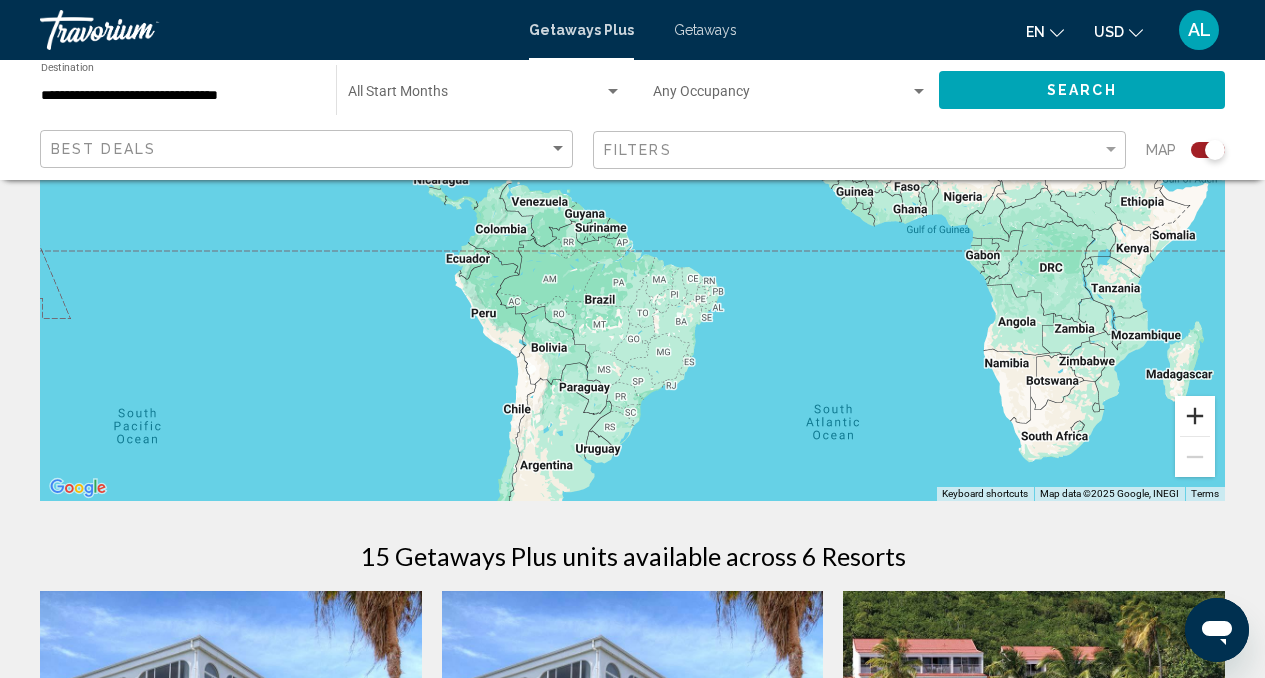 click at bounding box center [1195, 416] 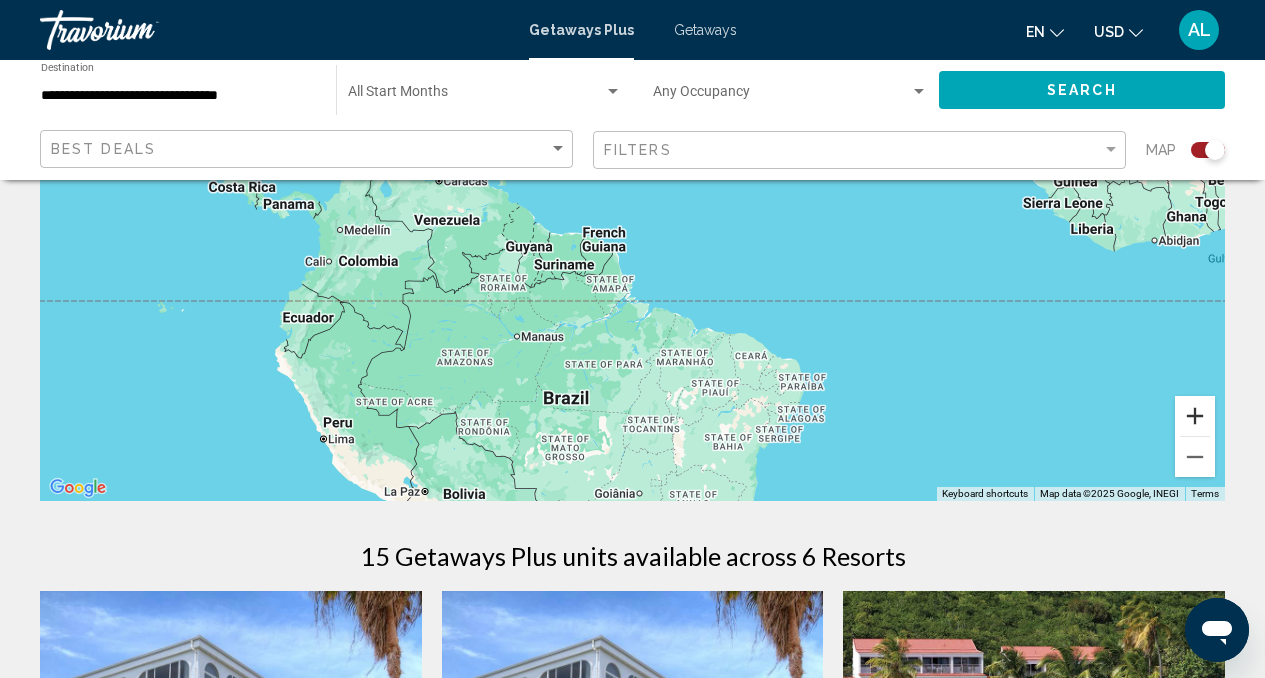 click at bounding box center (1195, 416) 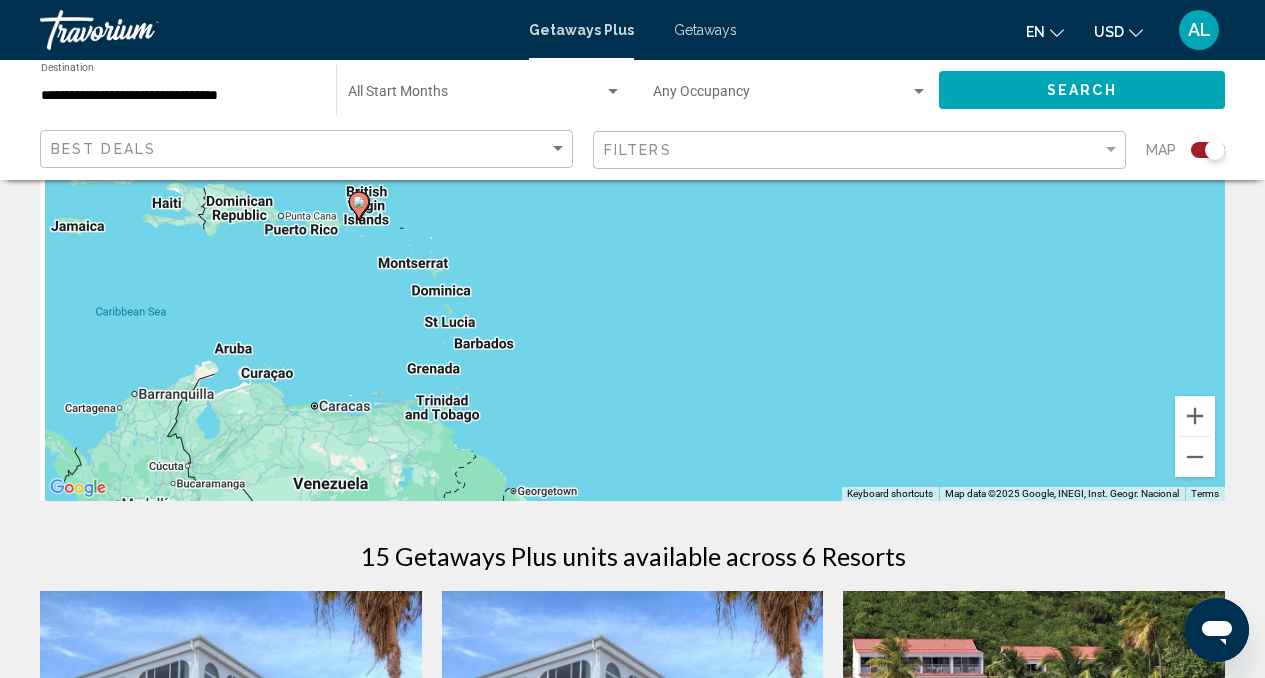 drag, startPoint x: 793, startPoint y: 256, endPoint x: 873, endPoint y: 519, distance: 274.89816 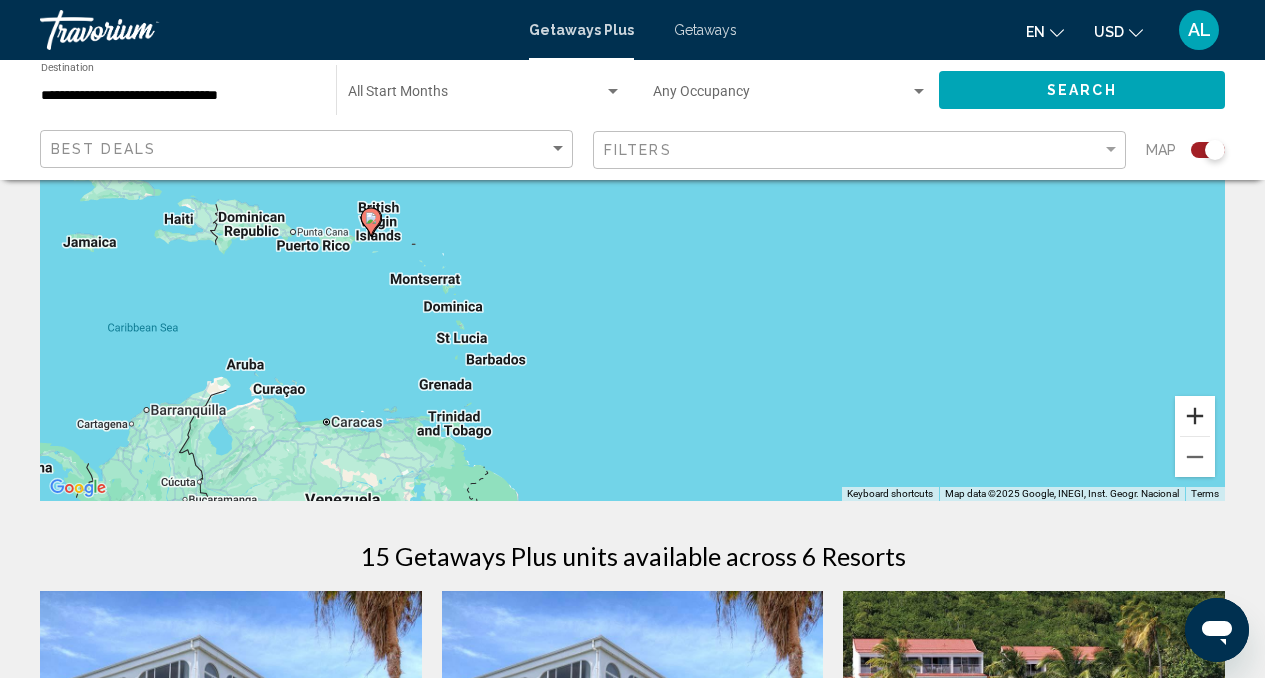 click at bounding box center (1195, 416) 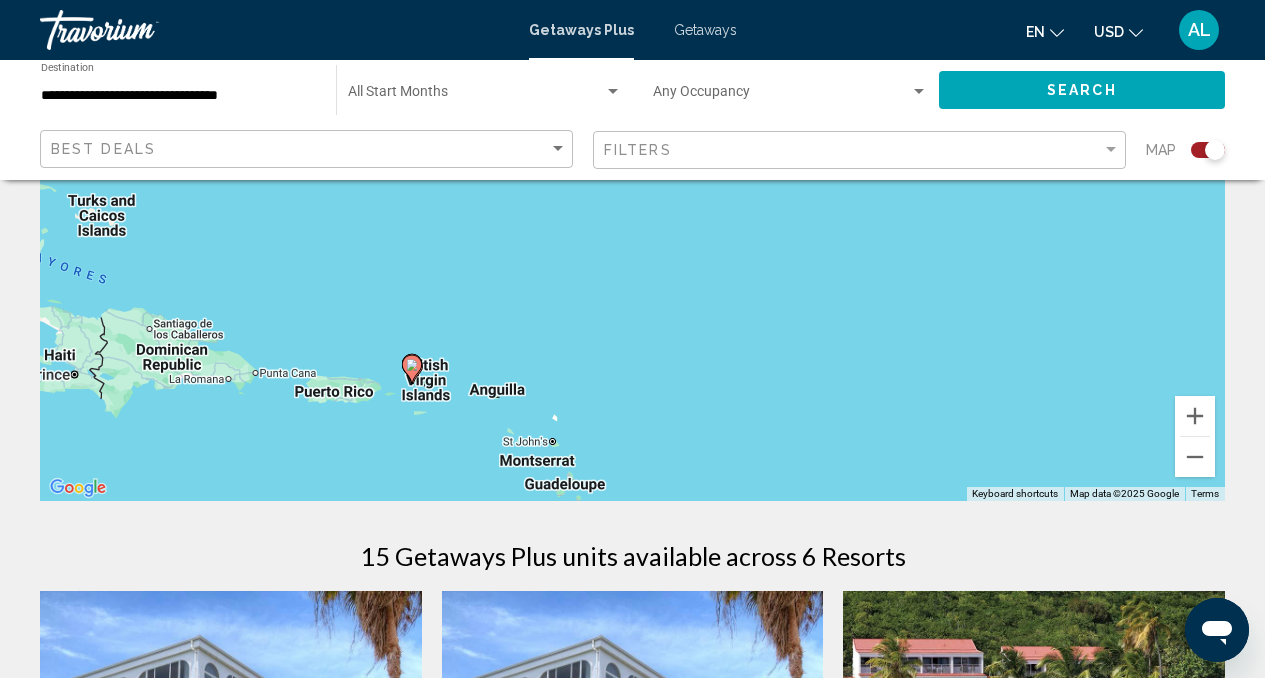 drag, startPoint x: 500, startPoint y: 351, endPoint x: 811, endPoint y: 460, distance: 329.5482 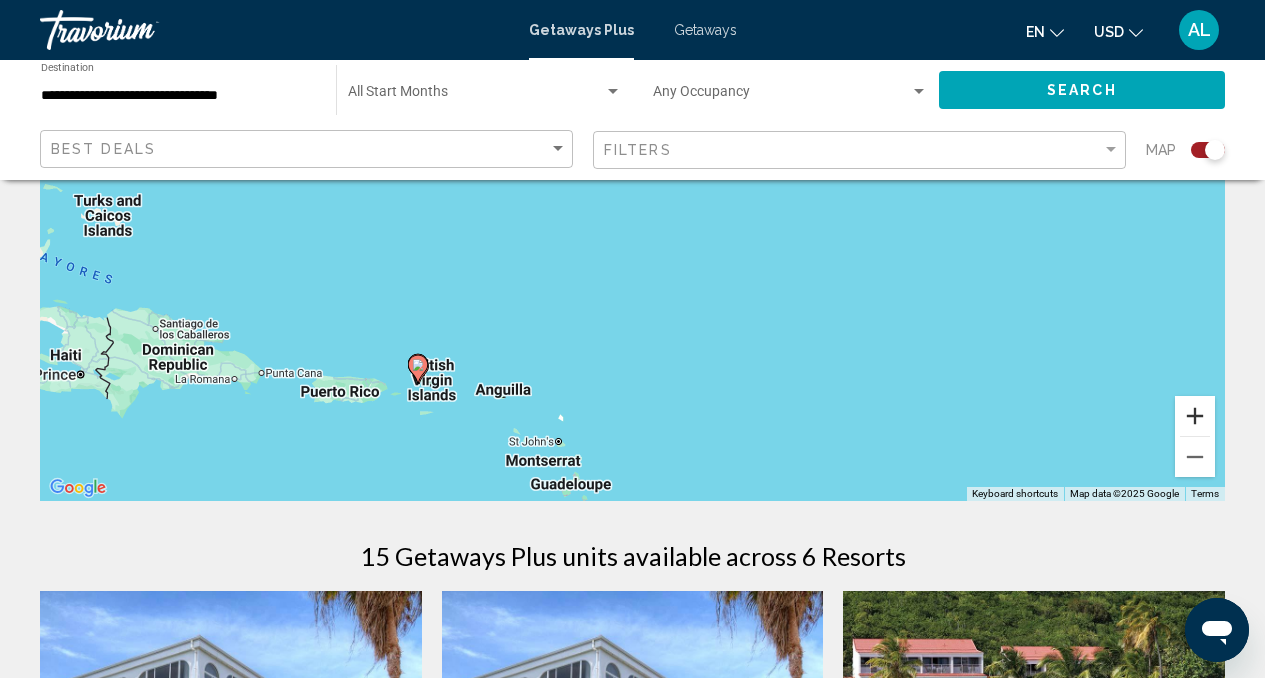 click at bounding box center [1195, 416] 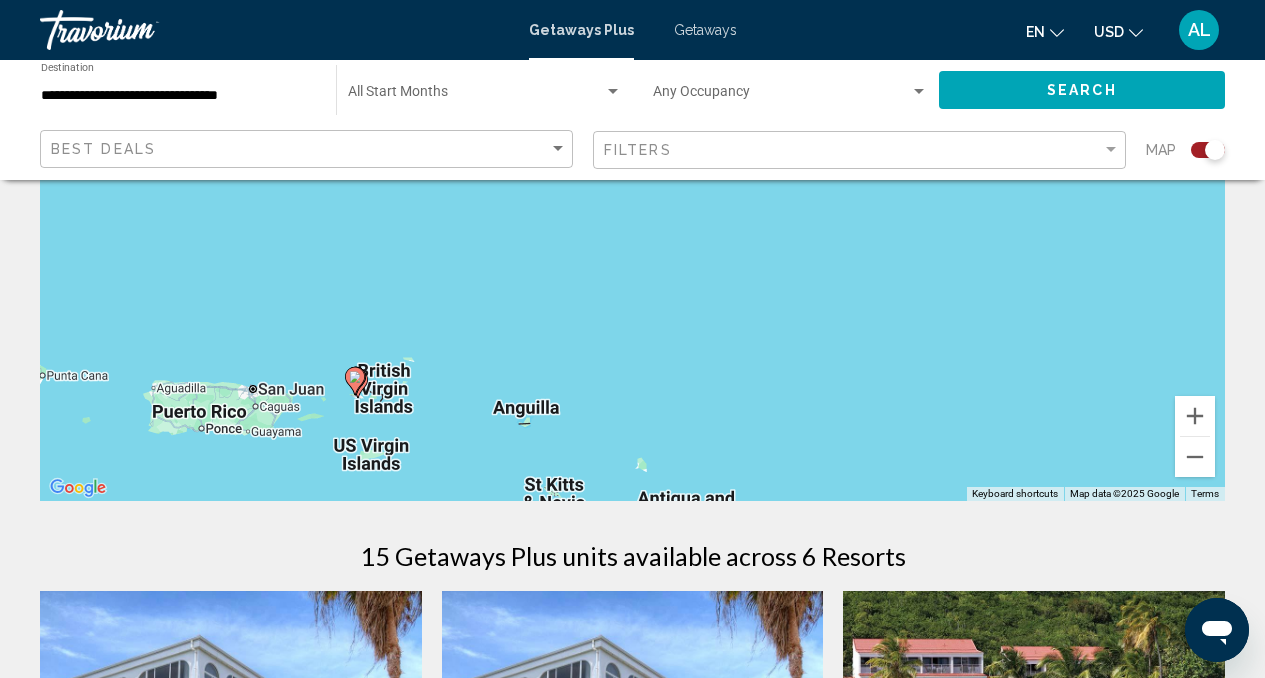 drag, startPoint x: 626, startPoint y: 413, endPoint x: 784, endPoint y: 236, distance: 237.26146 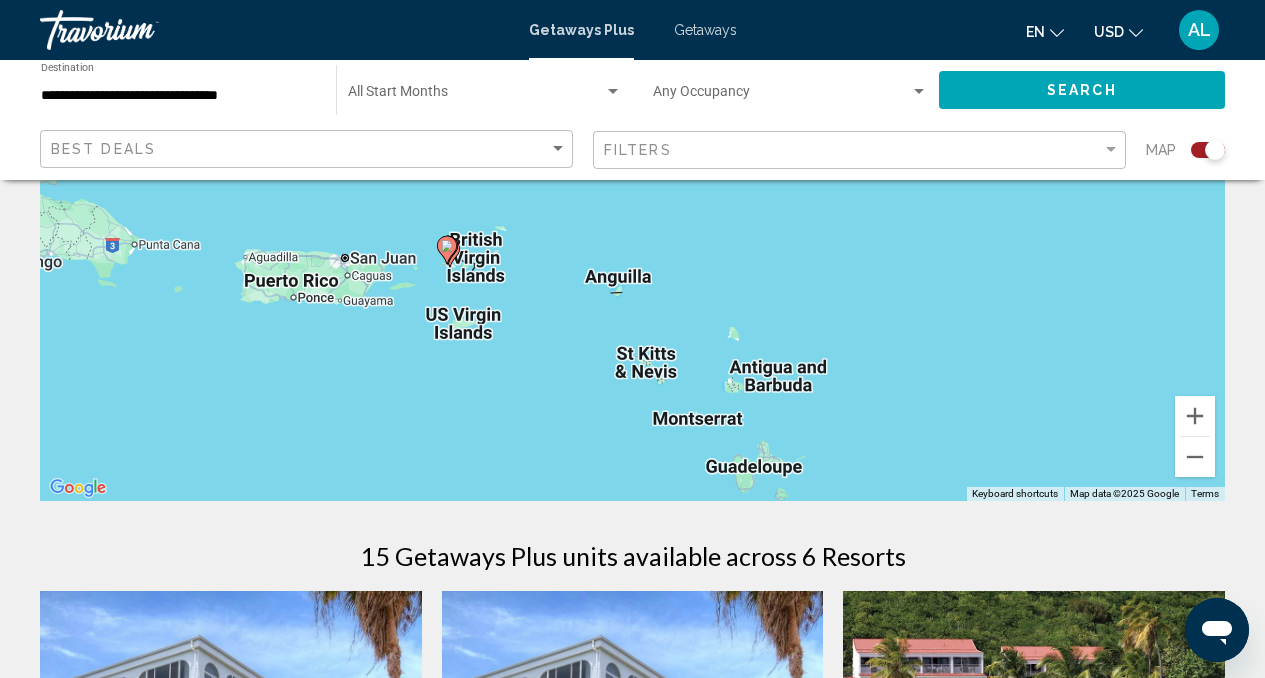 drag, startPoint x: 696, startPoint y: 352, endPoint x: 777, endPoint y: 228, distance: 148.11145 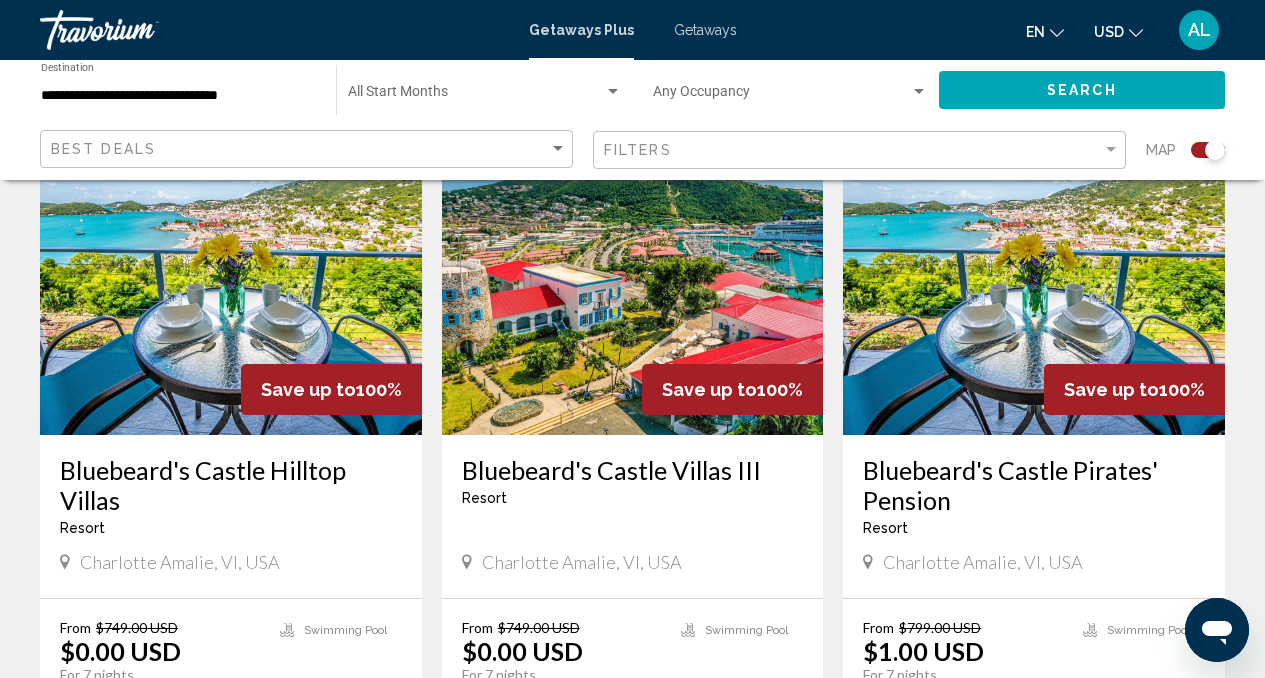 scroll, scrollTop: 1487, scrollLeft: 0, axis: vertical 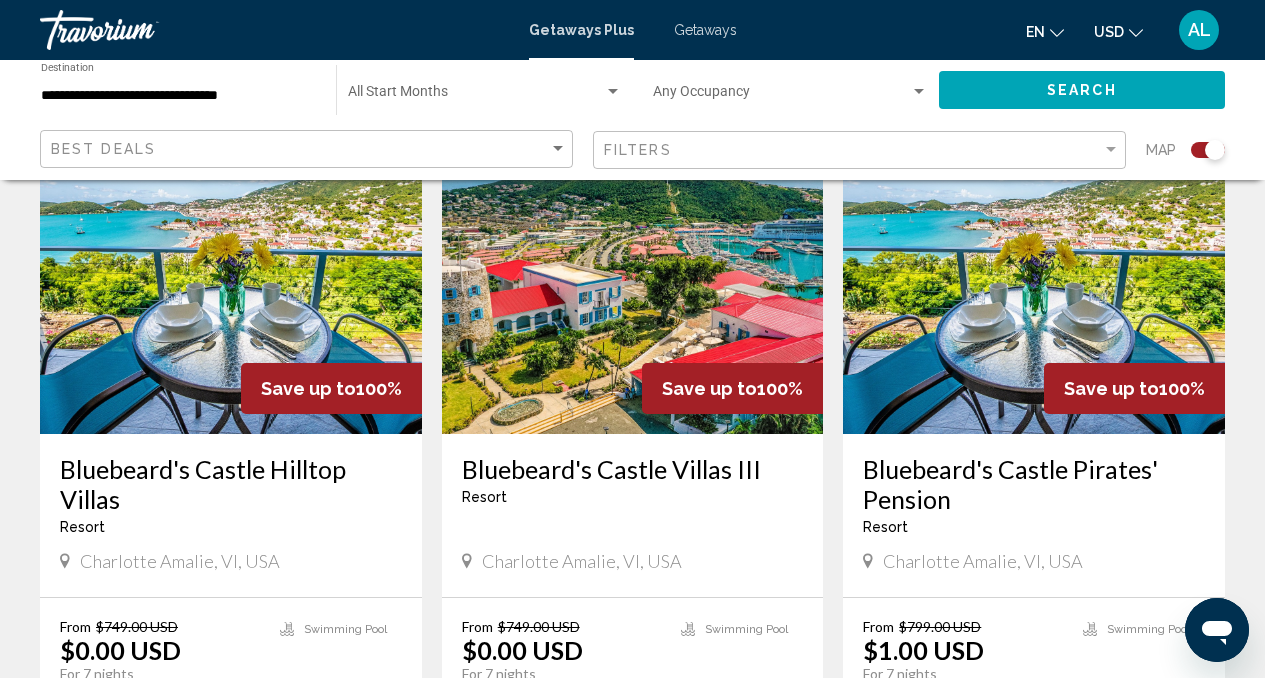 click on "Bluebeard's Castle Villas III" at bounding box center [633, 469] 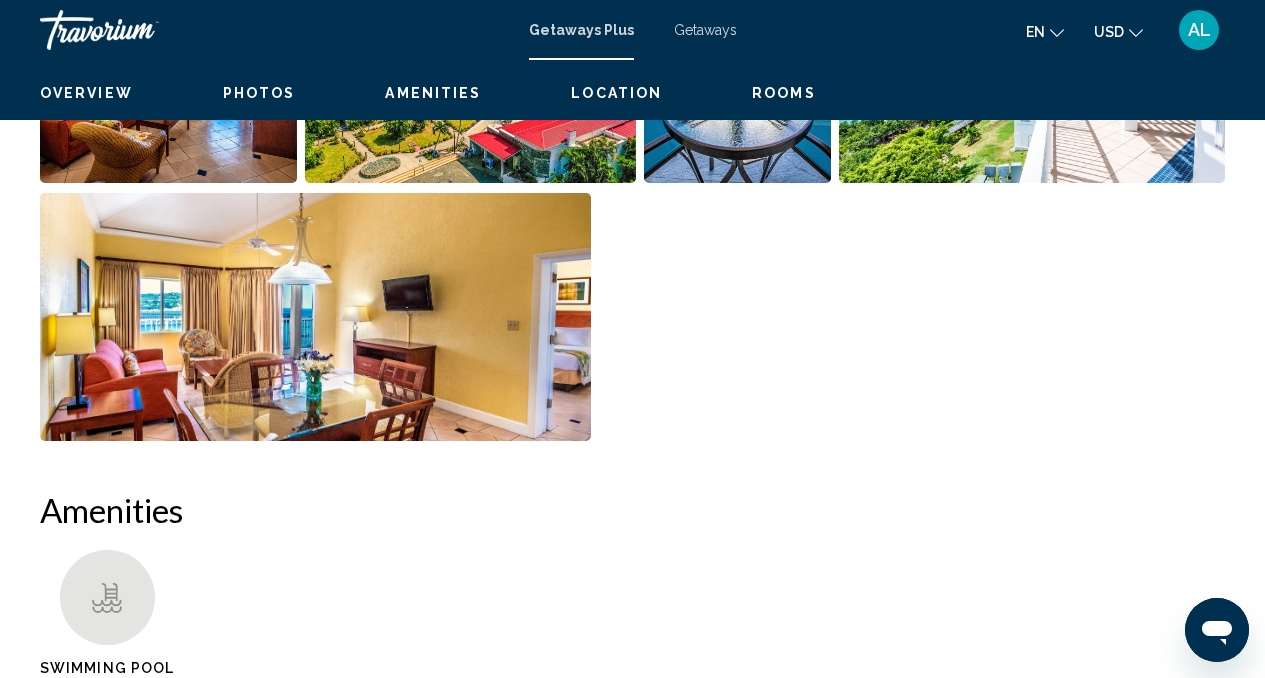 scroll, scrollTop: 196, scrollLeft: 0, axis: vertical 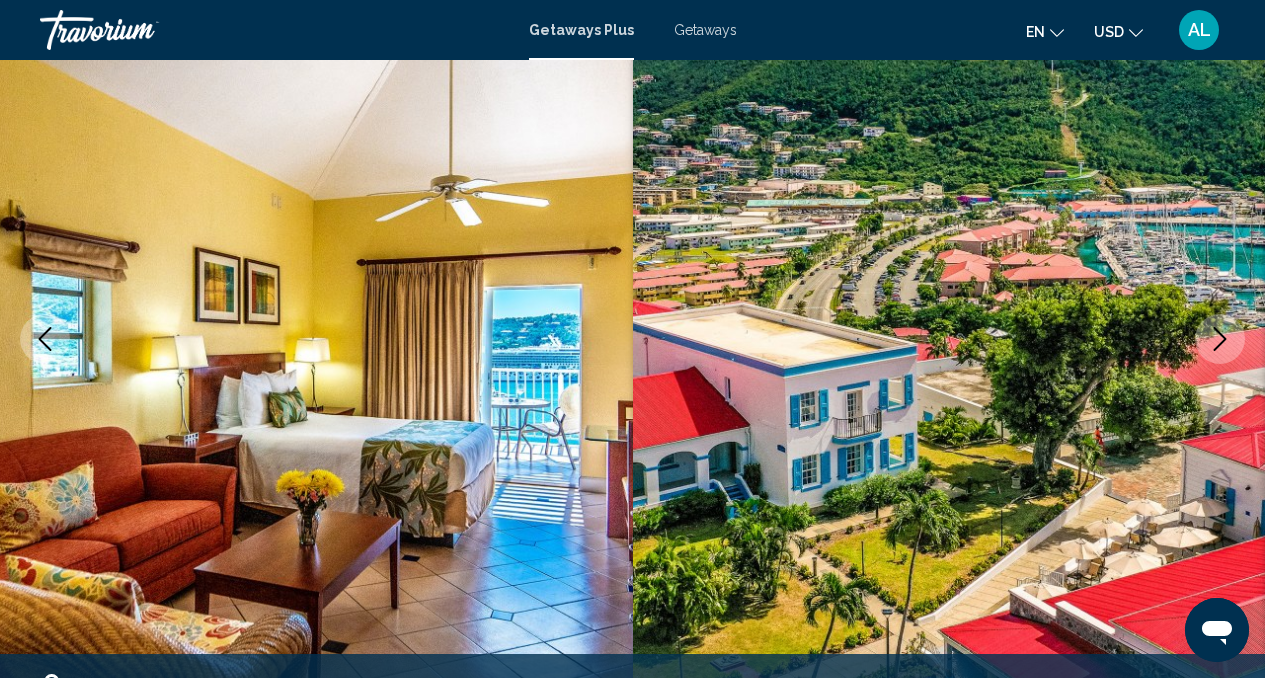 click at bounding box center [1220, 339] 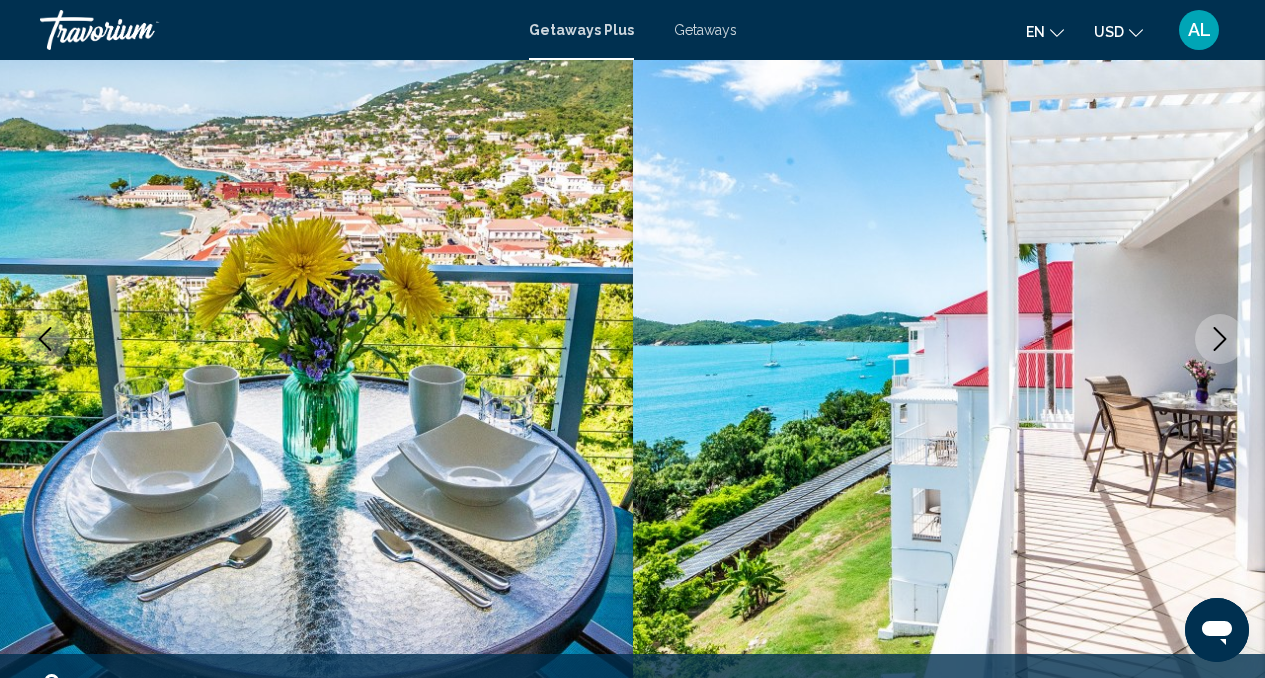 click at bounding box center (1220, 339) 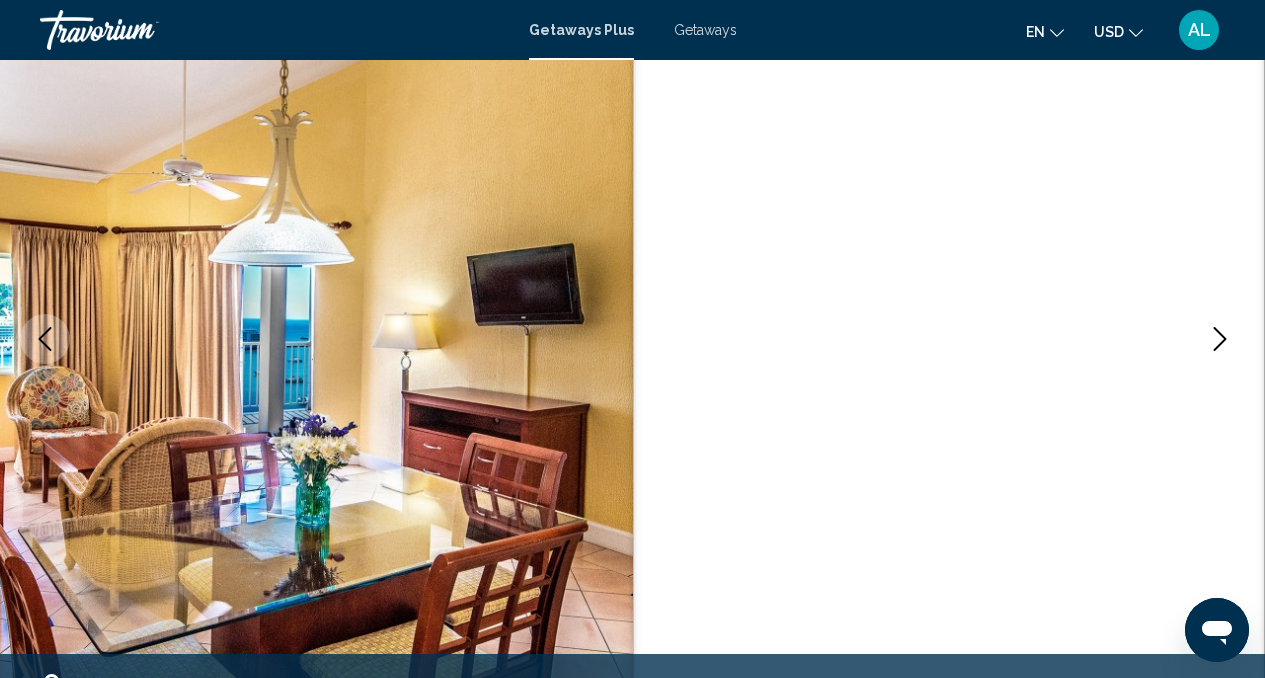 click at bounding box center [1220, 339] 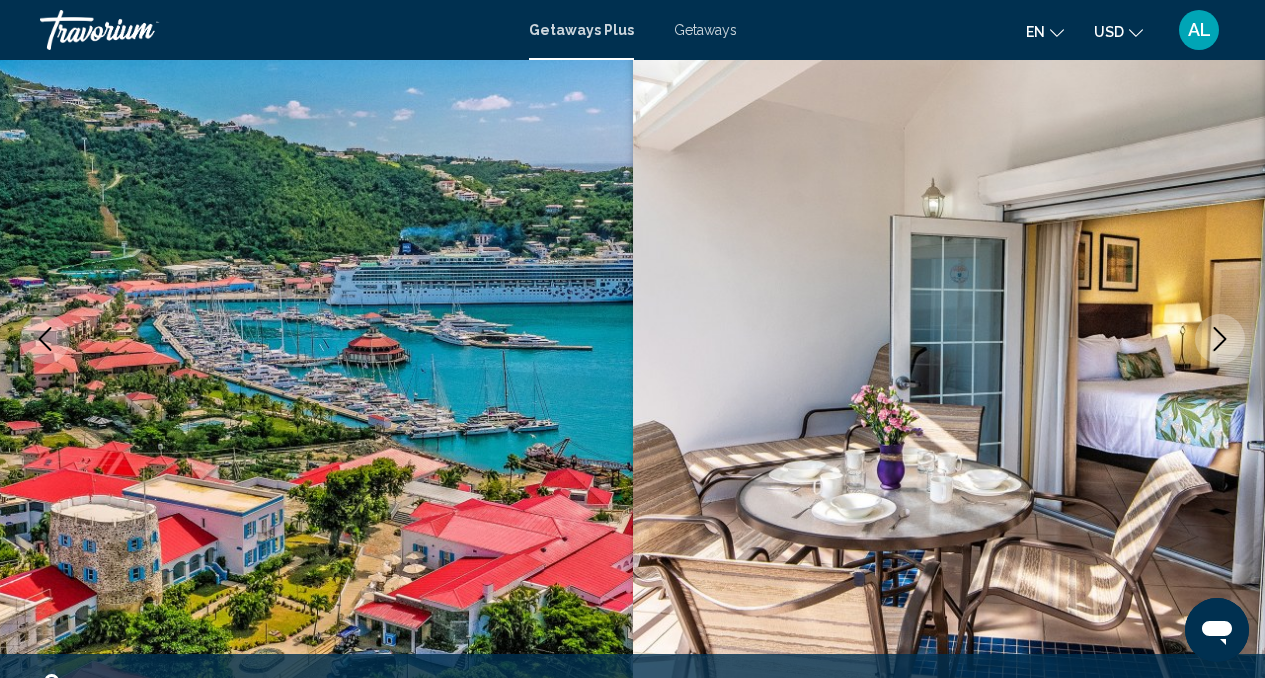 click at bounding box center (1220, 339) 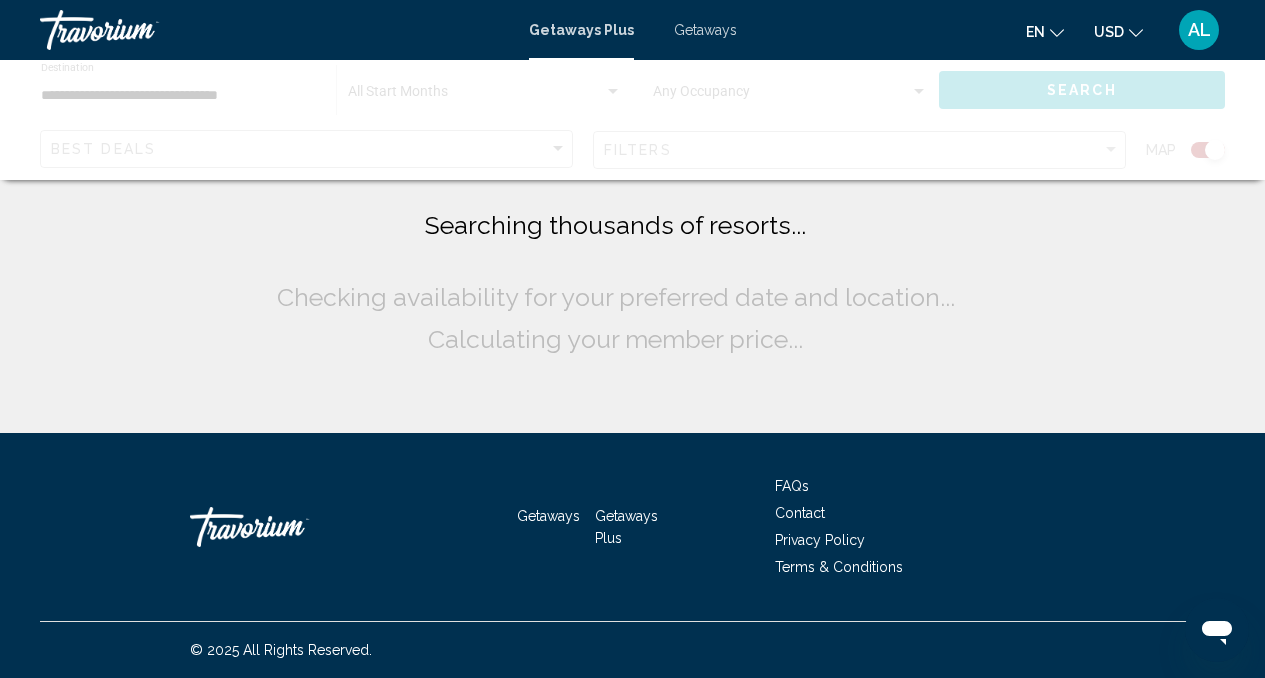 scroll, scrollTop: 0, scrollLeft: 0, axis: both 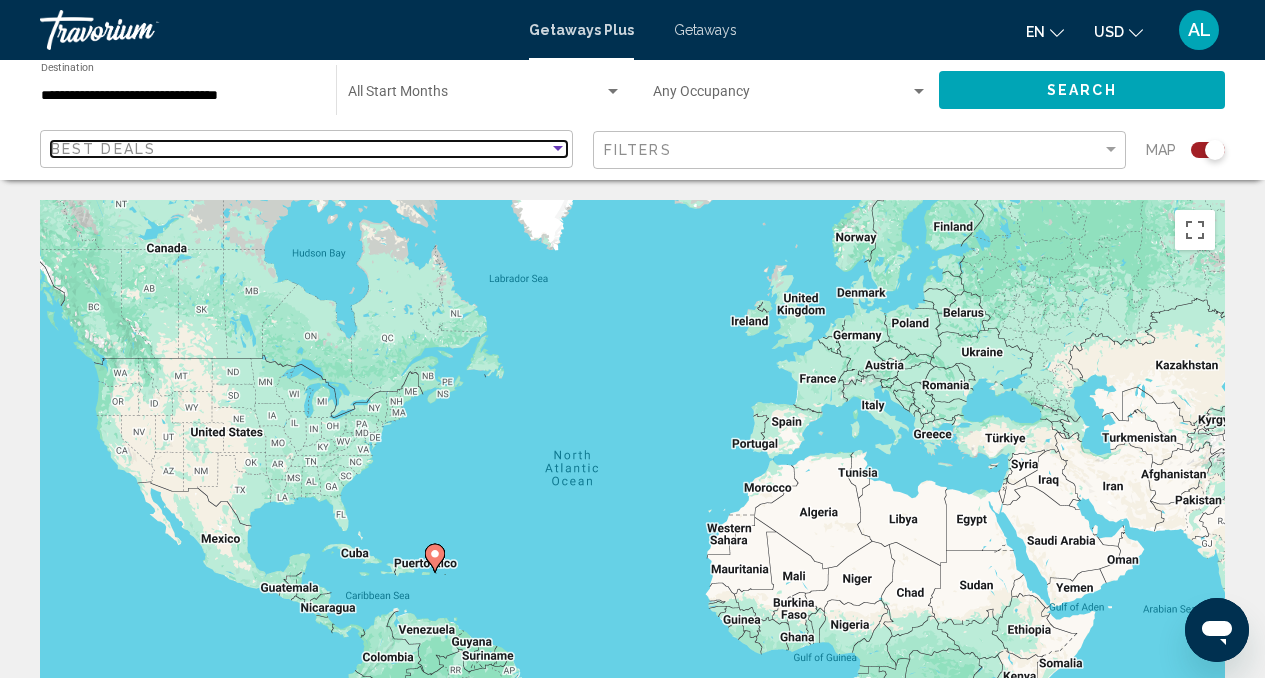 click on "Best Deals" at bounding box center (300, 149) 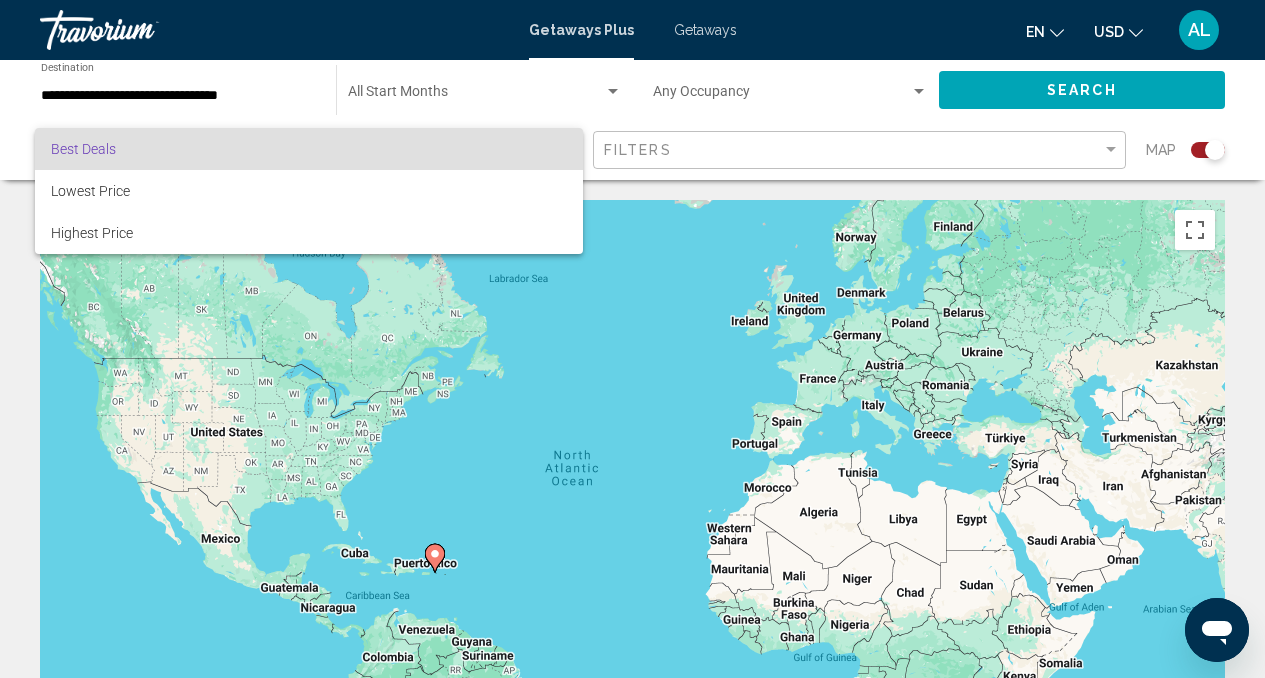 click on "Best Deals" at bounding box center (309, 149) 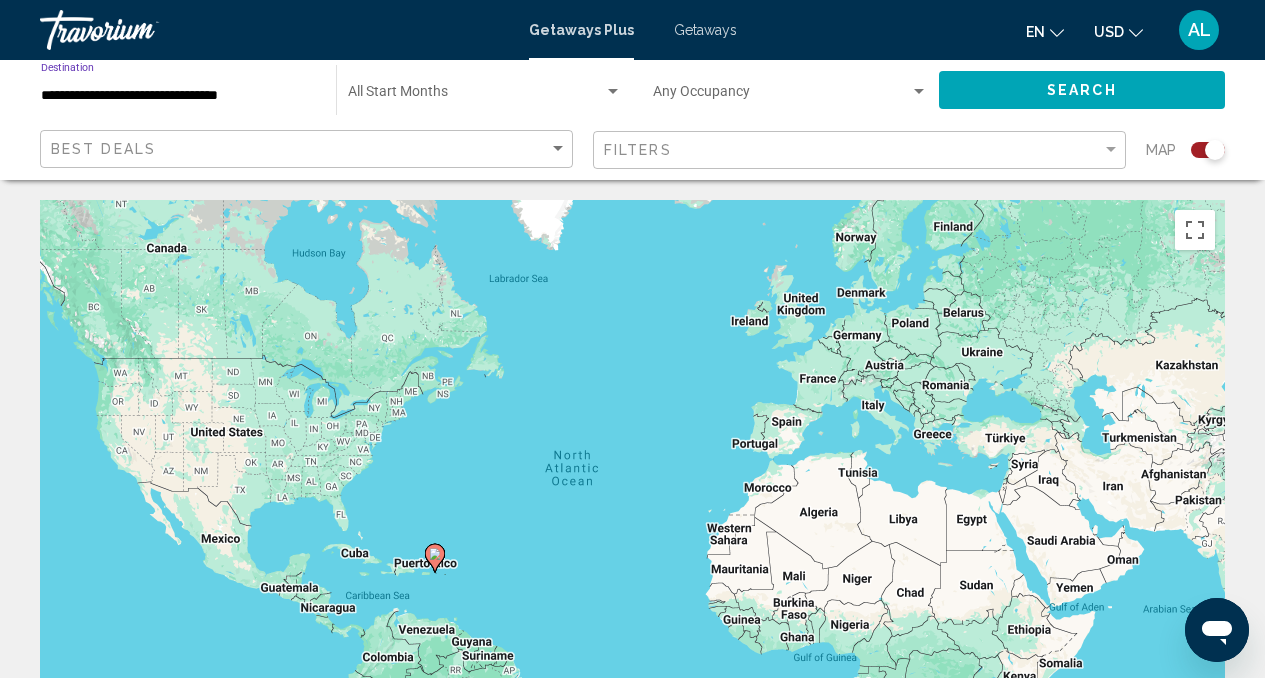 click on "**********" at bounding box center [178, 96] 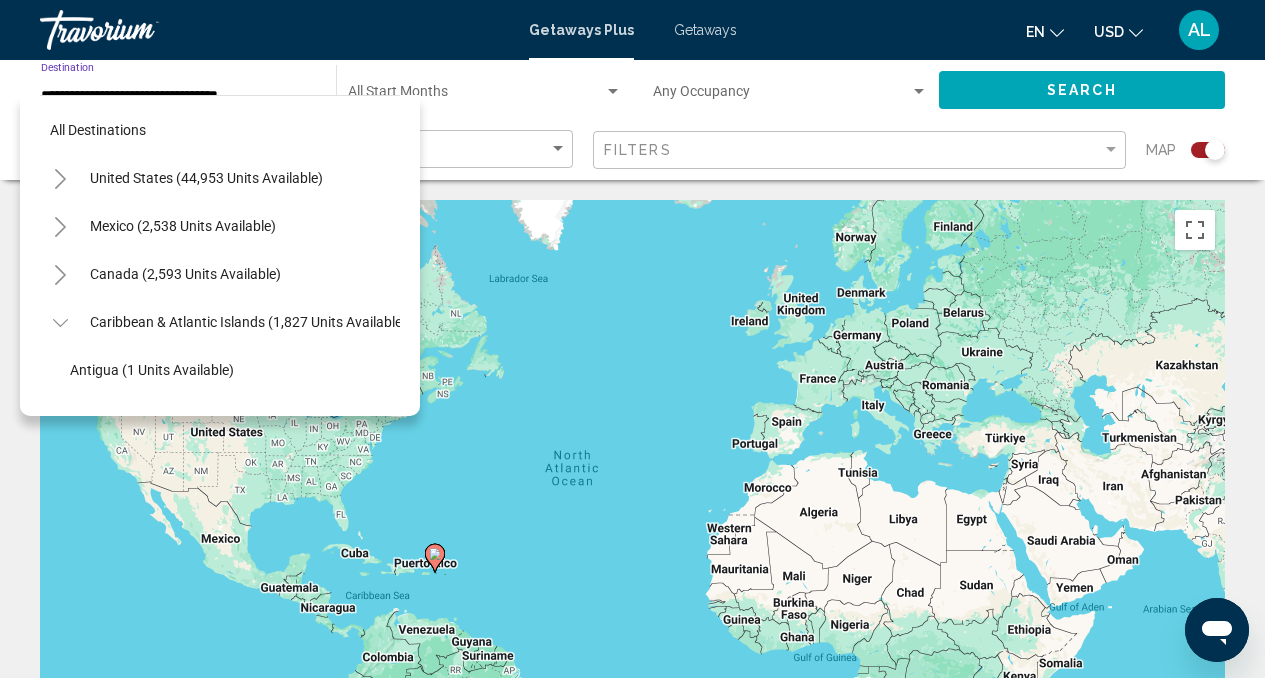 scroll, scrollTop: 510, scrollLeft: 0, axis: vertical 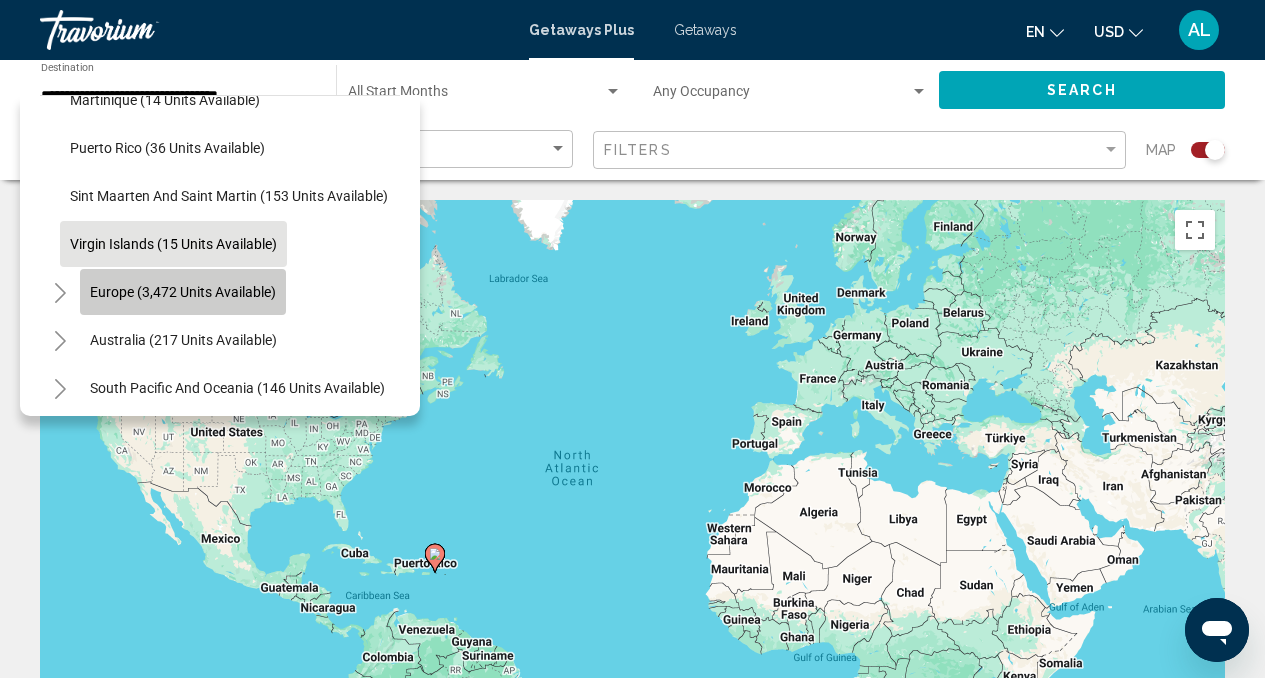 click on "Europe (3,472 units available)" 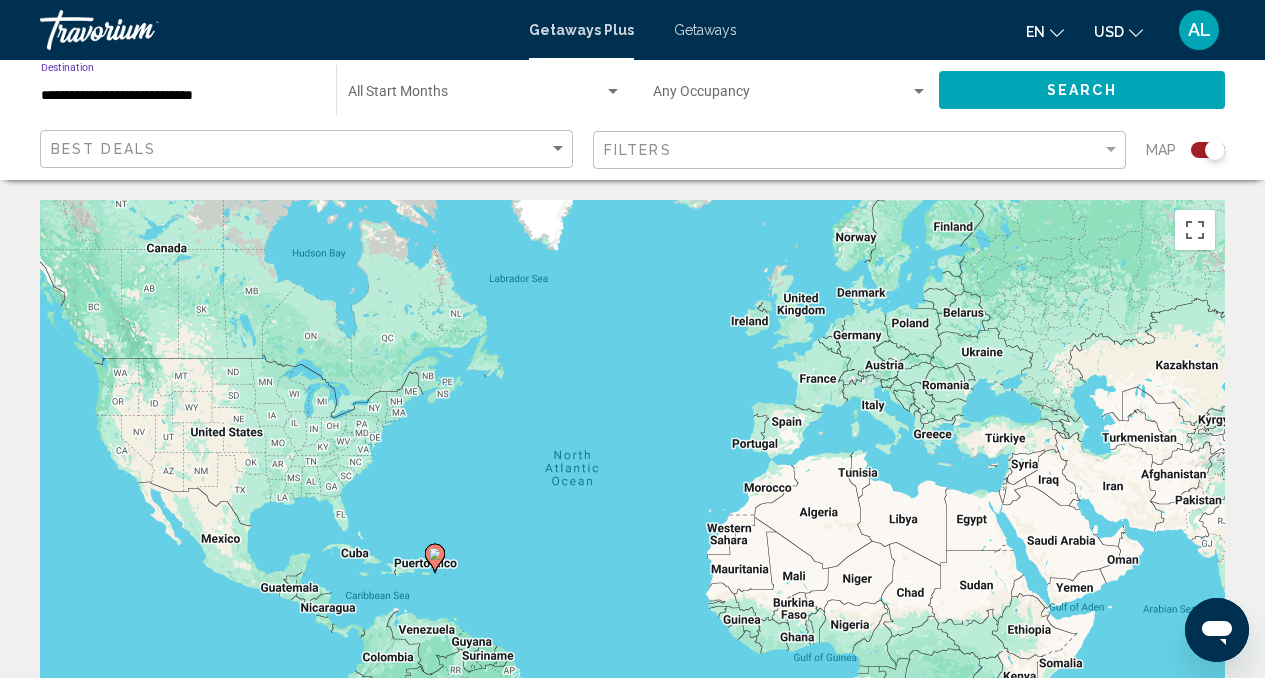 click on "**********" 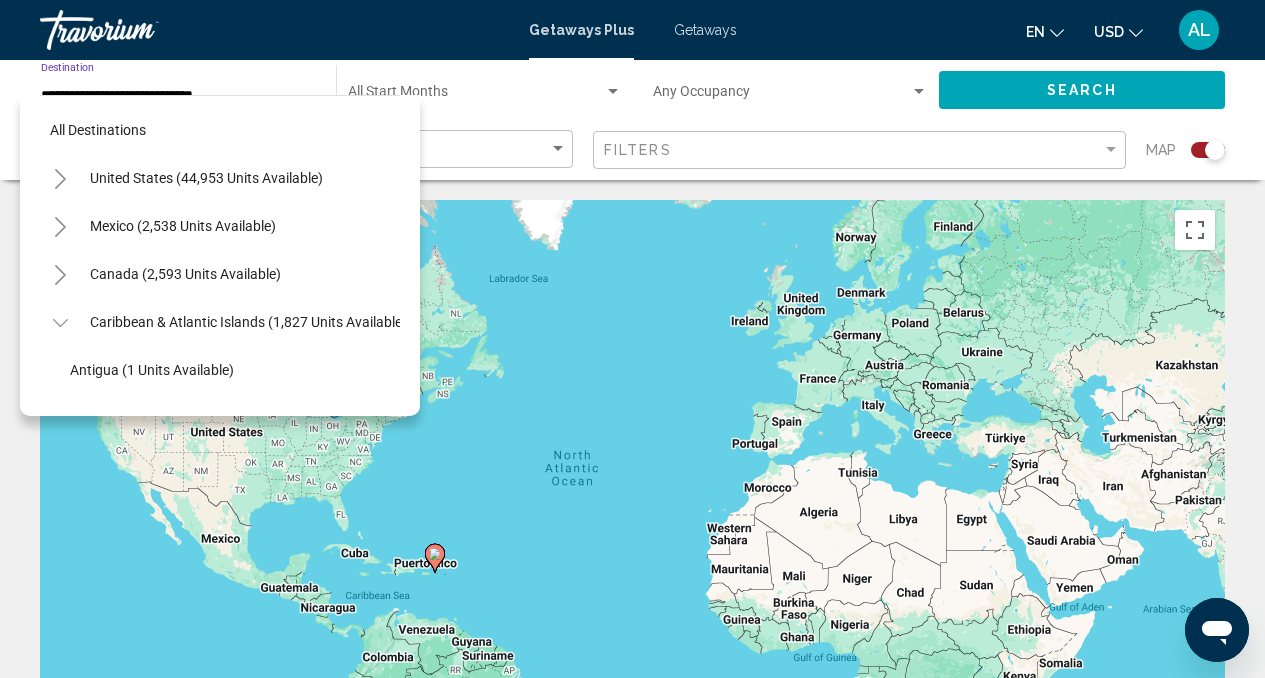 scroll, scrollTop: 558, scrollLeft: 0, axis: vertical 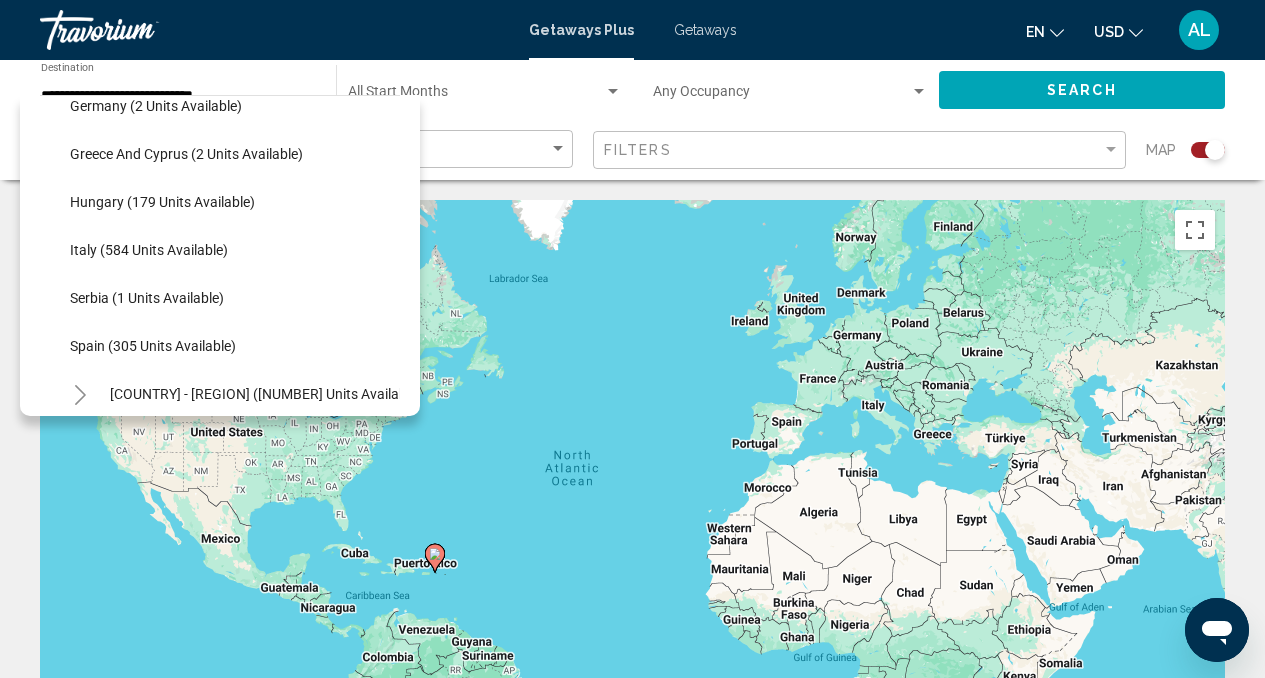 click on "Spain (305 units available)" 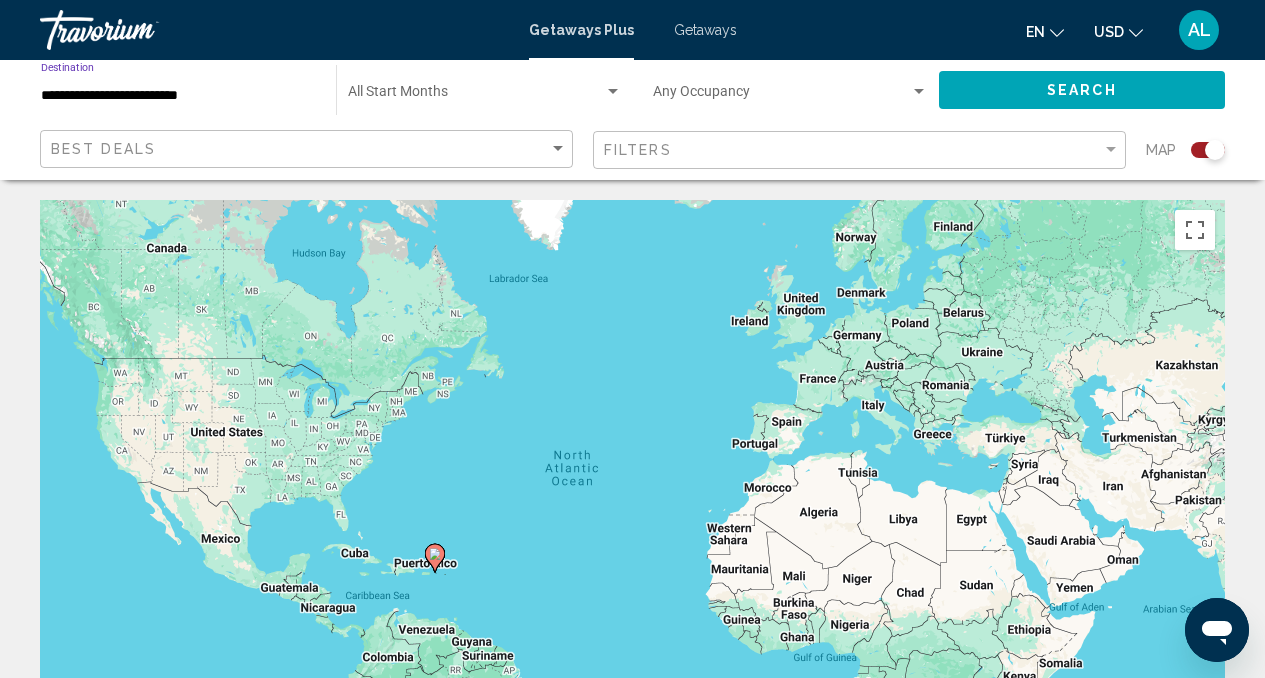 click on "**********" at bounding box center [178, 96] 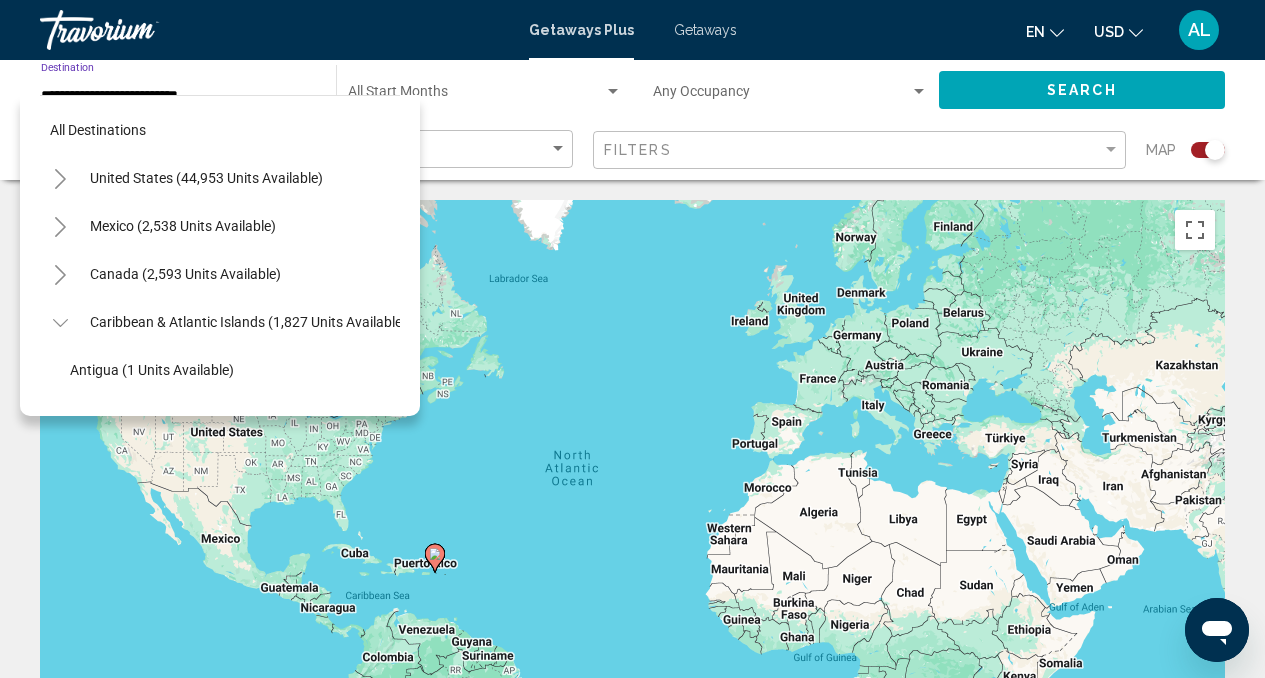 scroll, scrollTop: 1134, scrollLeft: 0, axis: vertical 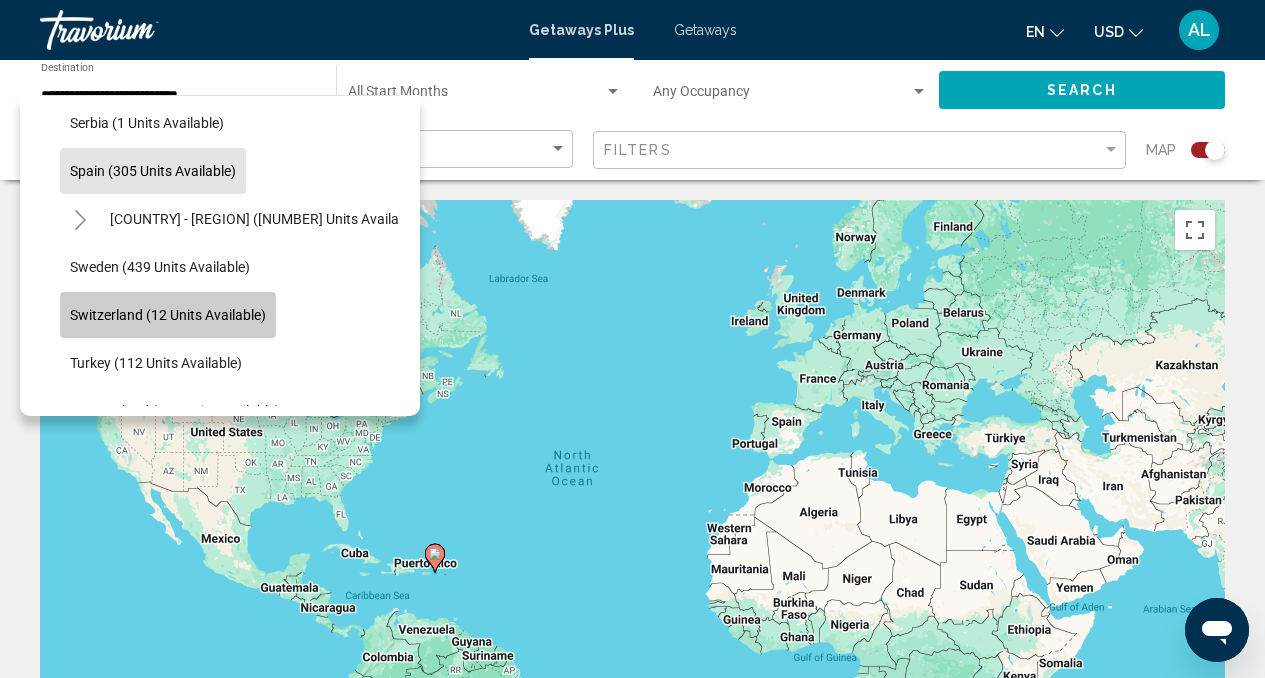 click on "Switzerland (12 units available)" 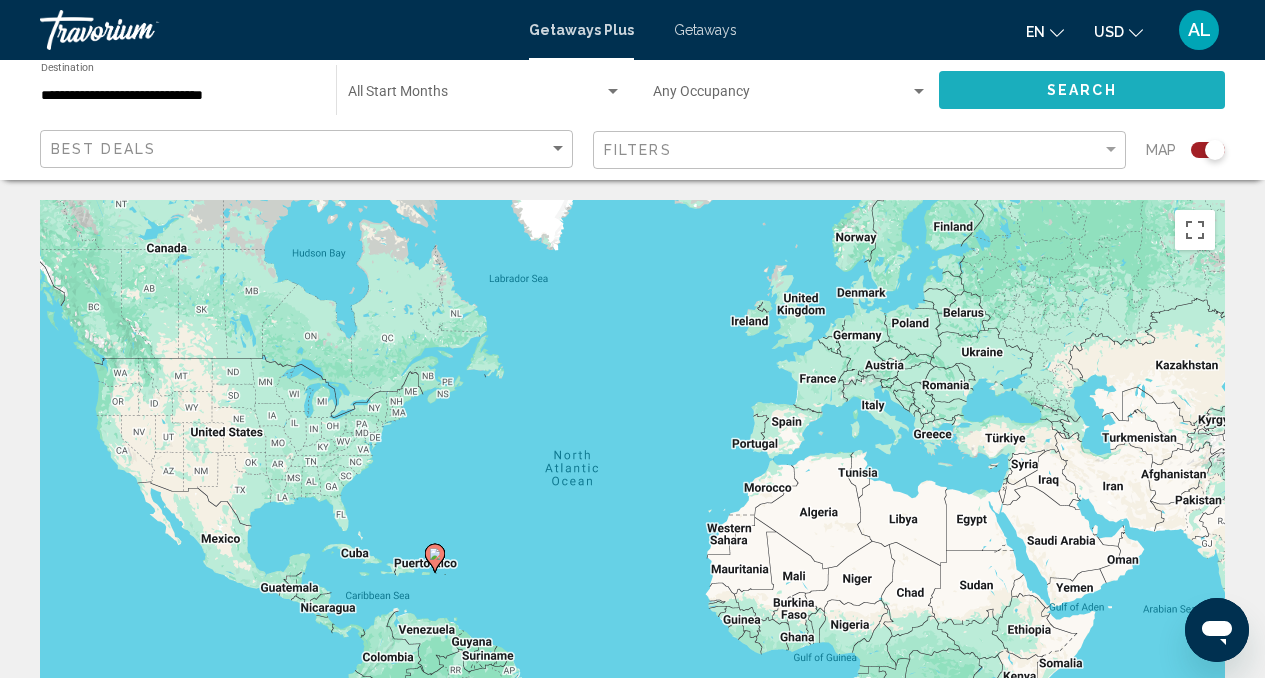 click on "Search" 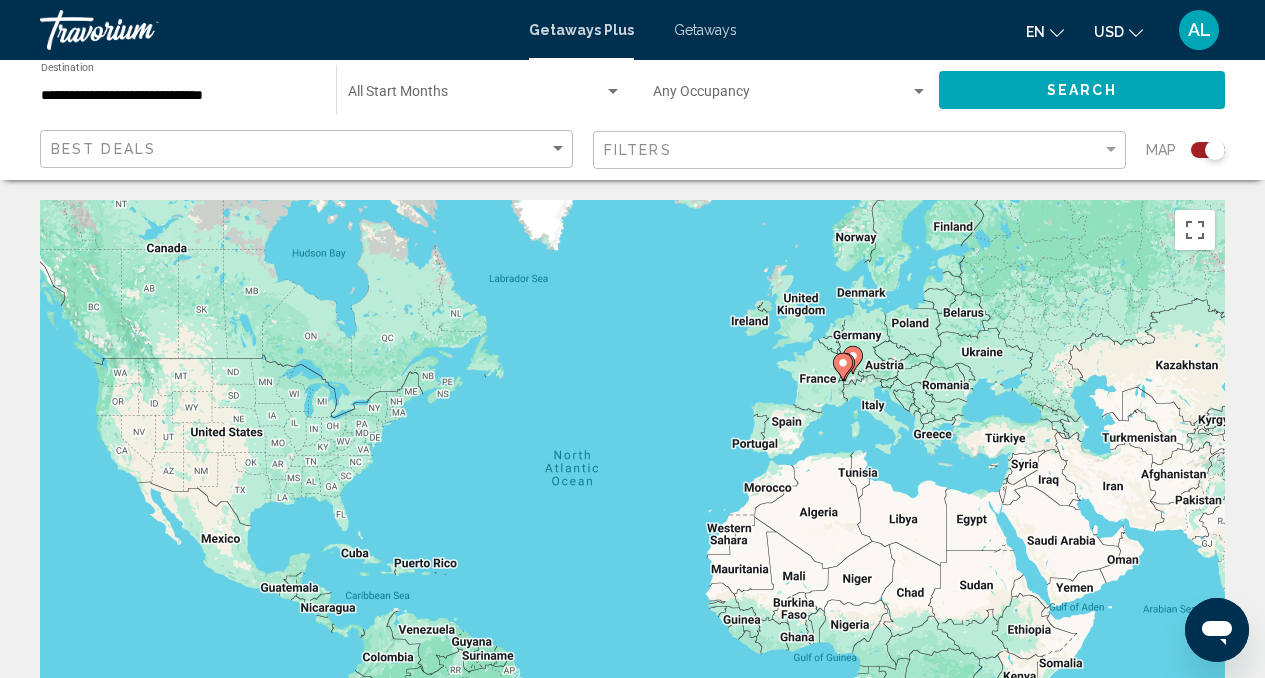 click 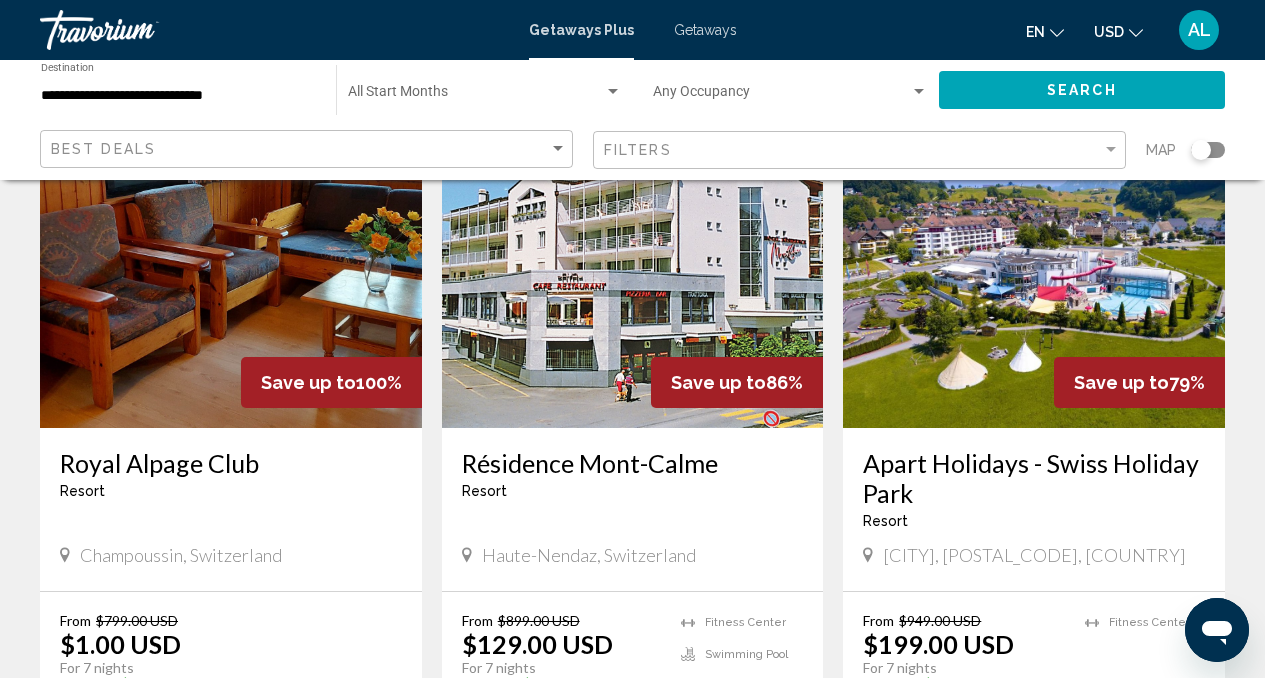 scroll, scrollTop: 0, scrollLeft: 0, axis: both 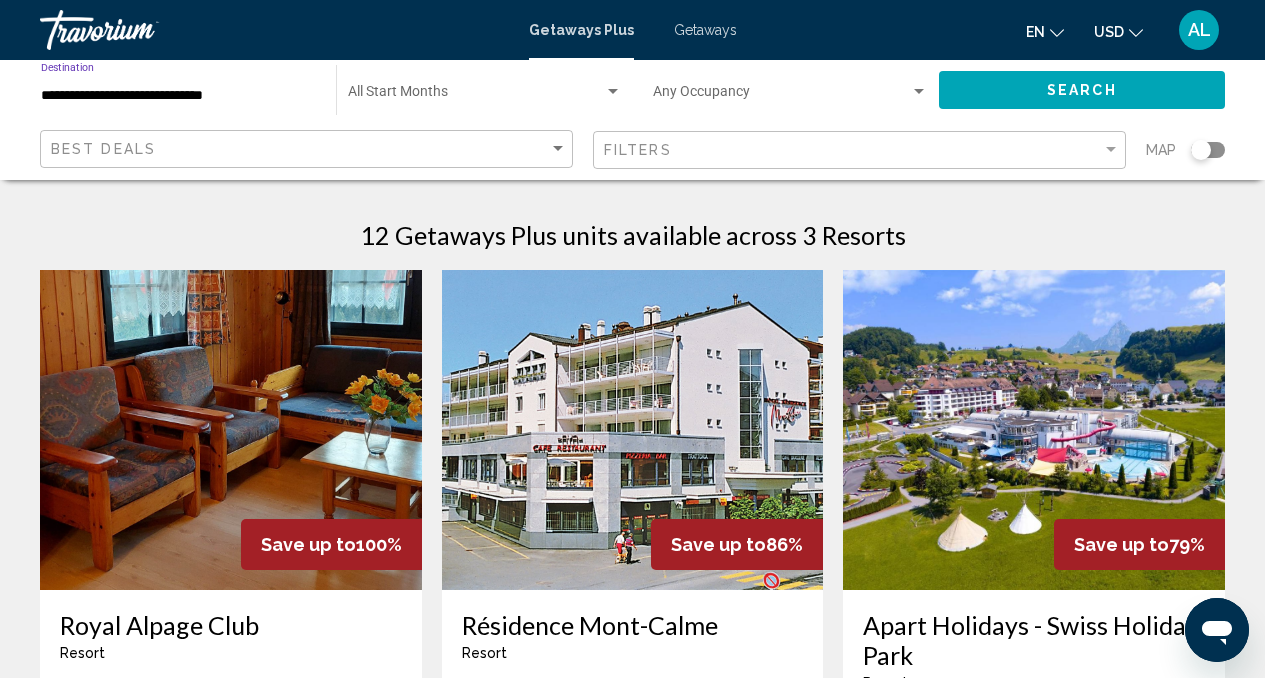 click on "**********" at bounding box center [178, 96] 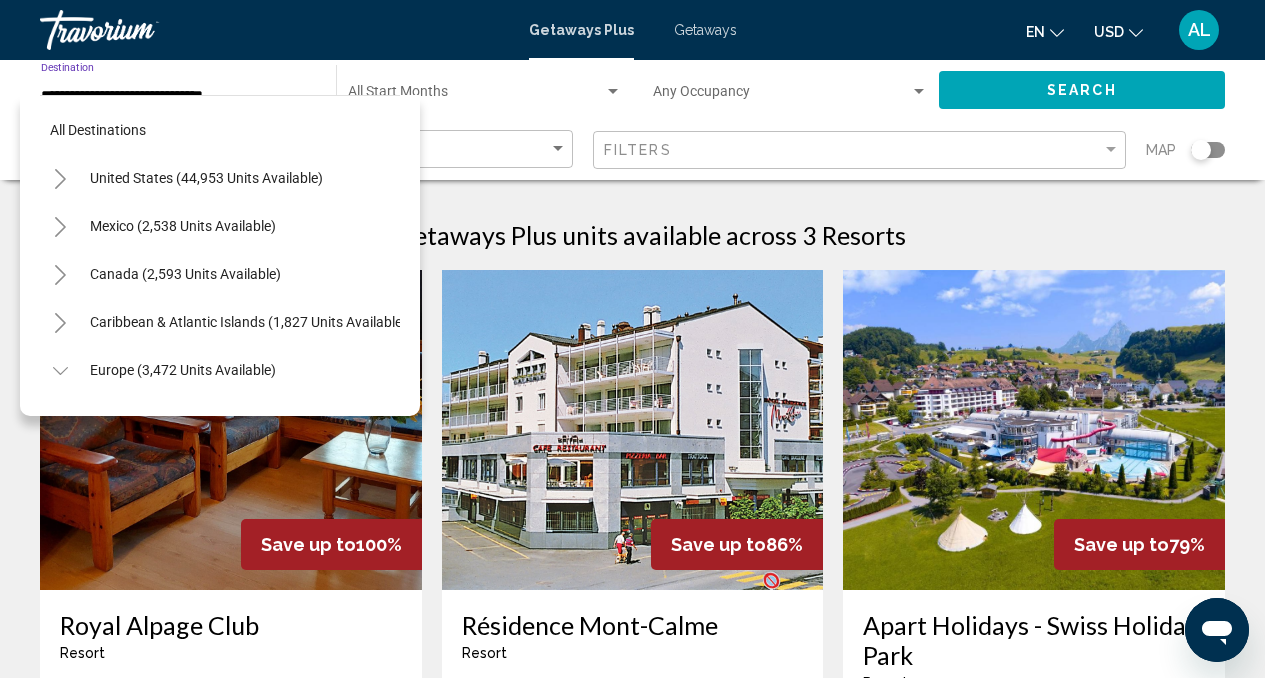 scroll, scrollTop: 846, scrollLeft: 0, axis: vertical 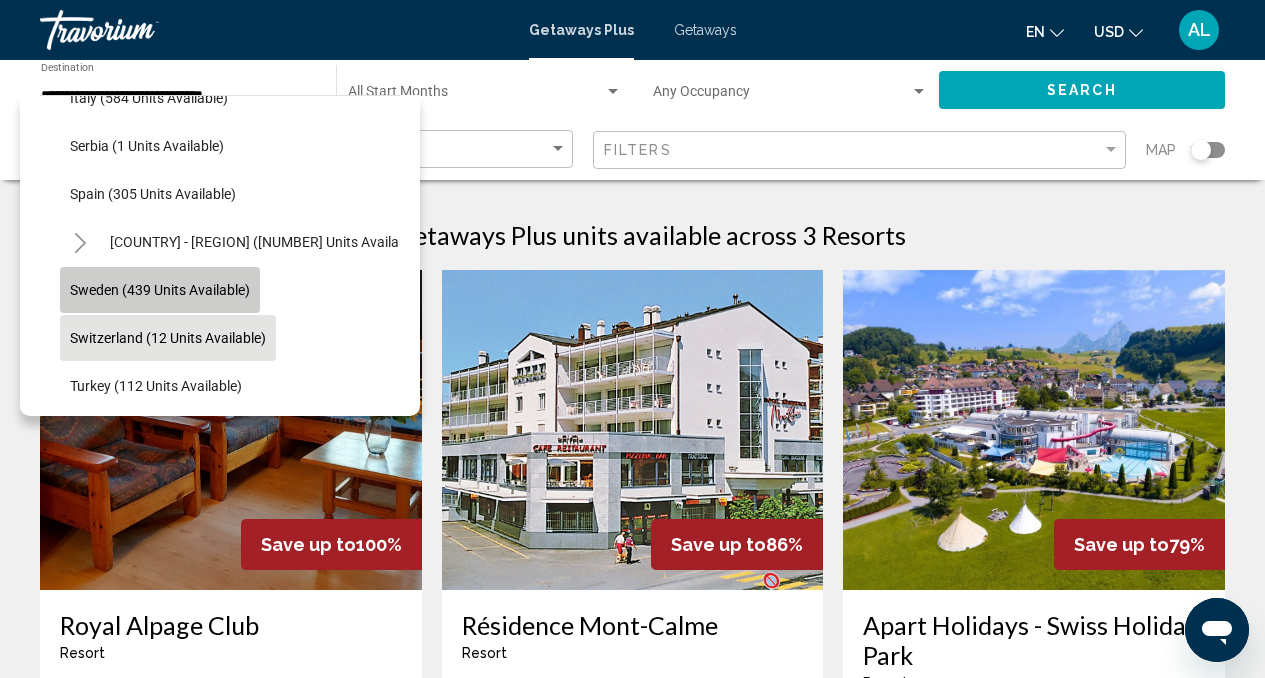 click on "Sweden (439 units available)" 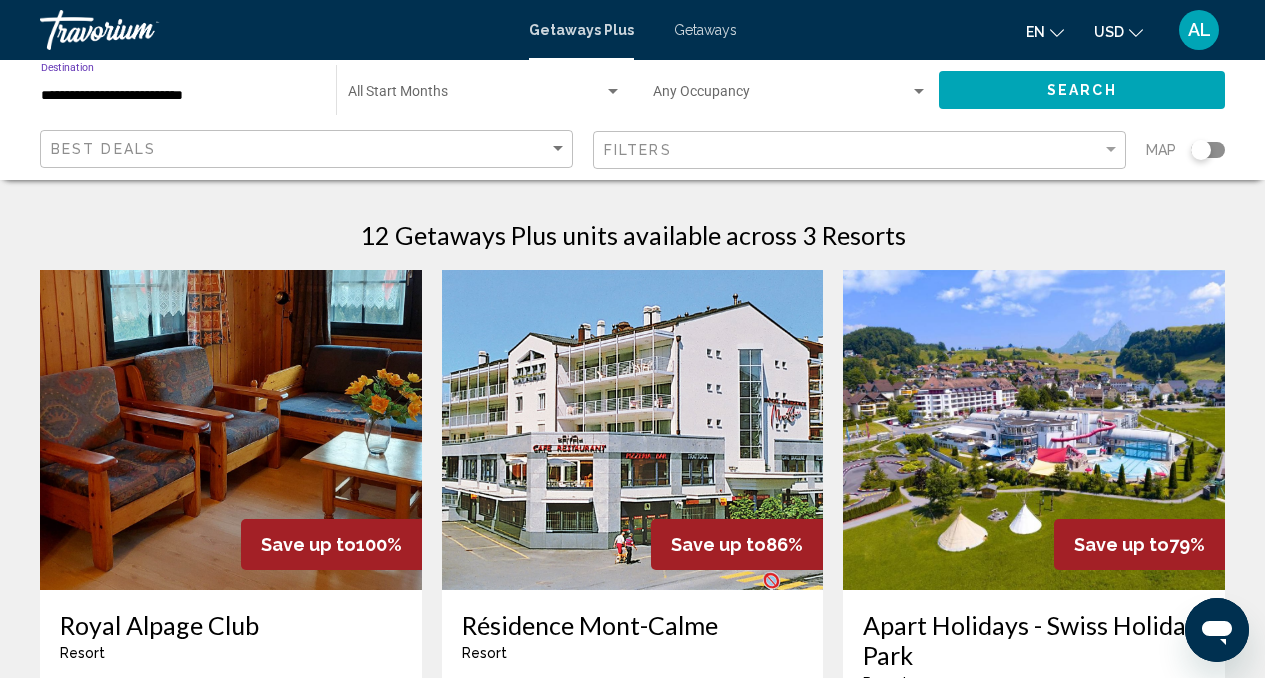 click on "Search" 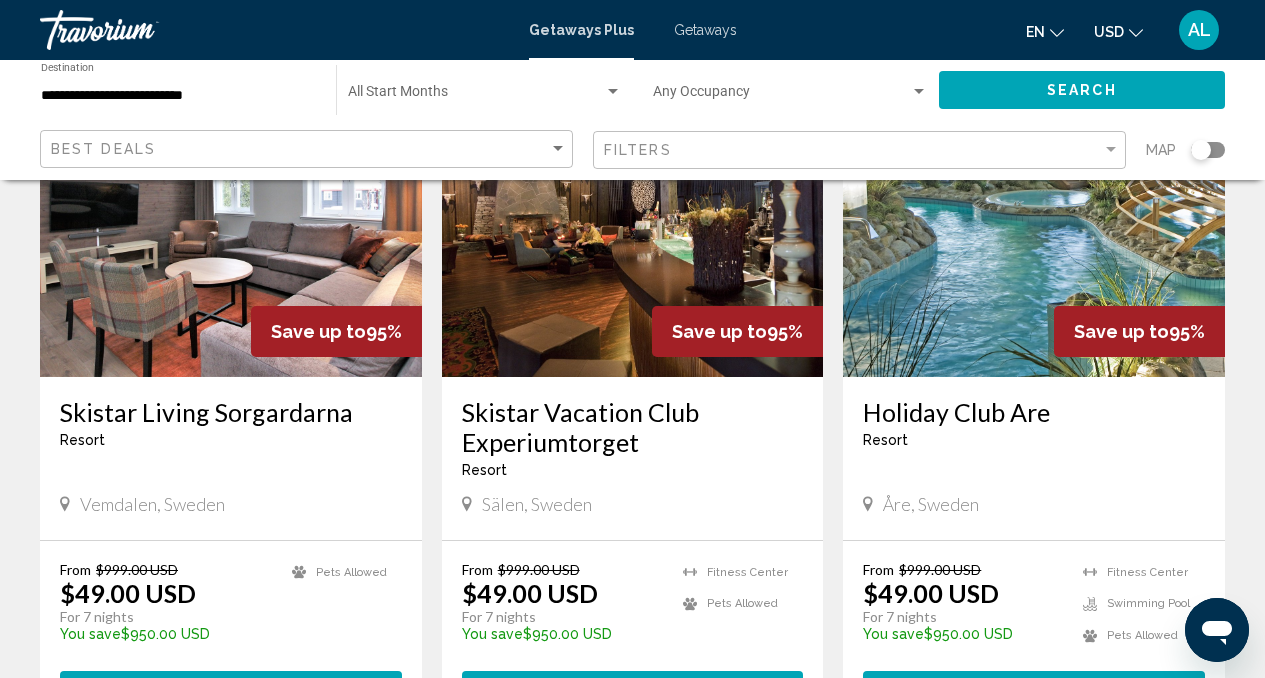 scroll, scrollTop: 0, scrollLeft: 0, axis: both 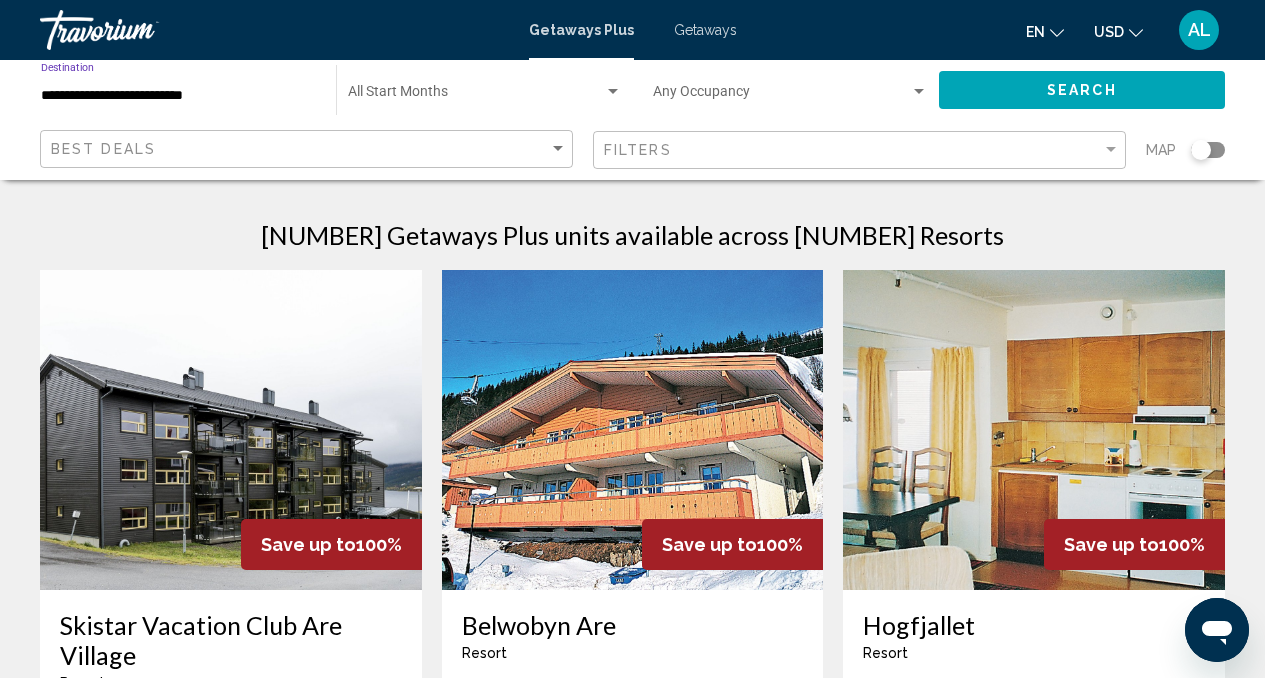 click on "**********" at bounding box center (178, 96) 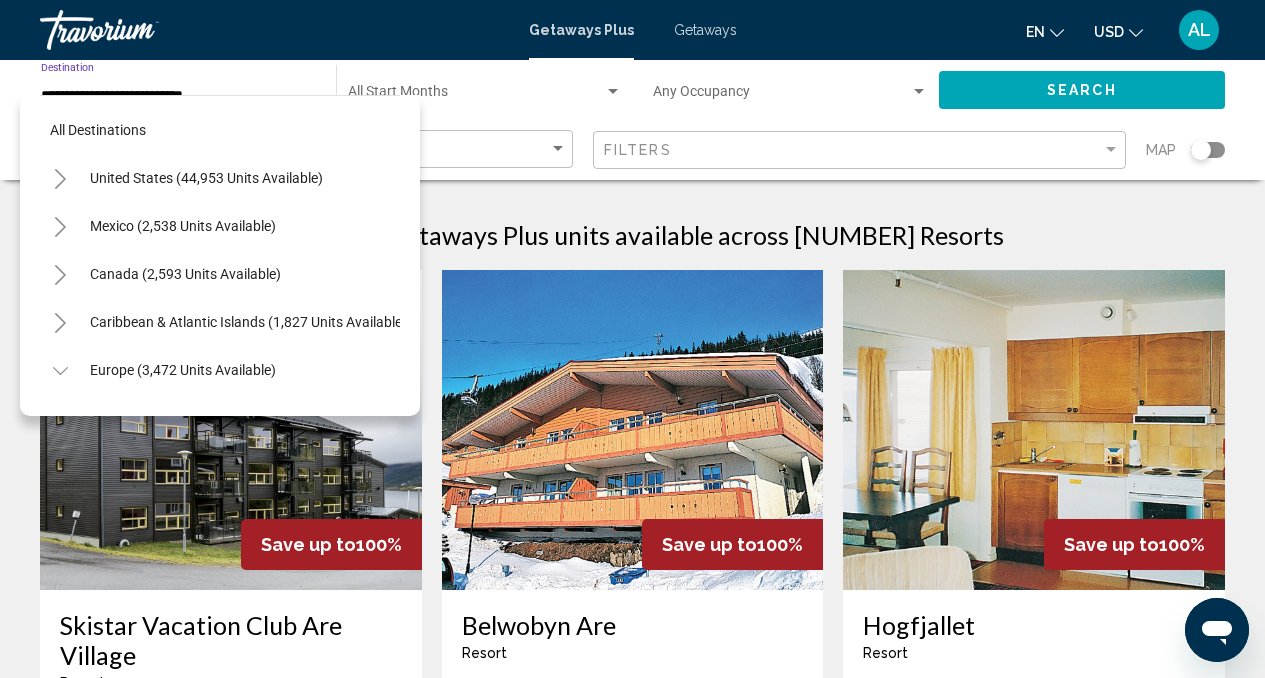 scroll, scrollTop: 798, scrollLeft: 0, axis: vertical 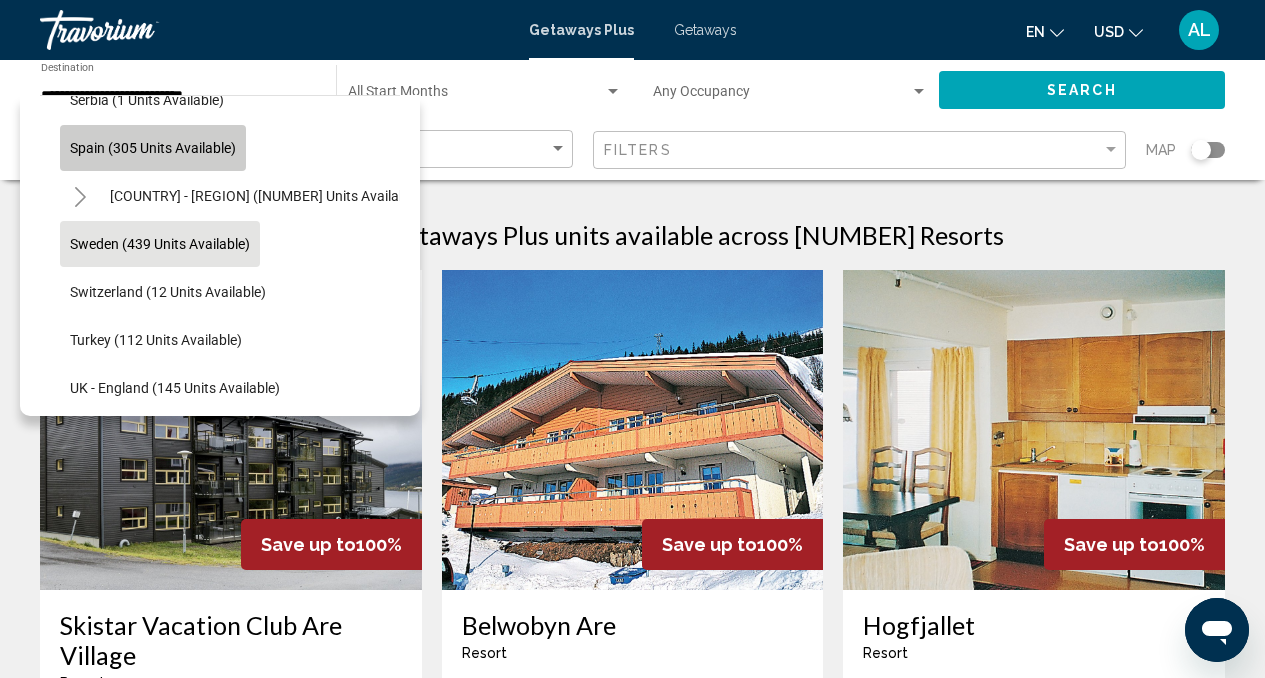 click on "Spain (305 units available)" 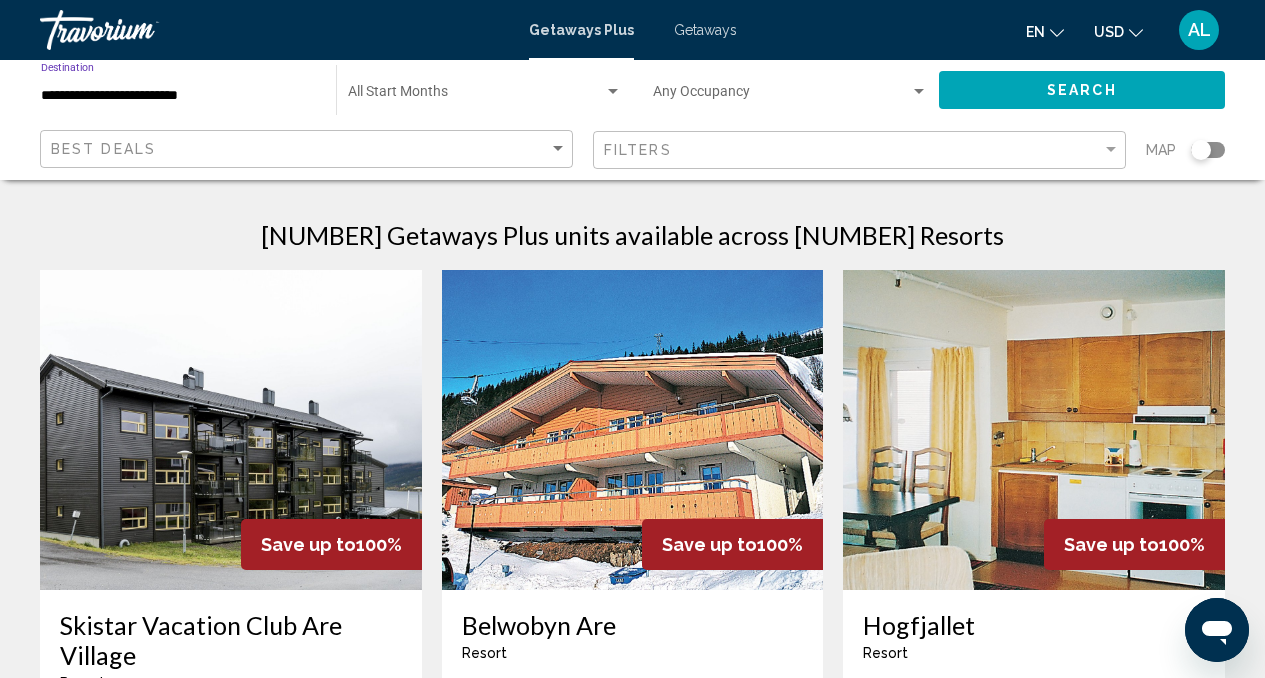 click on "Search" 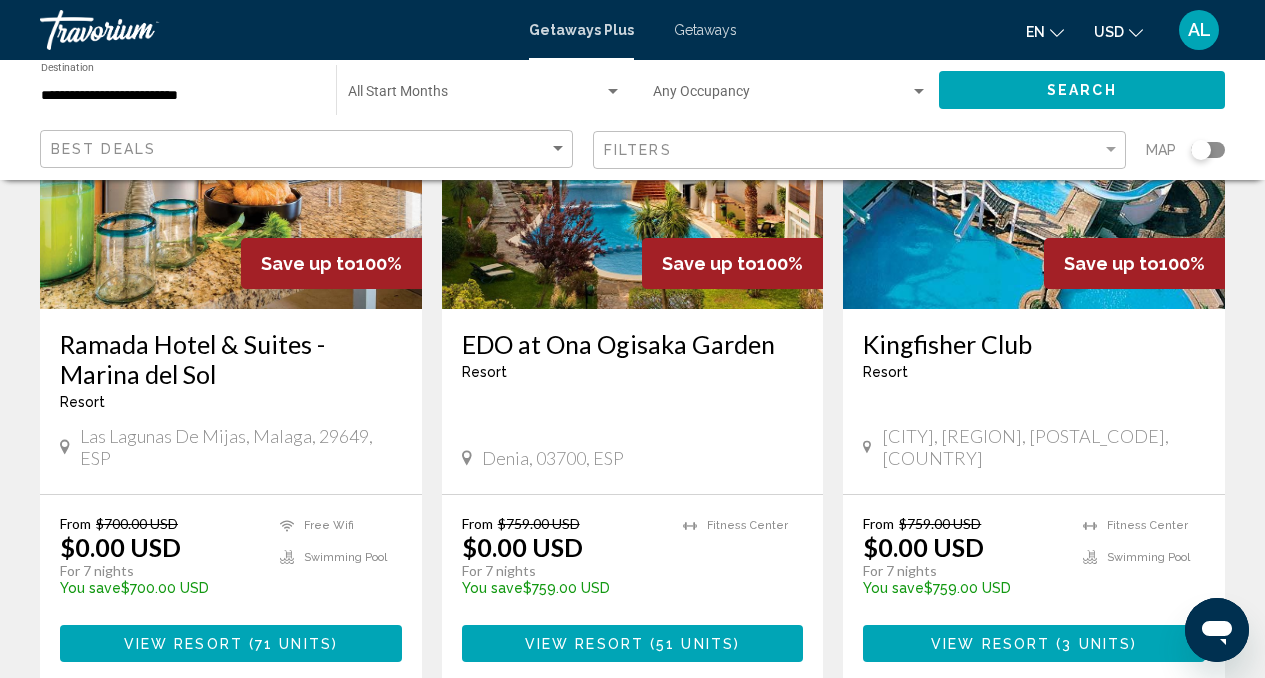 scroll, scrollTop: 285, scrollLeft: 0, axis: vertical 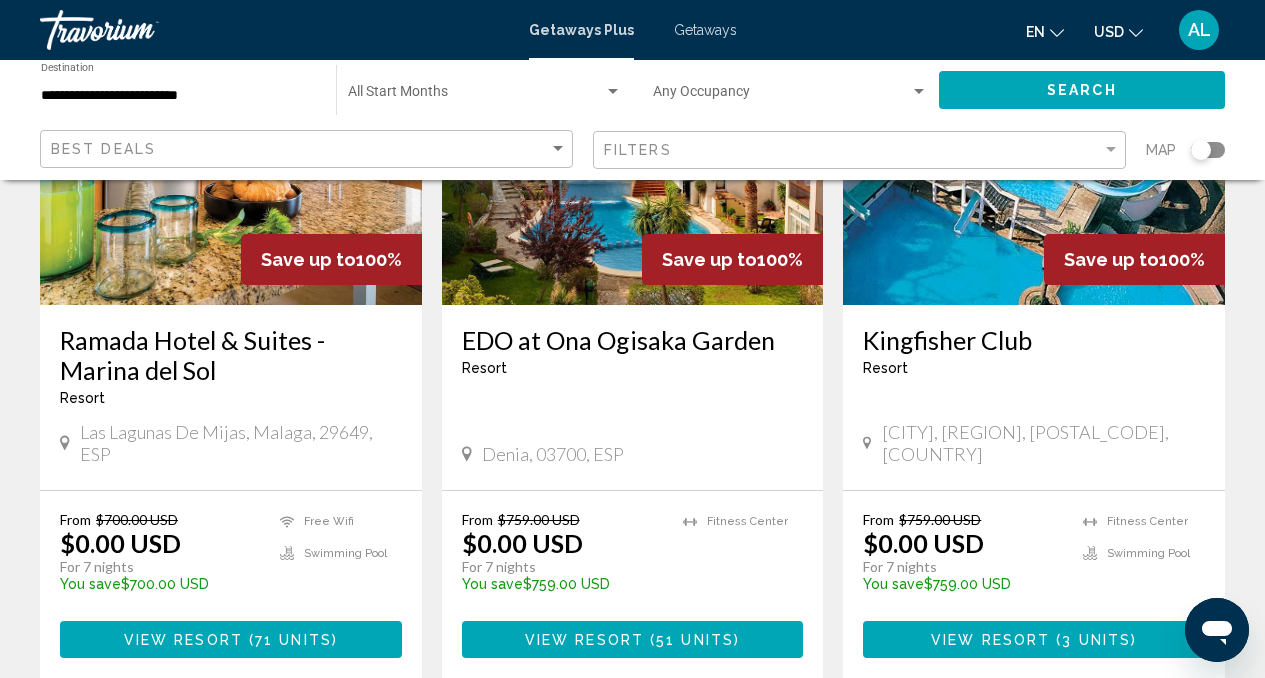 click on "Occupancy Any Occupancy" 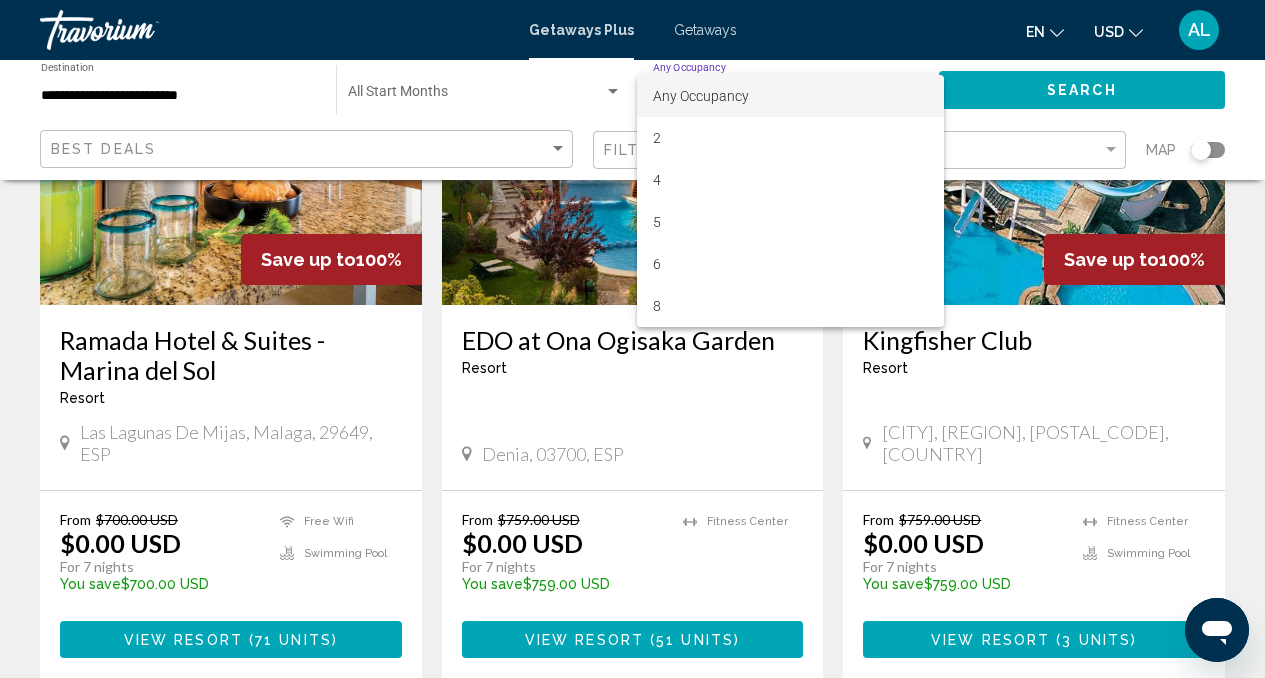 click at bounding box center [632, 339] 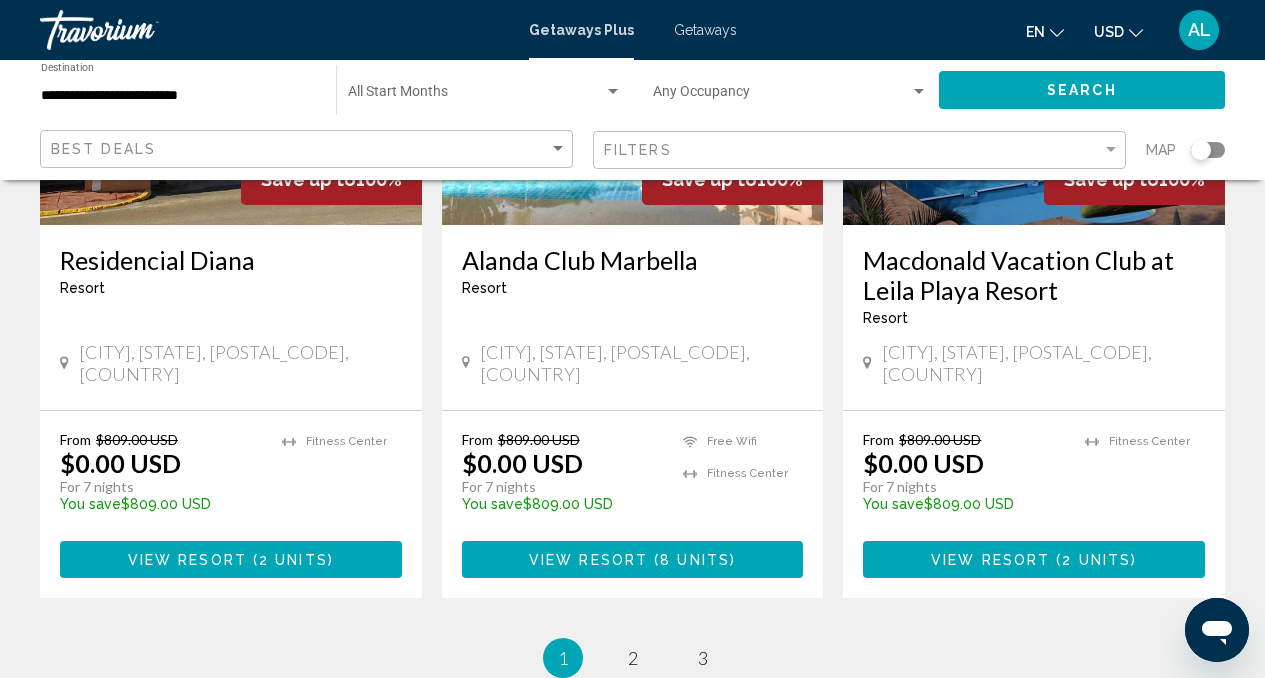 scroll, scrollTop: 2588, scrollLeft: 0, axis: vertical 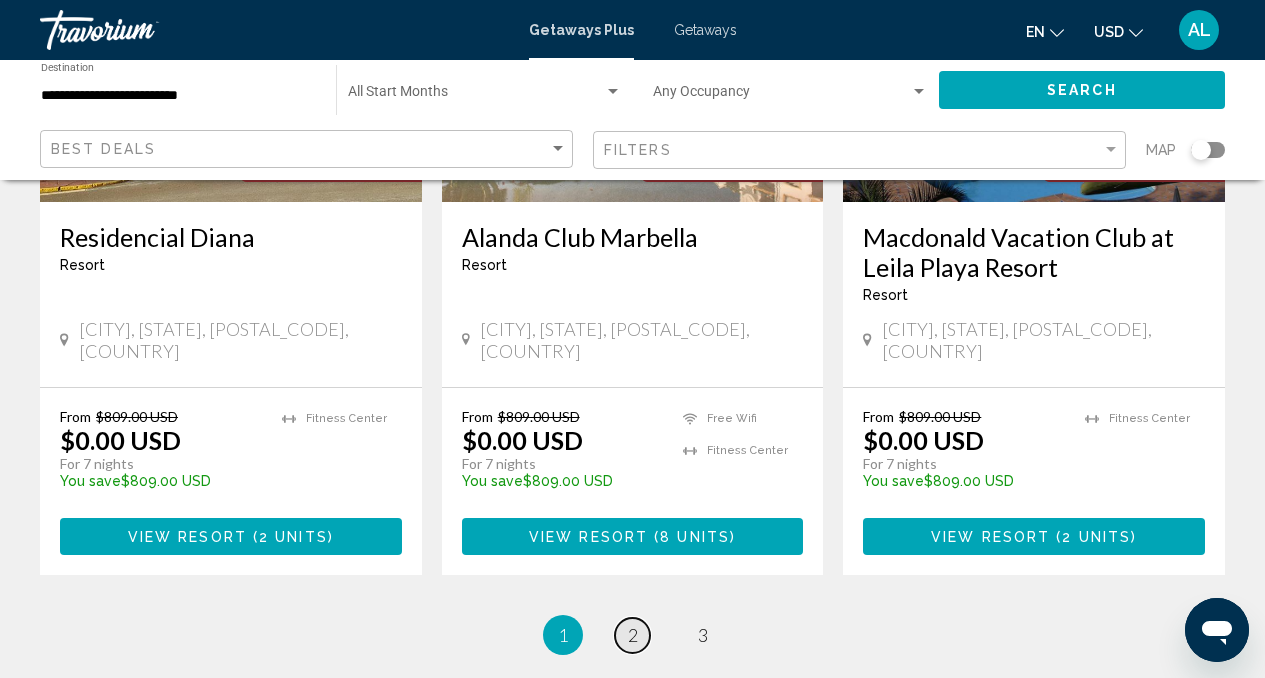 click on "2" at bounding box center (633, 635) 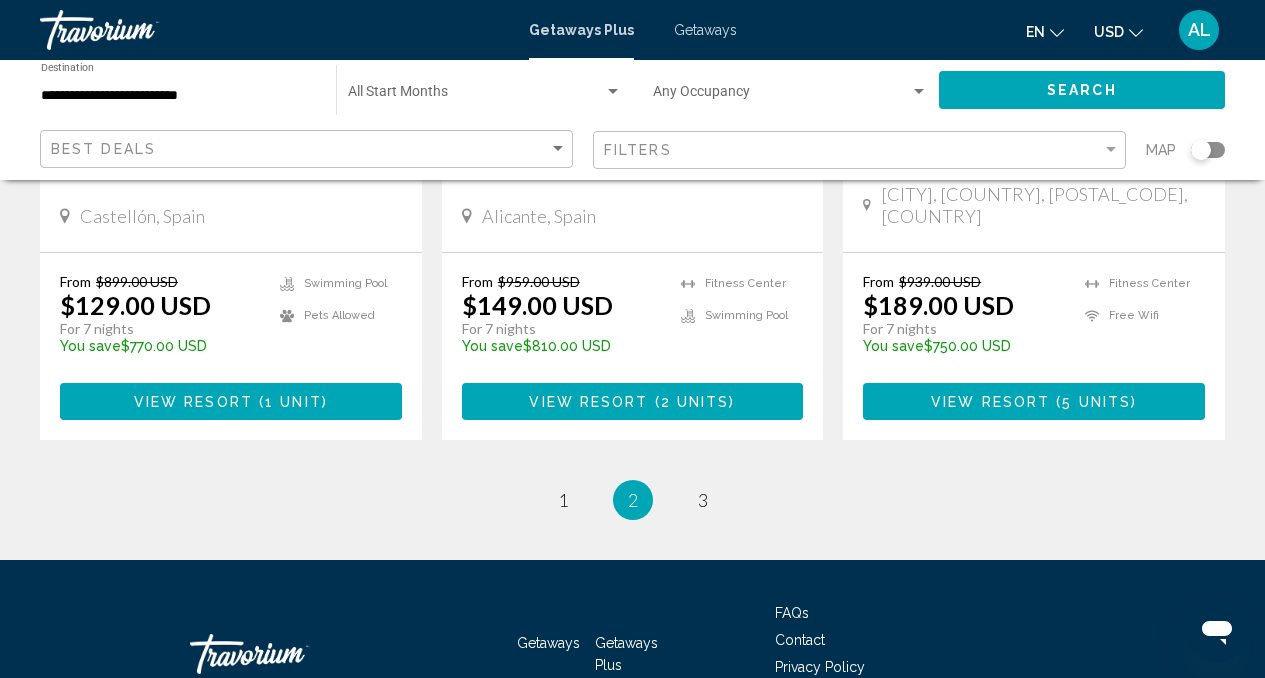 scroll, scrollTop: 2634, scrollLeft: 0, axis: vertical 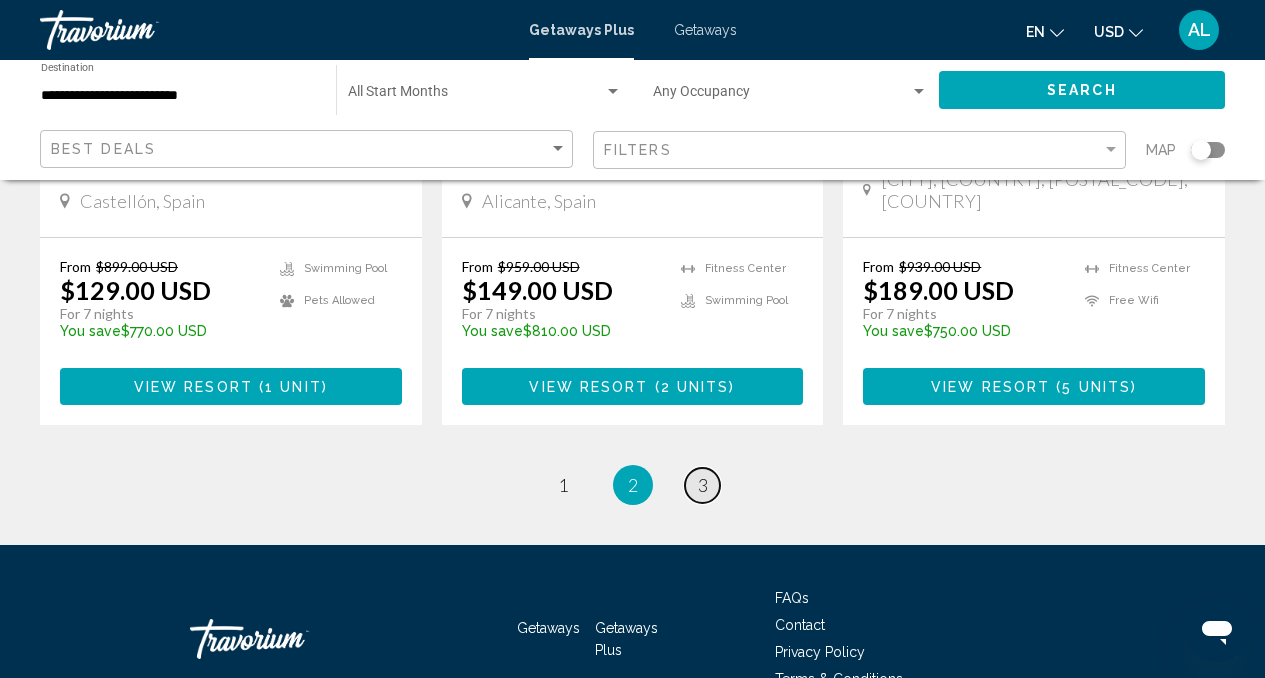 click on "3" at bounding box center (703, 485) 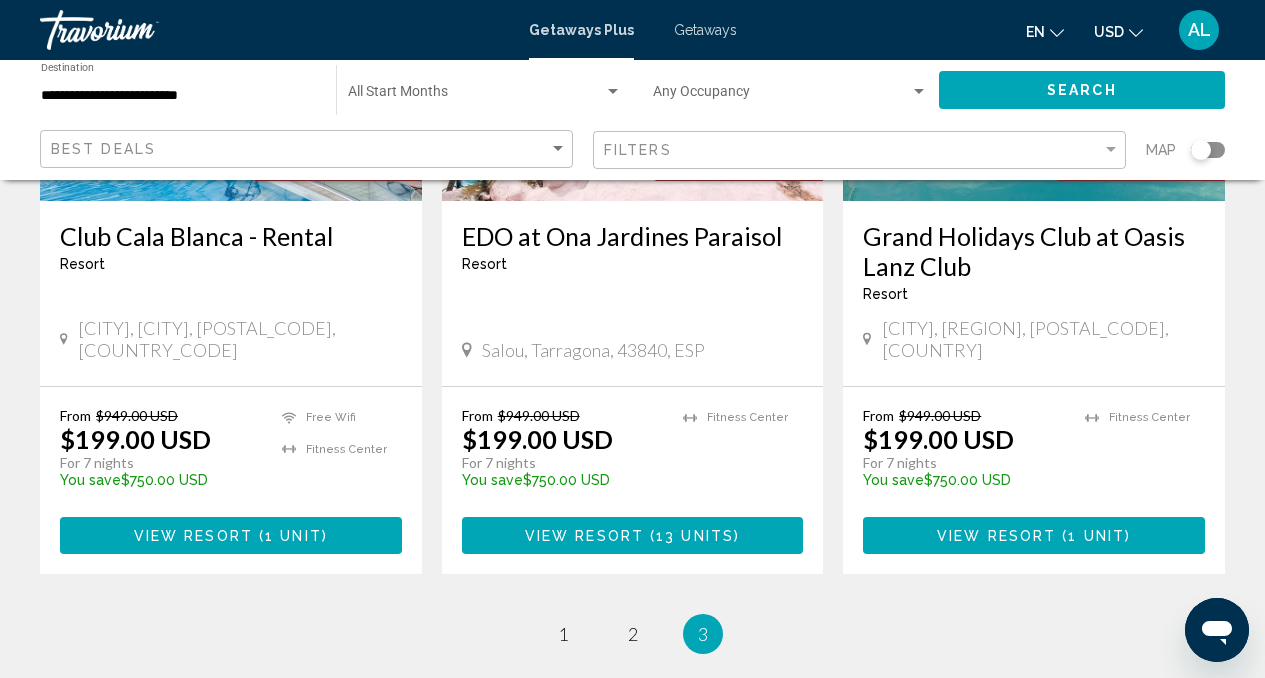 scroll, scrollTop: 1859, scrollLeft: 0, axis: vertical 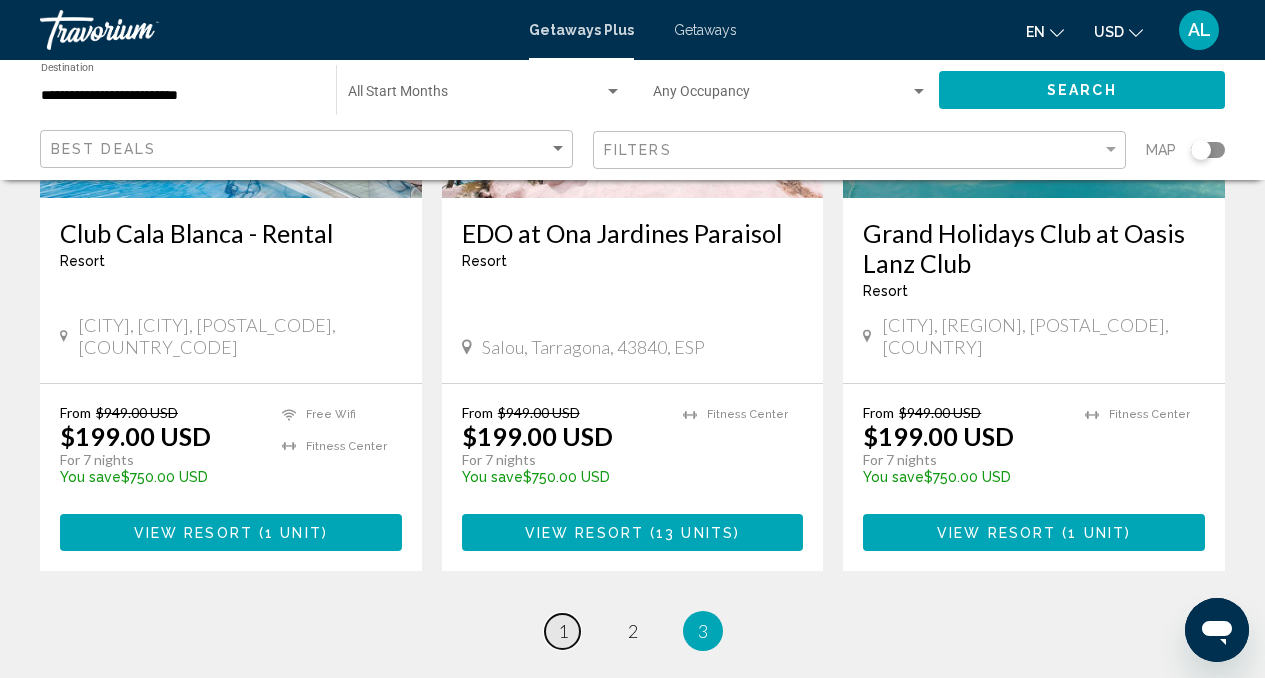 click on "page  1" at bounding box center (562, 631) 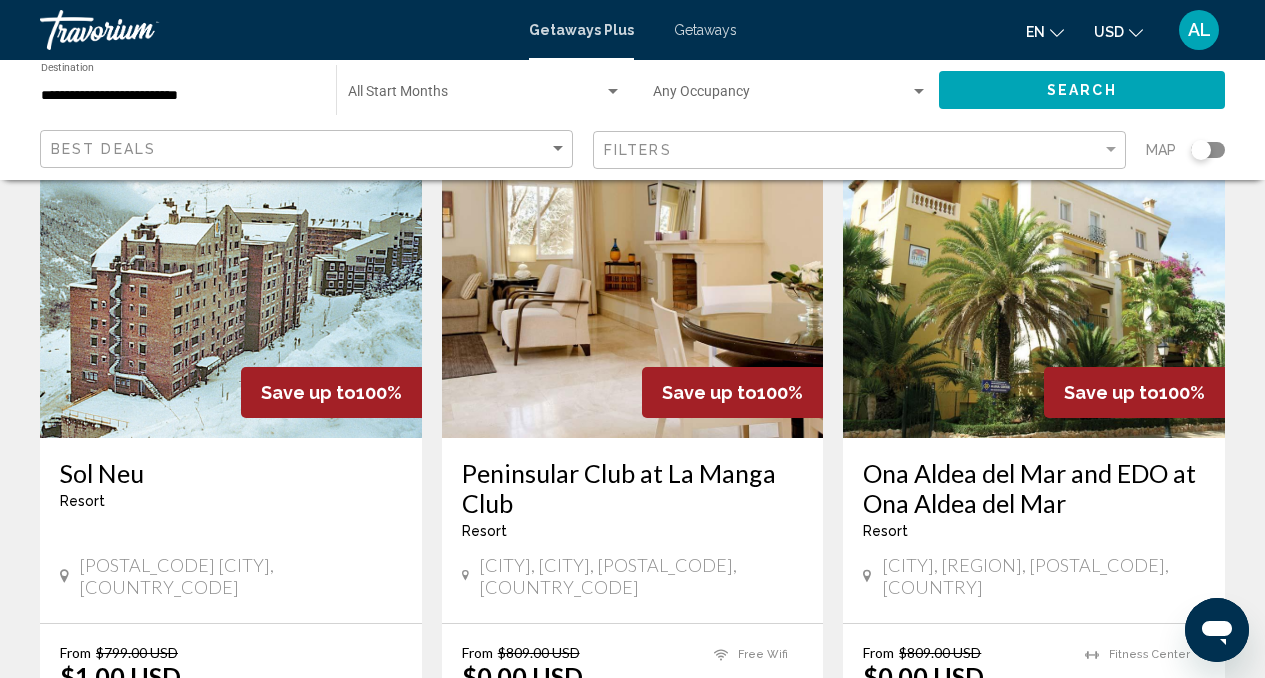 scroll, scrollTop: 1623, scrollLeft: 0, axis: vertical 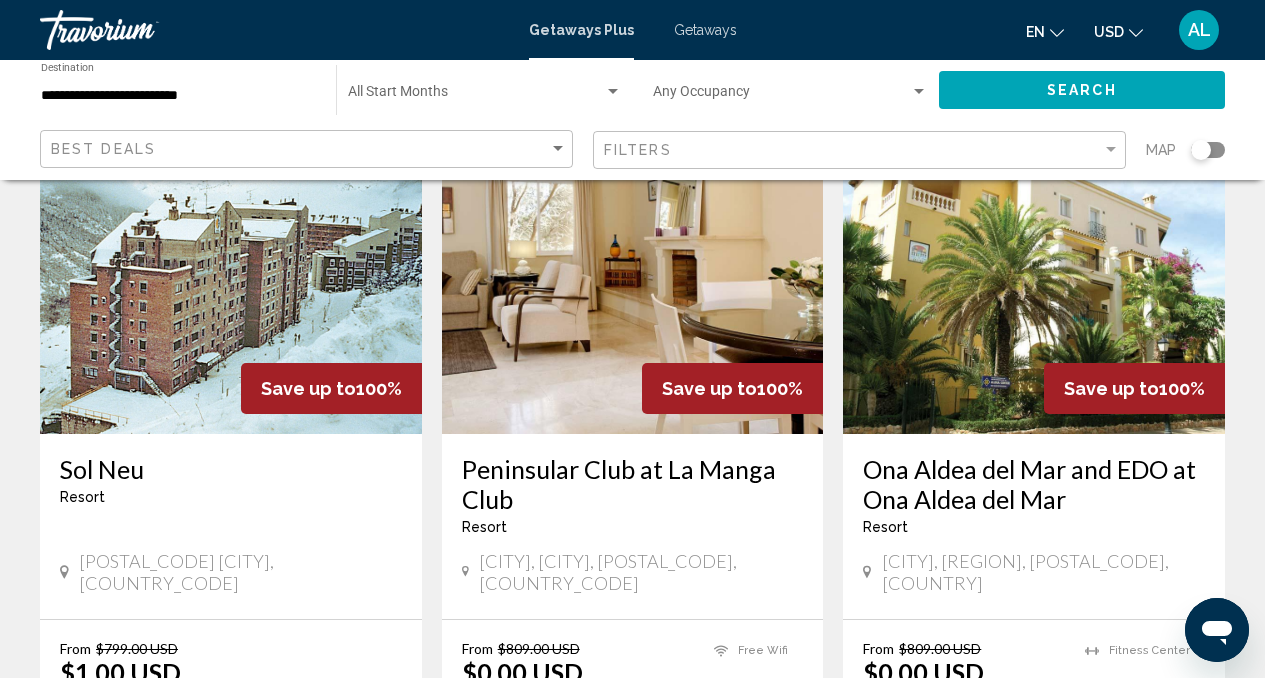 click at bounding box center [231, 274] 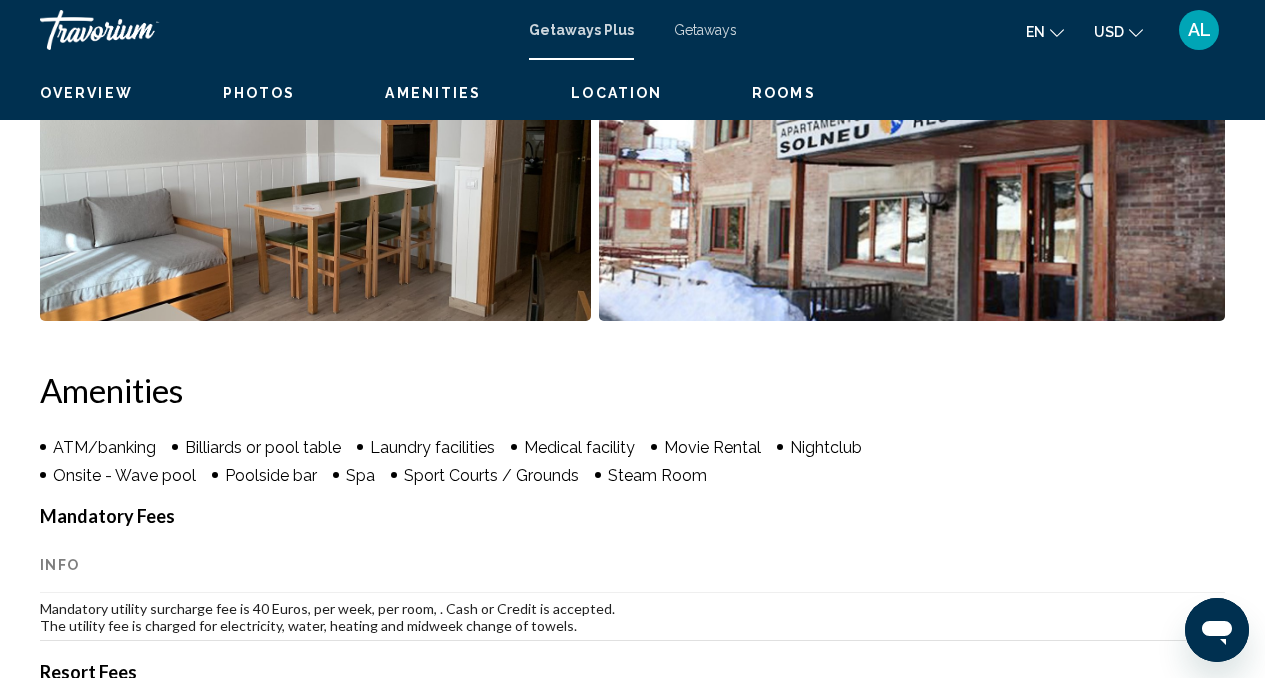 scroll, scrollTop: 196, scrollLeft: 0, axis: vertical 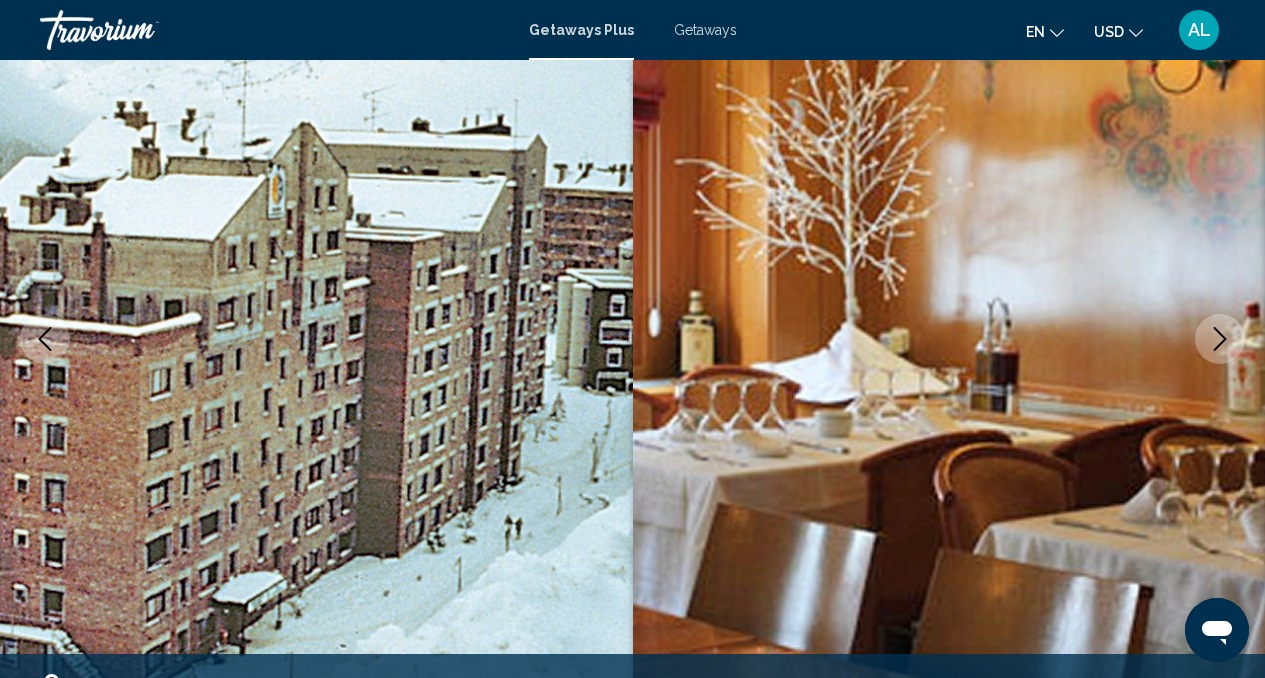 click 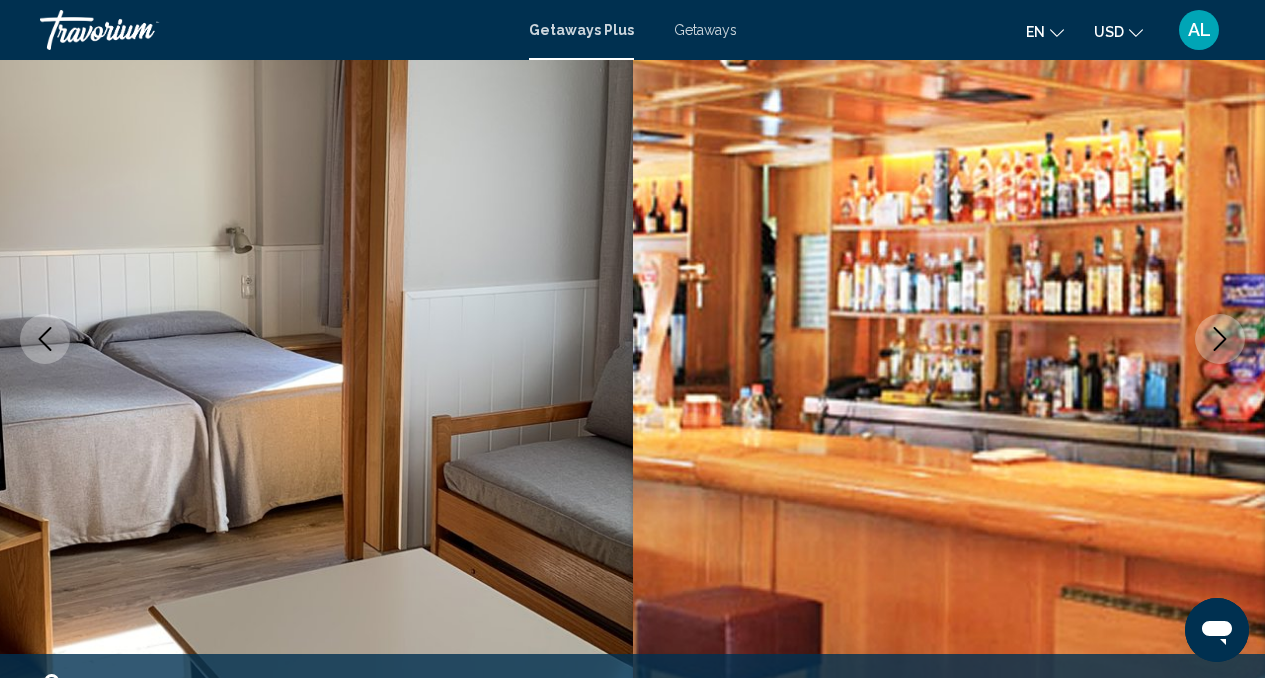click 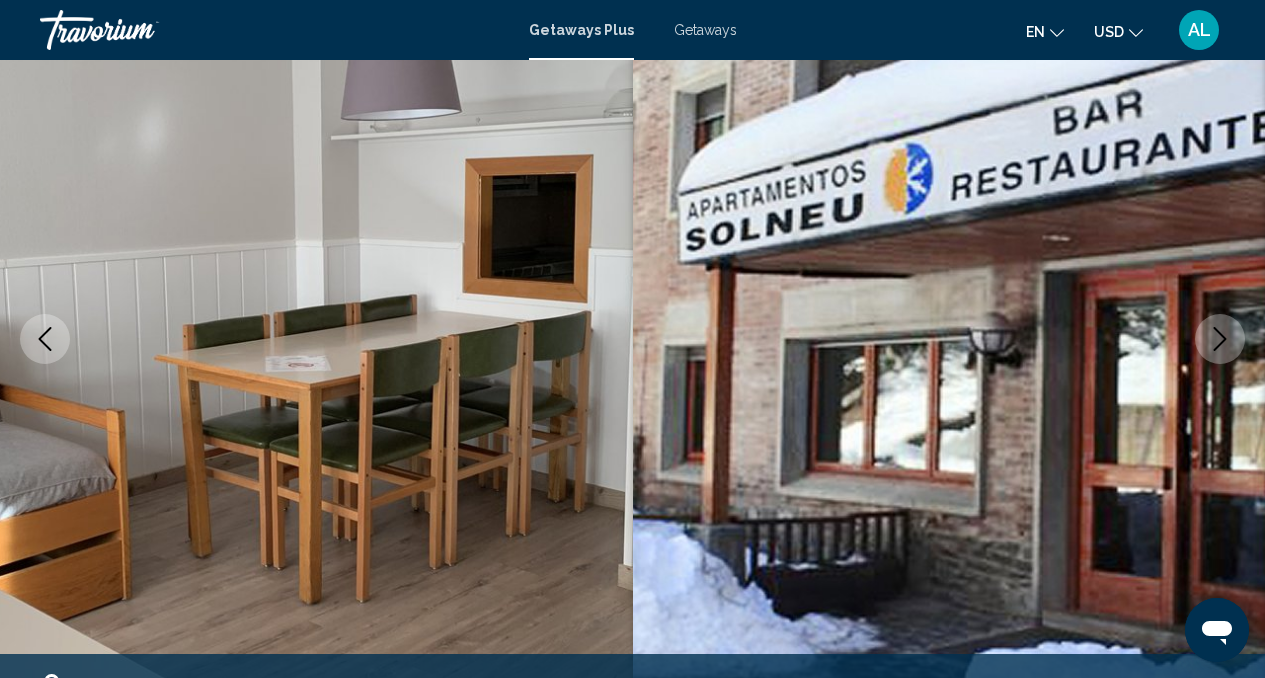 click 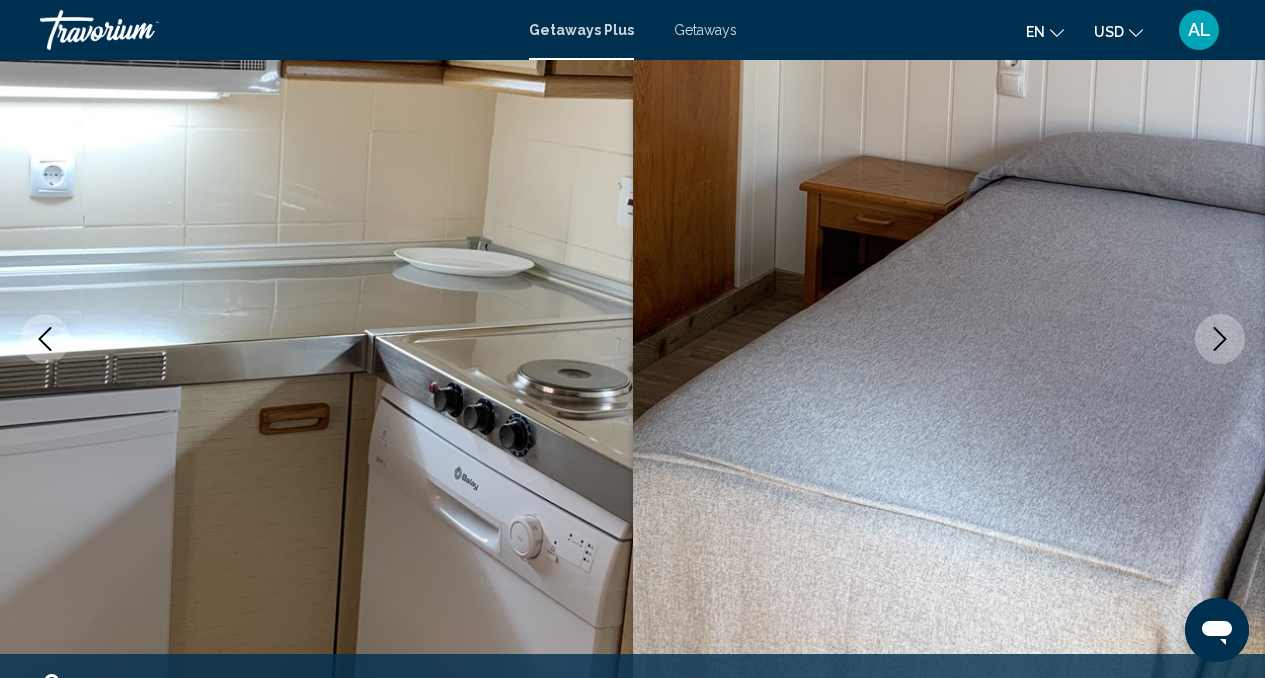 click 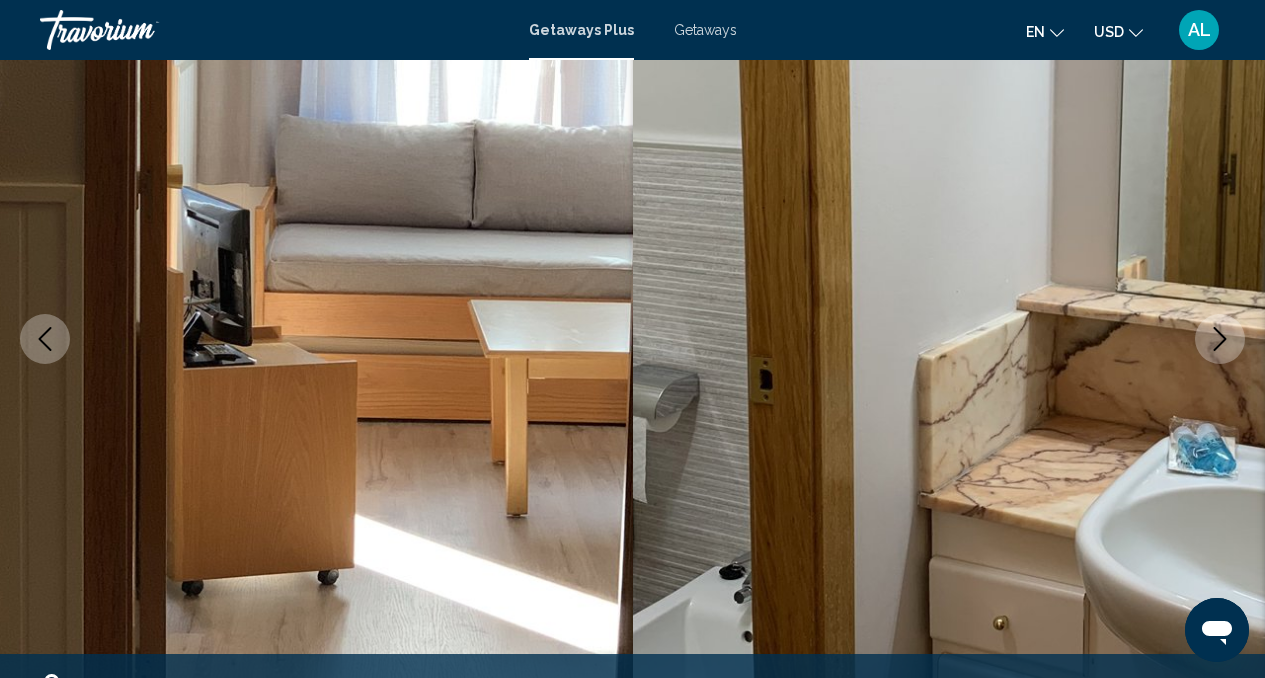 click 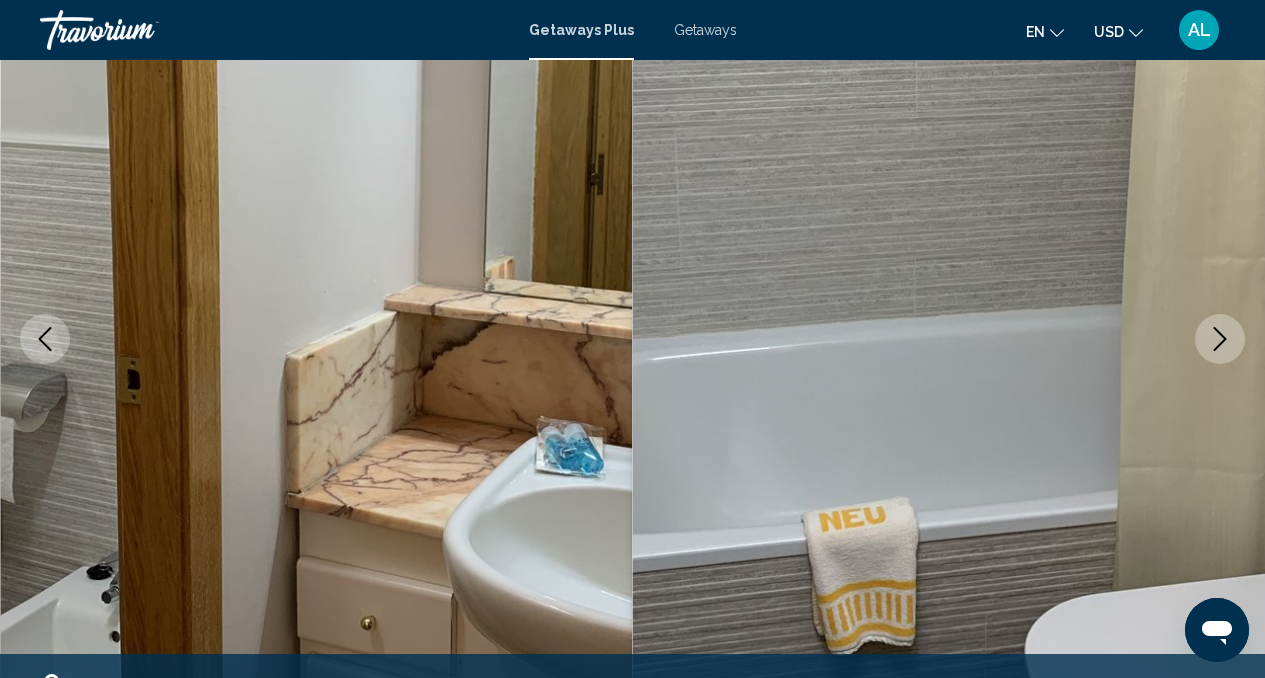 click 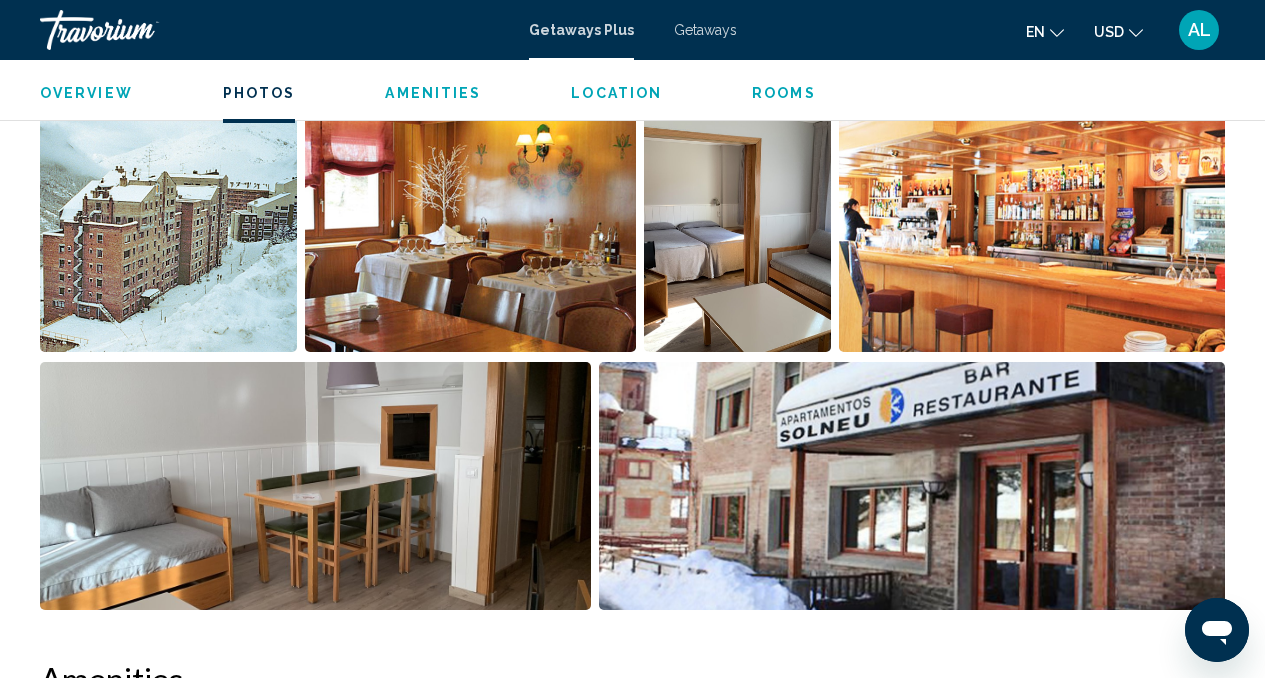 scroll, scrollTop: 1343, scrollLeft: 0, axis: vertical 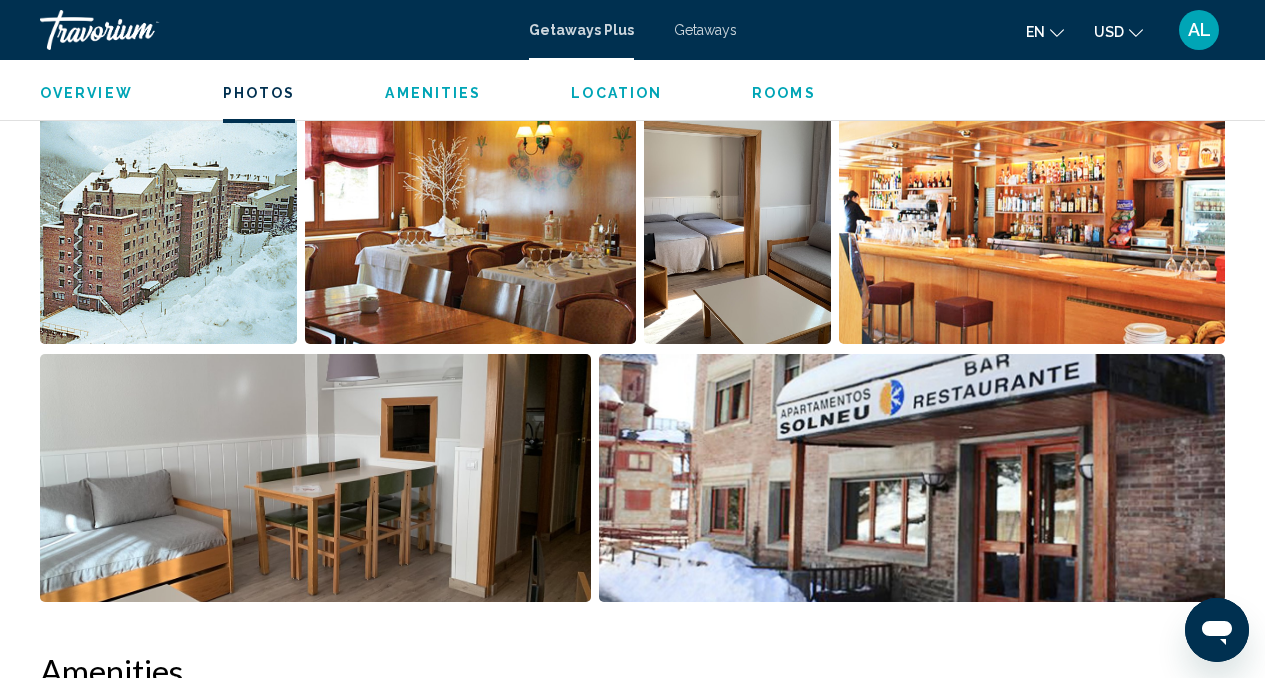 click at bounding box center [168, 220] 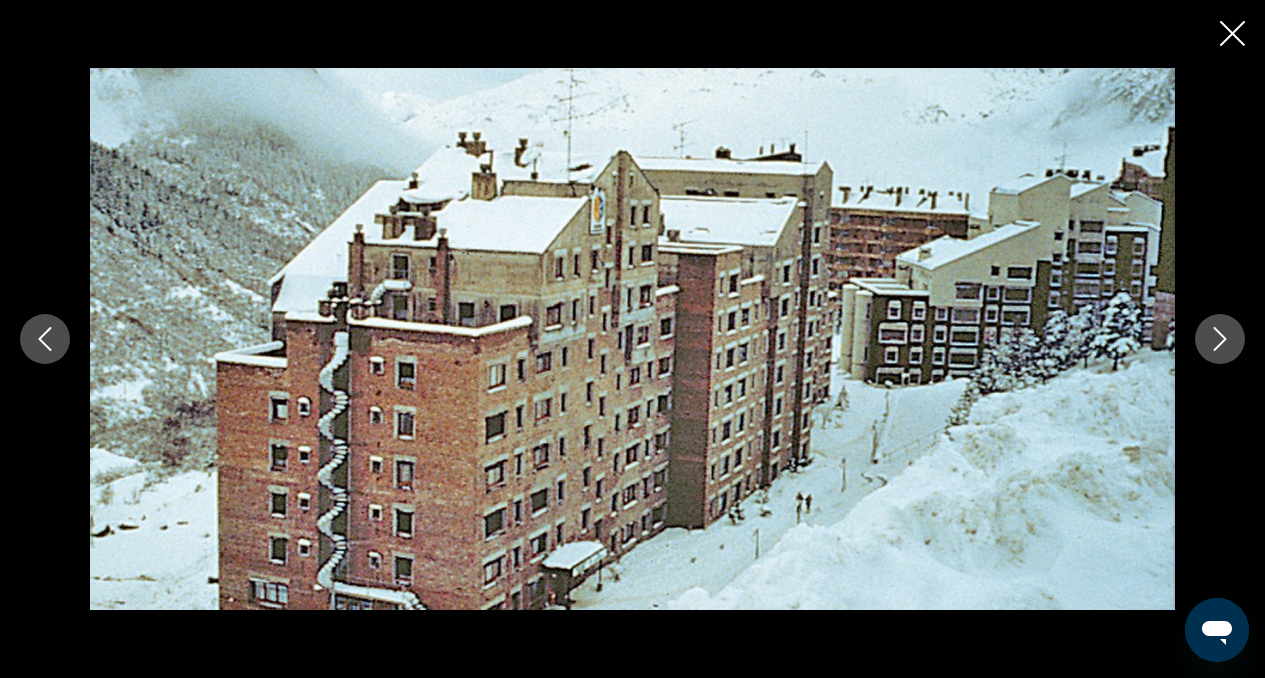 click 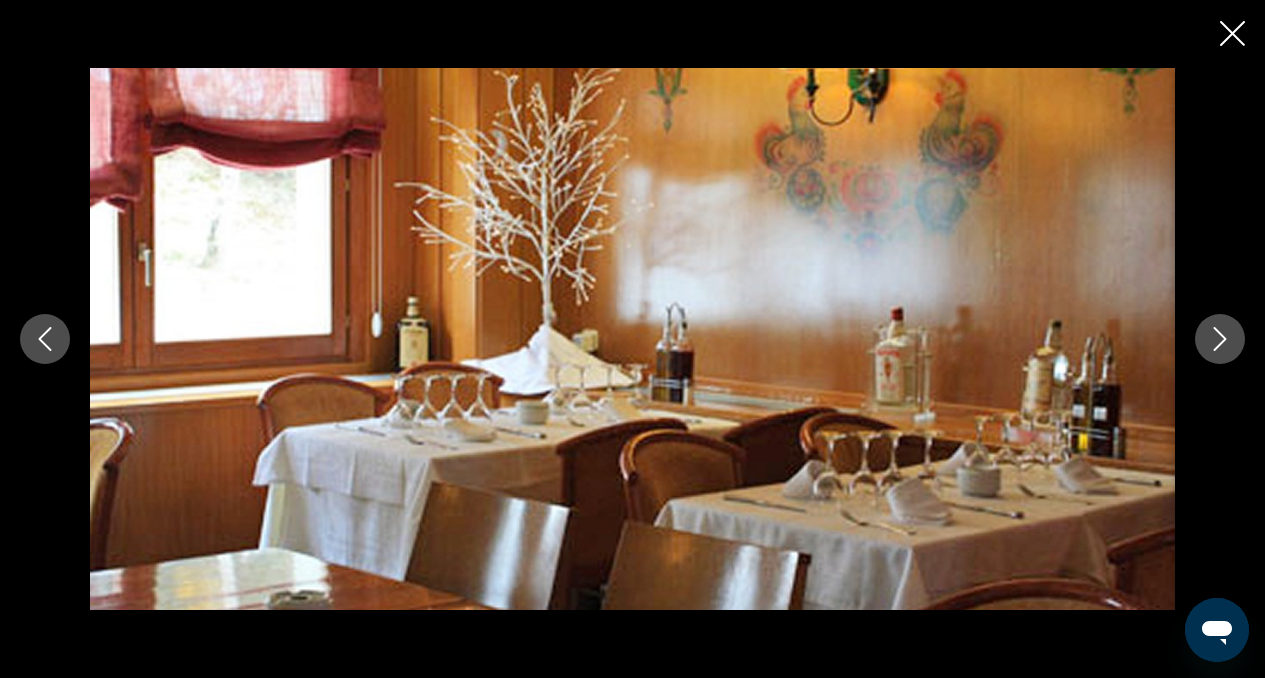 click 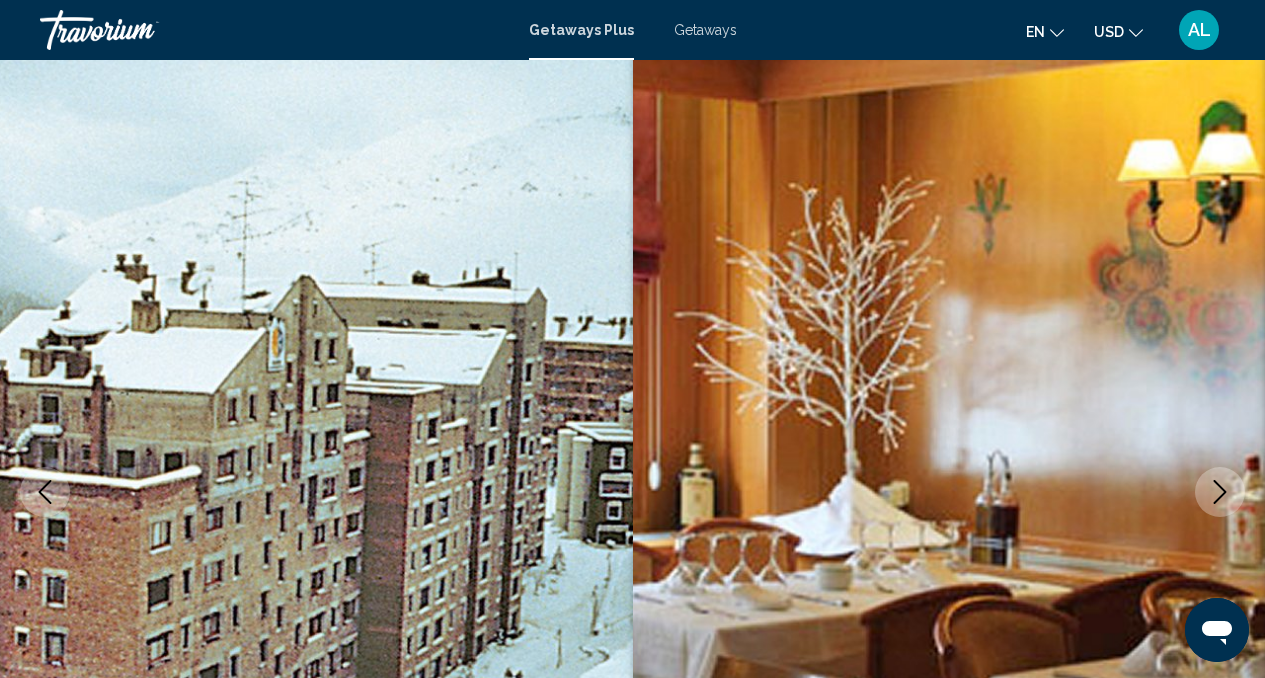 scroll, scrollTop: 0, scrollLeft: 0, axis: both 